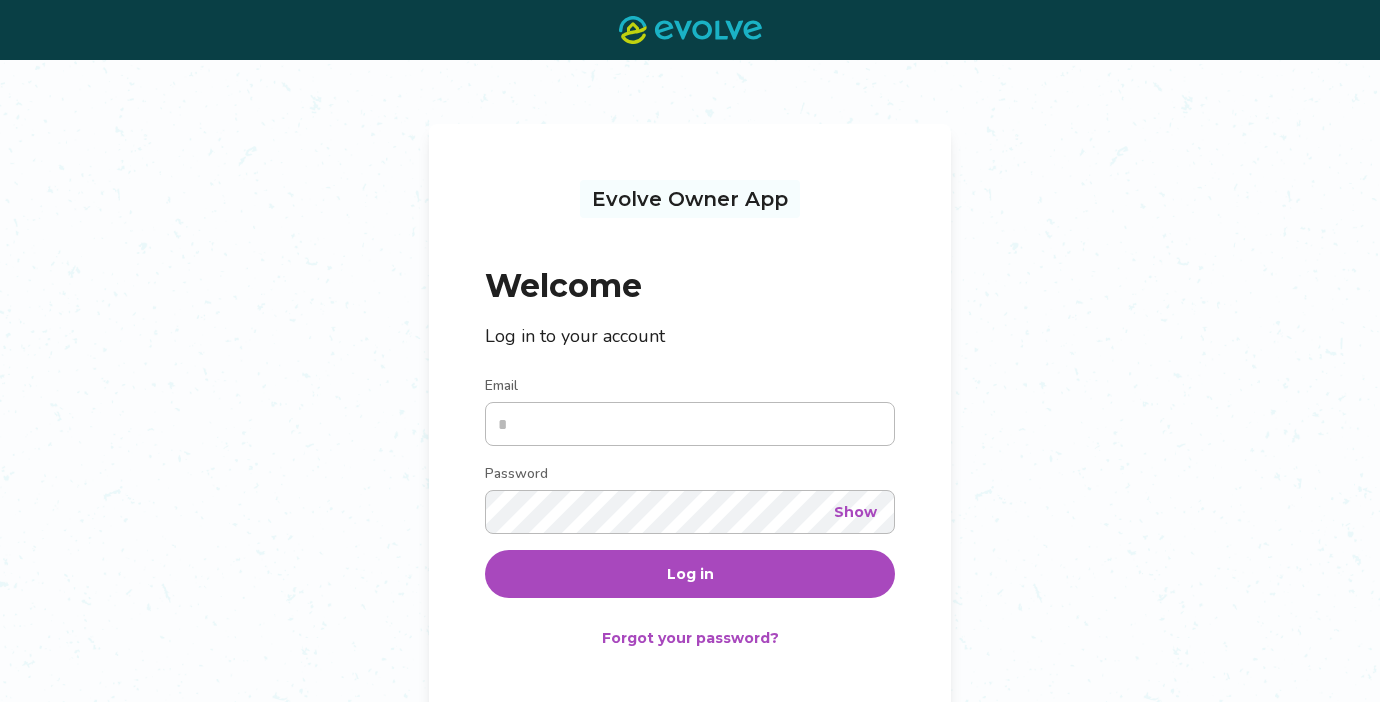 scroll, scrollTop: 0, scrollLeft: 0, axis: both 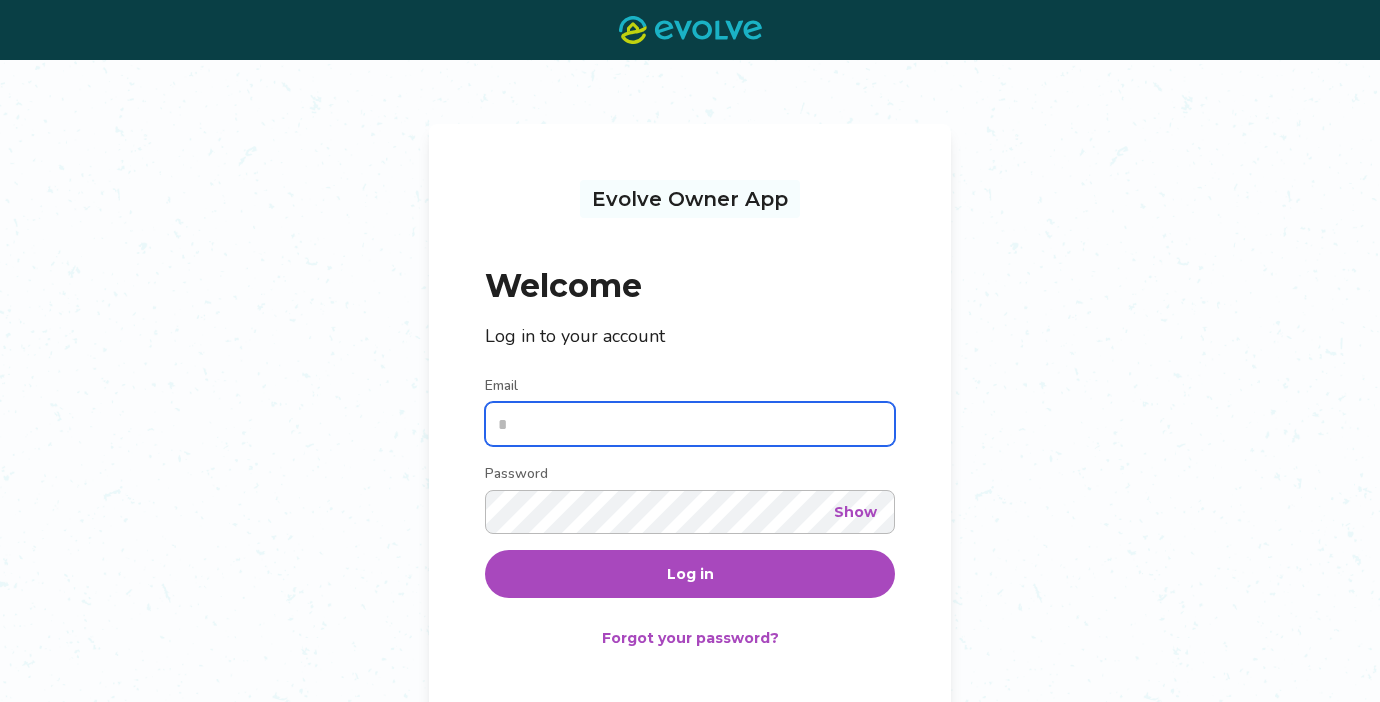 type on "**********" 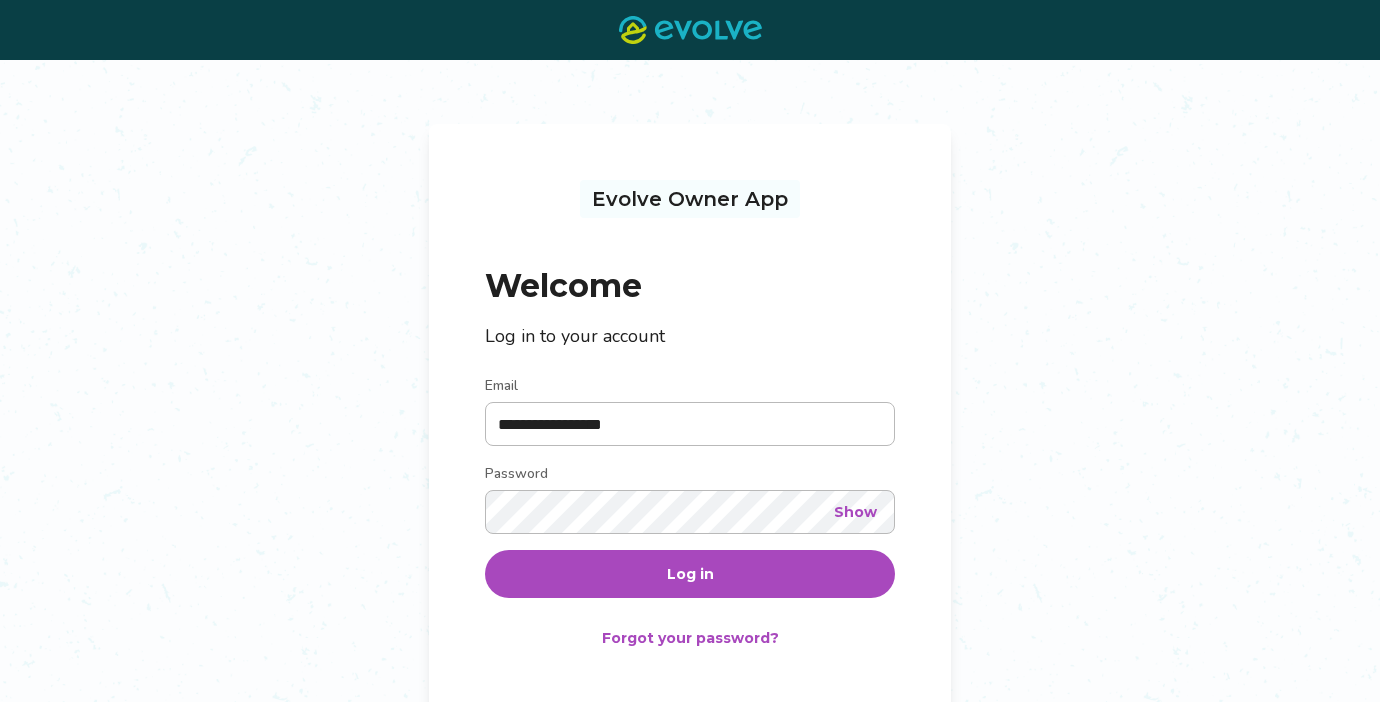 click on "Log in" at bounding box center [690, 574] 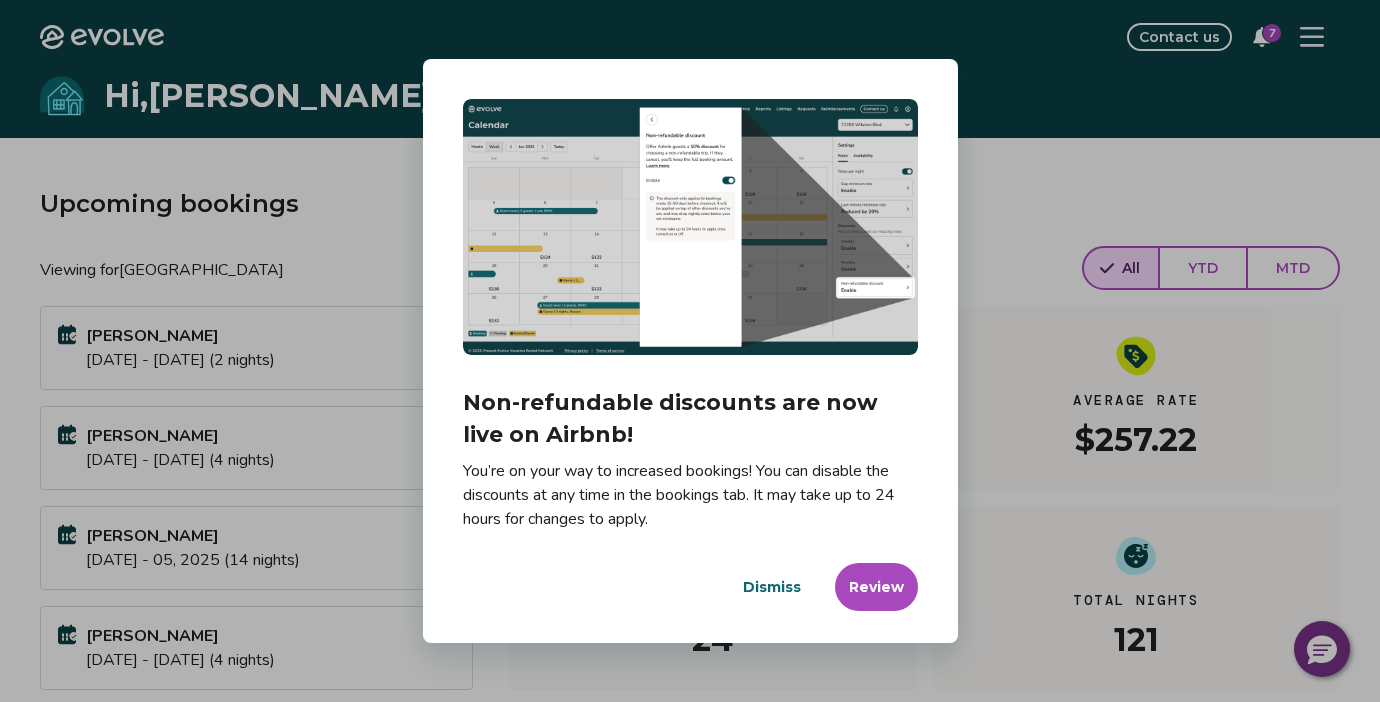 click on "Dismiss" at bounding box center (772, 587) 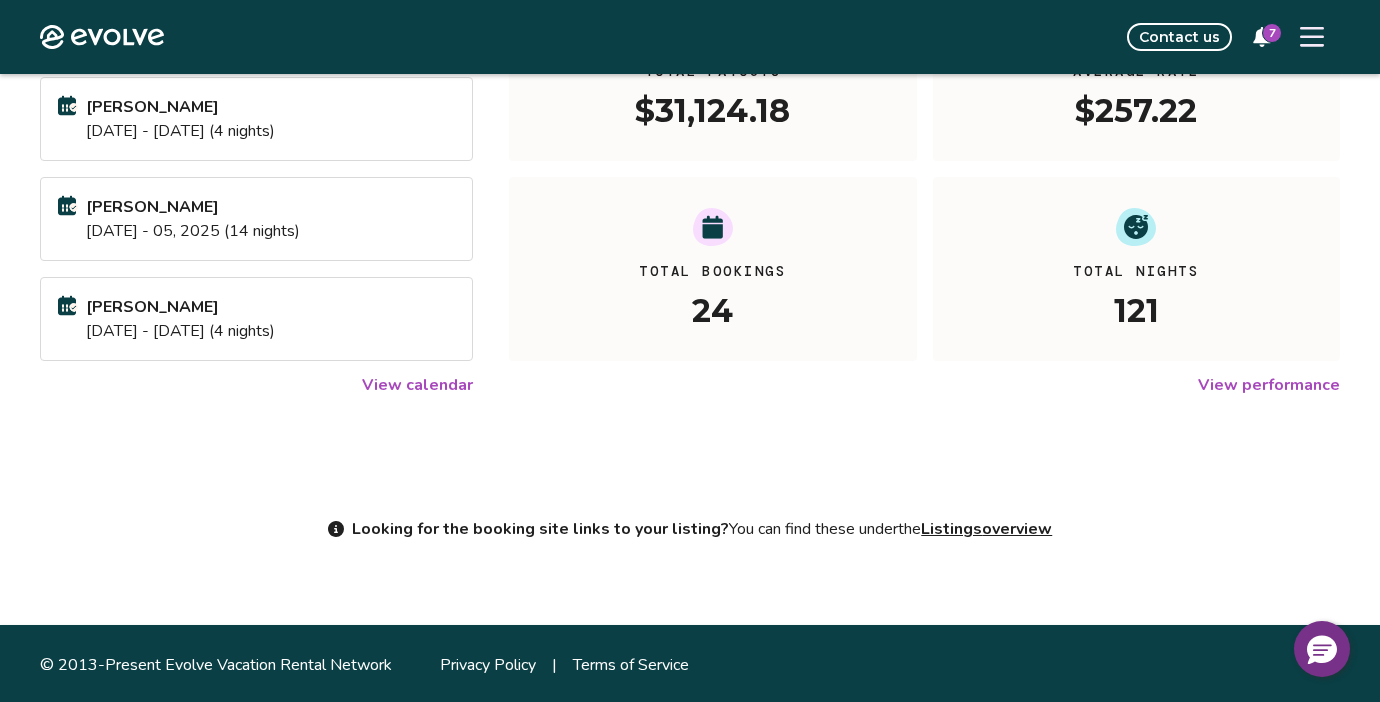 scroll, scrollTop: 0, scrollLeft: 0, axis: both 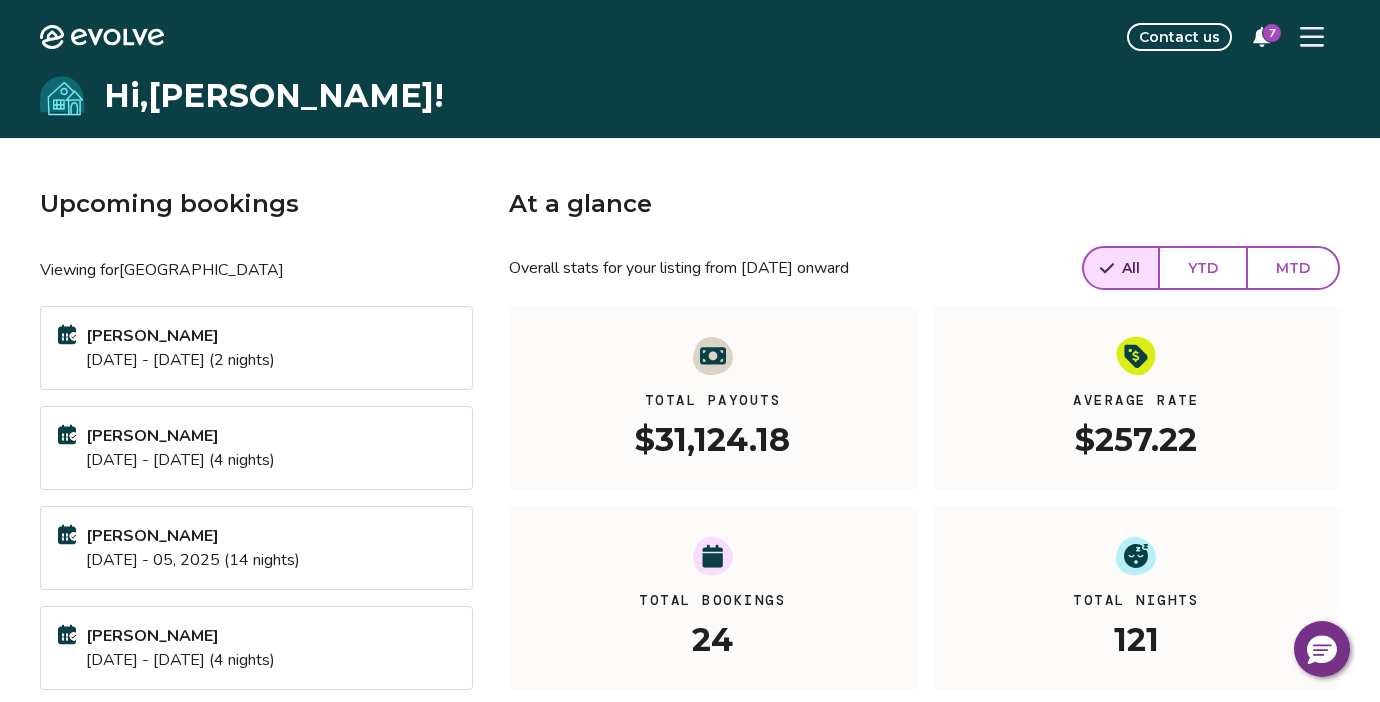 click 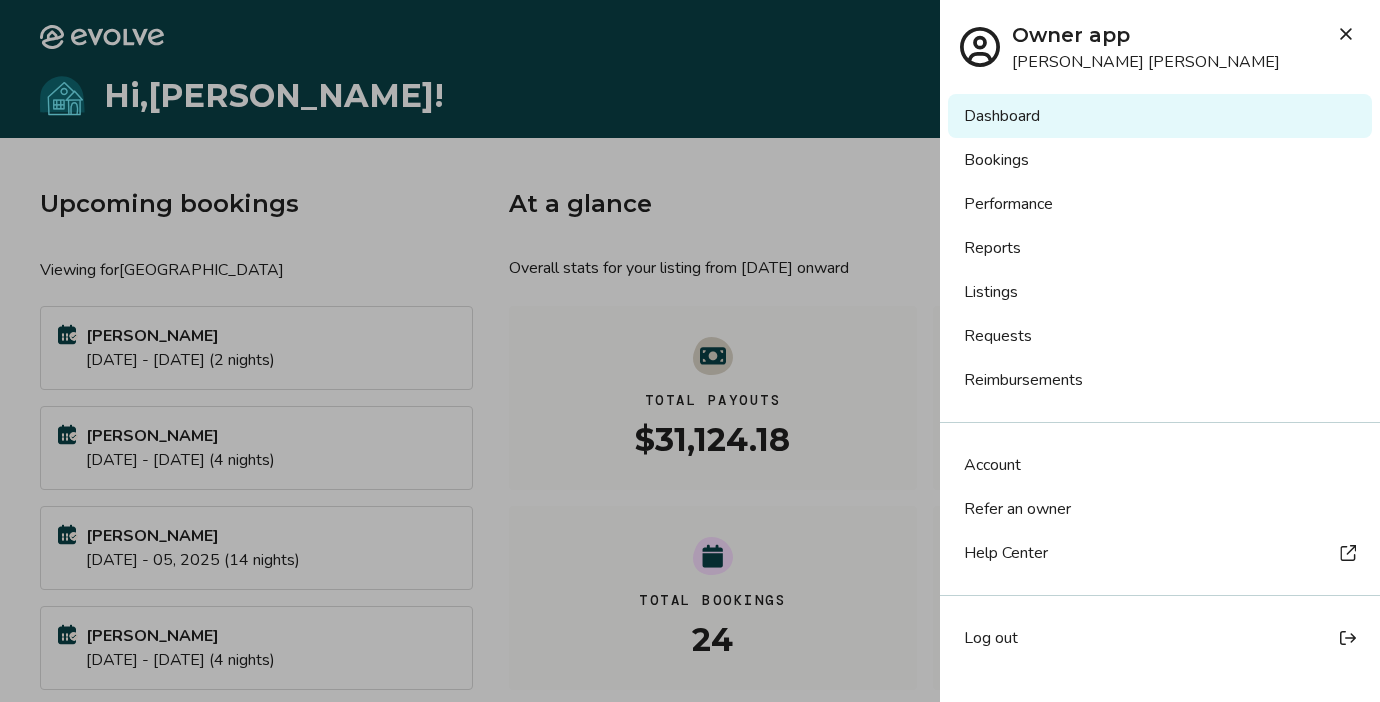 click on "Reports" at bounding box center [1160, 248] 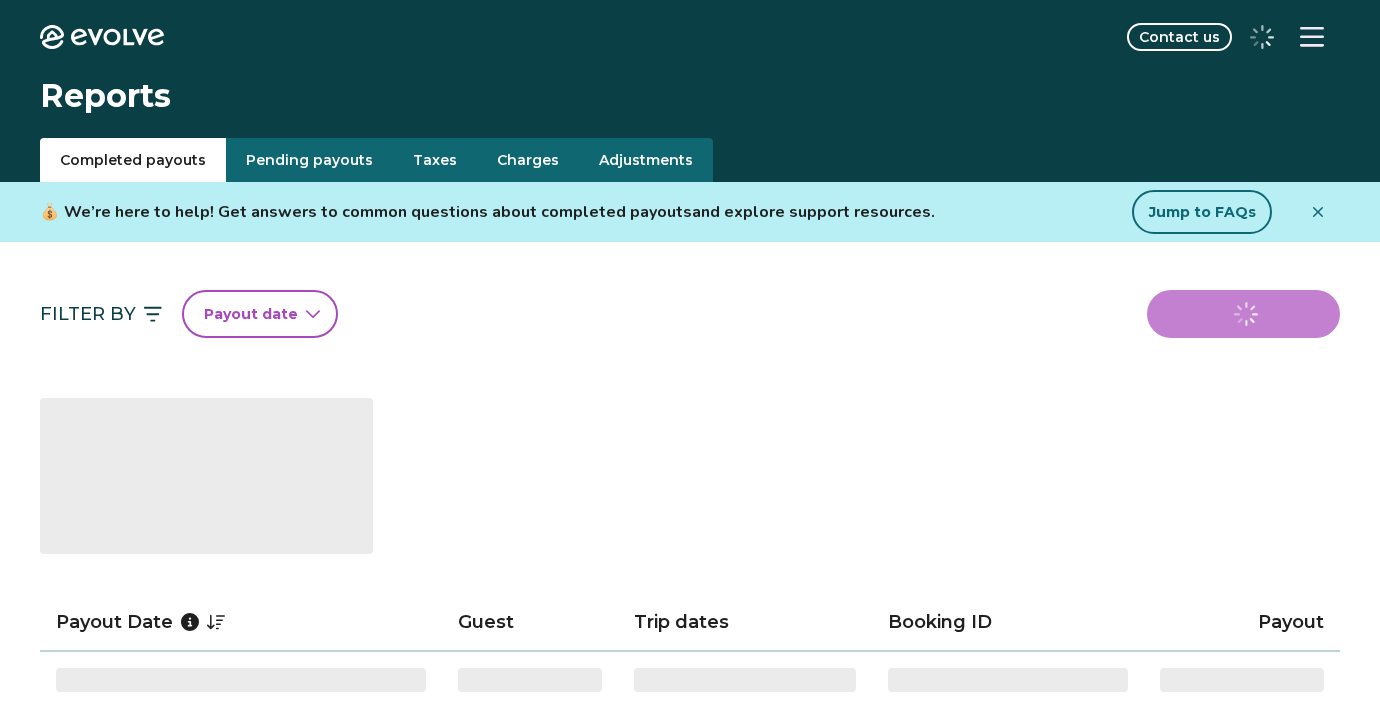 scroll, scrollTop: 0, scrollLeft: 0, axis: both 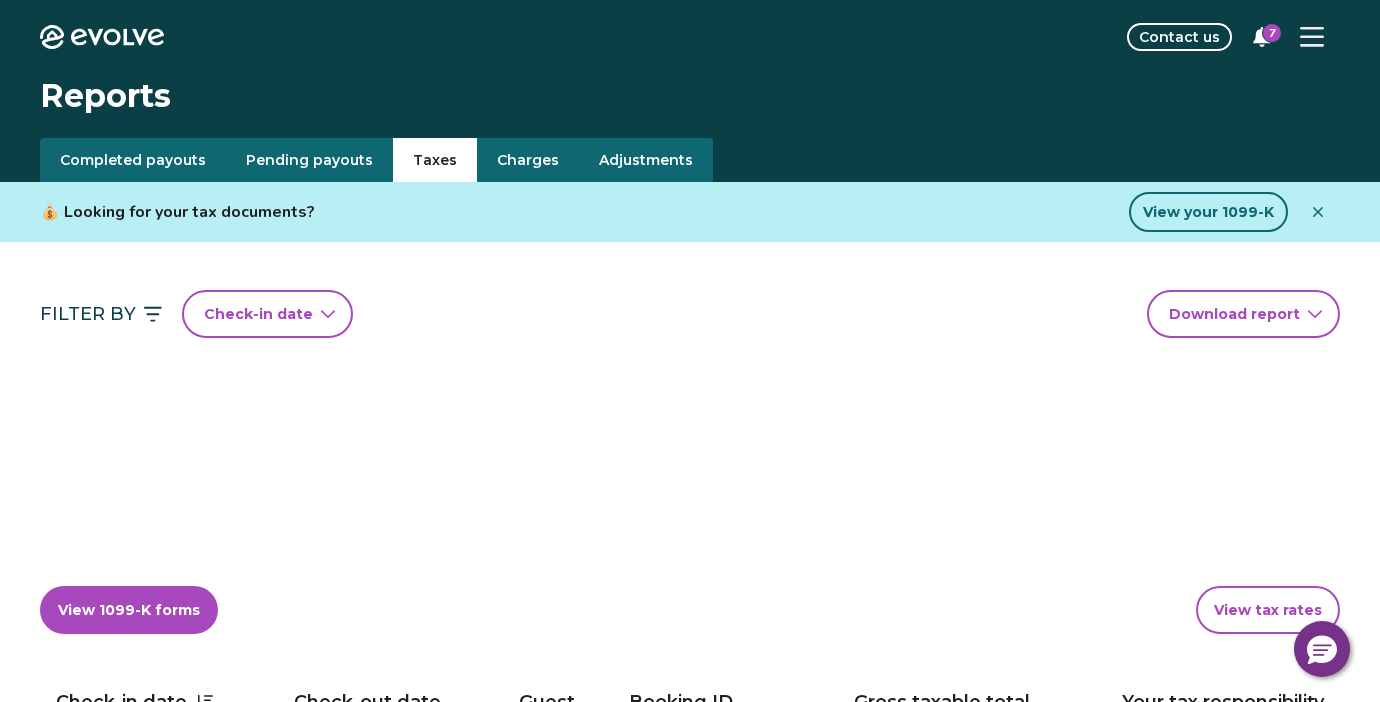 click on "Taxes" at bounding box center (435, 160) 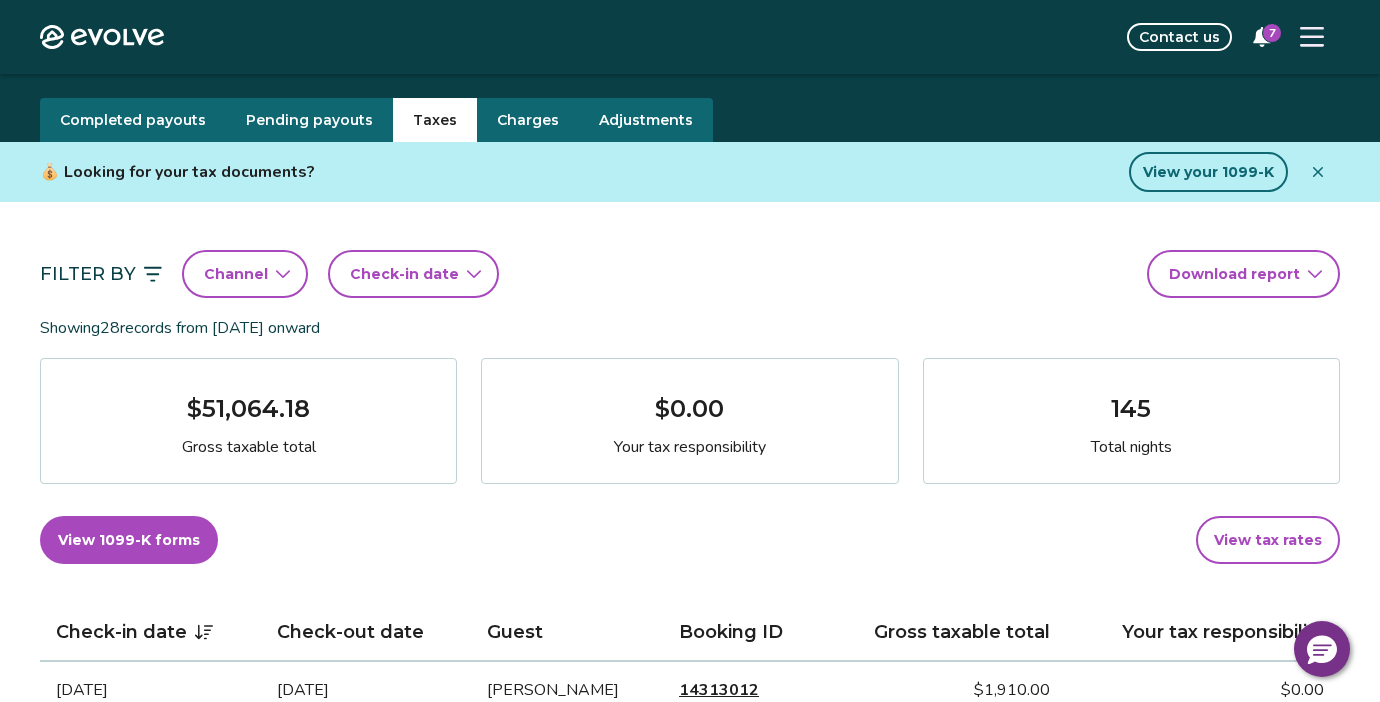 scroll, scrollTop: 41, scrollLeft: 0, axis: vertical 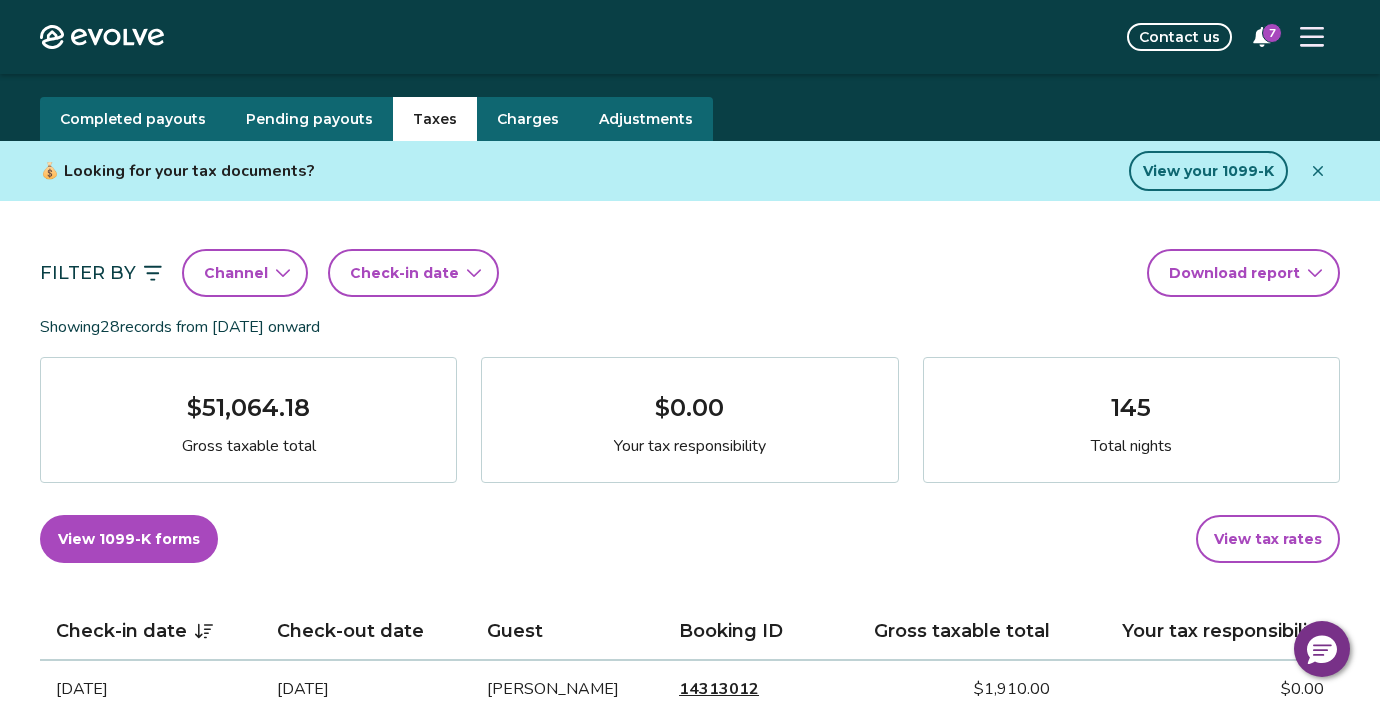click on "Check-in date" at bounding box center (404, 273) 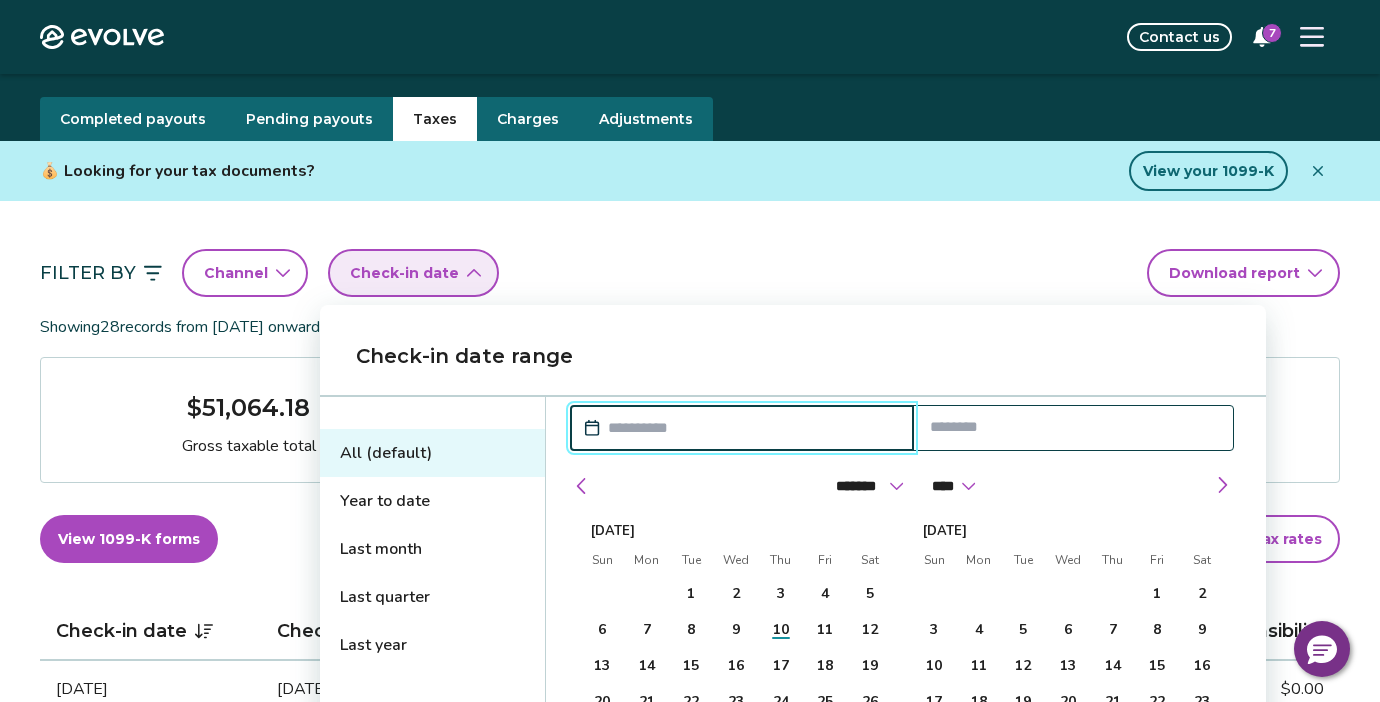 click at bounding box center (752, 428) 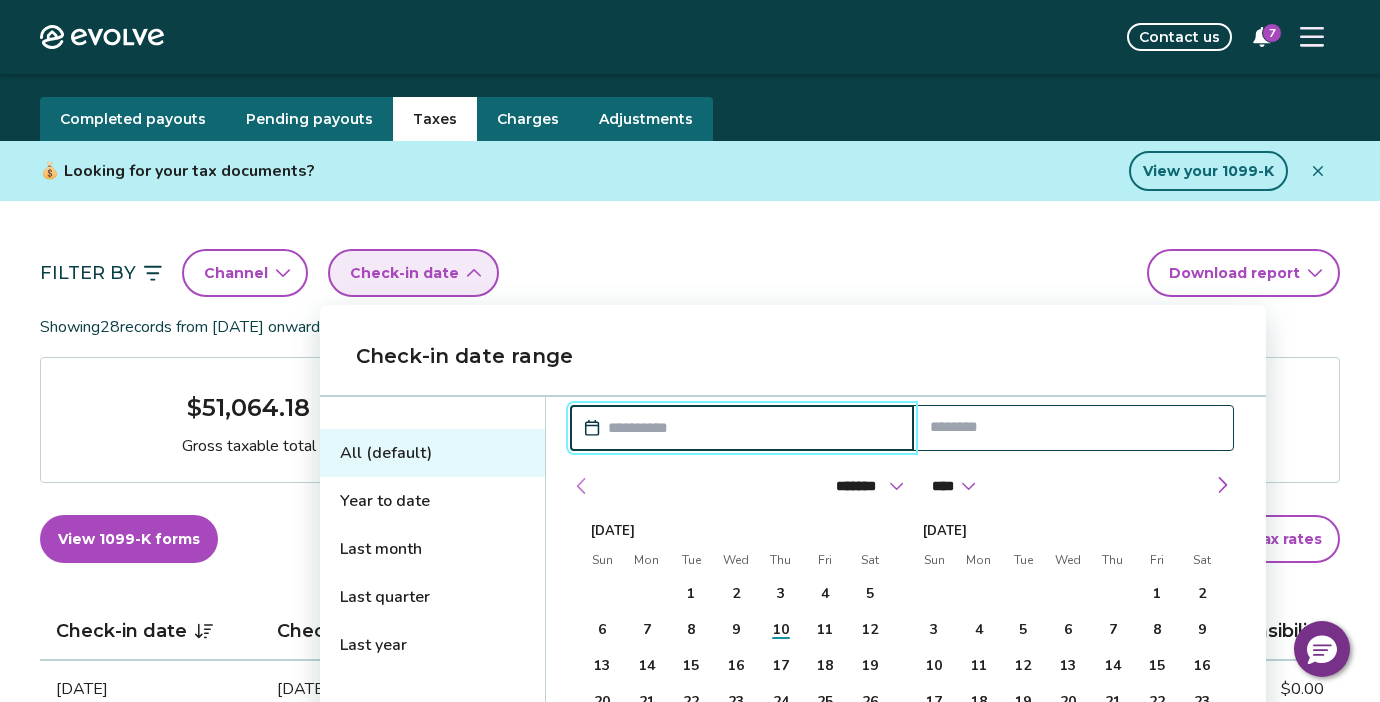 click at bounding box center [582, 486] 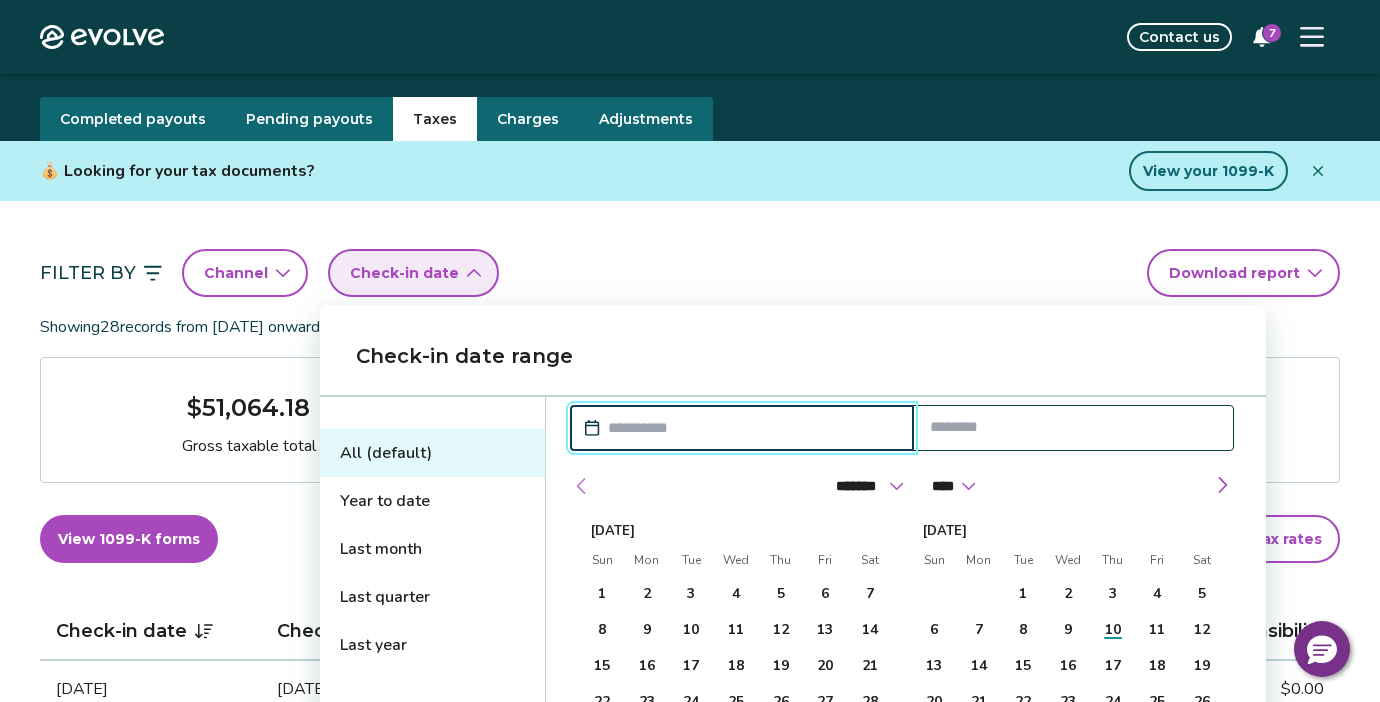 click at bounding box center (582, 486) 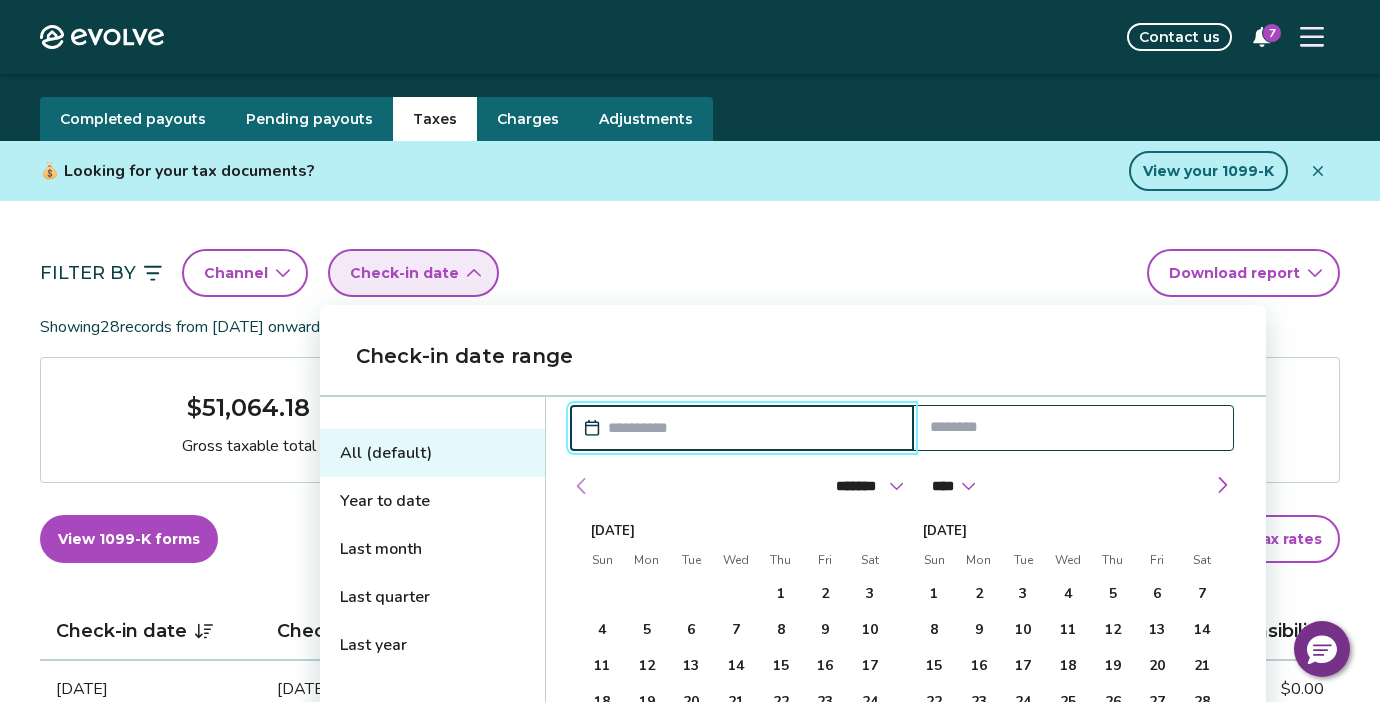 click at bounding box center [582, 486] 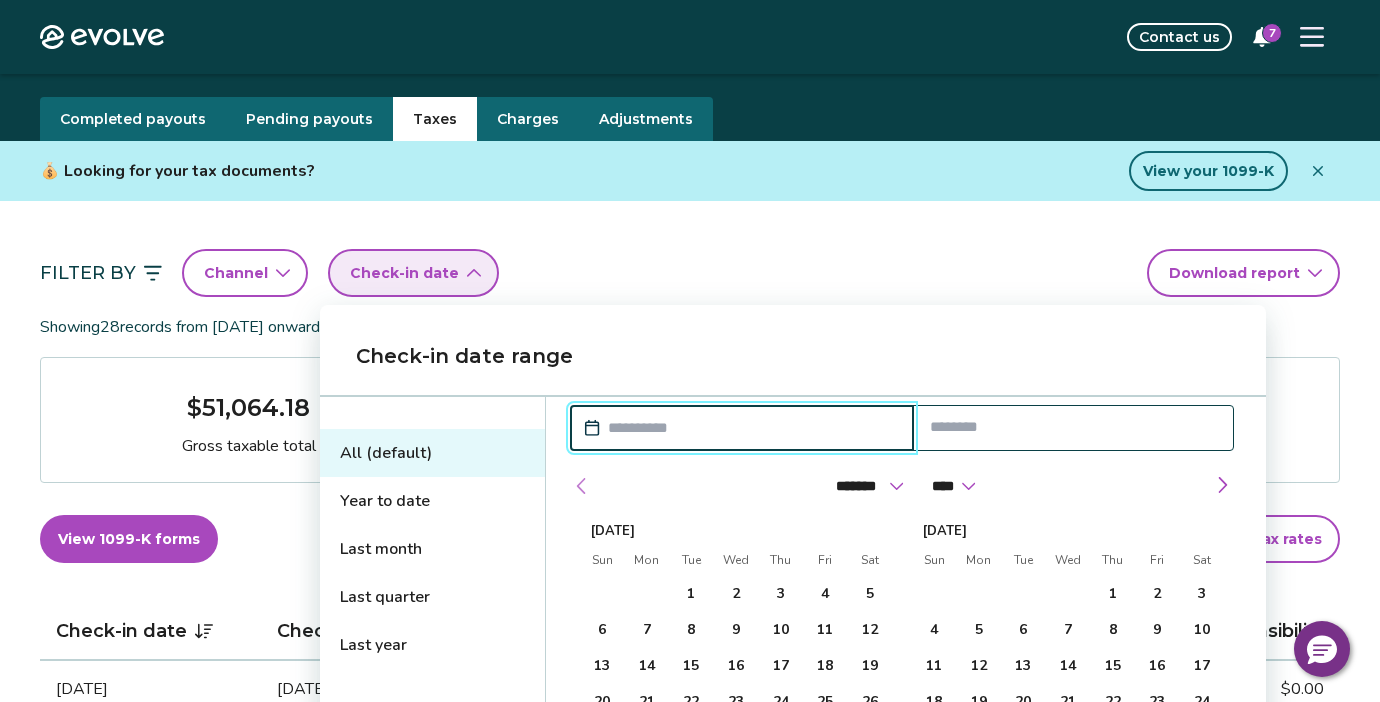 click at bounding box center (582, 486) 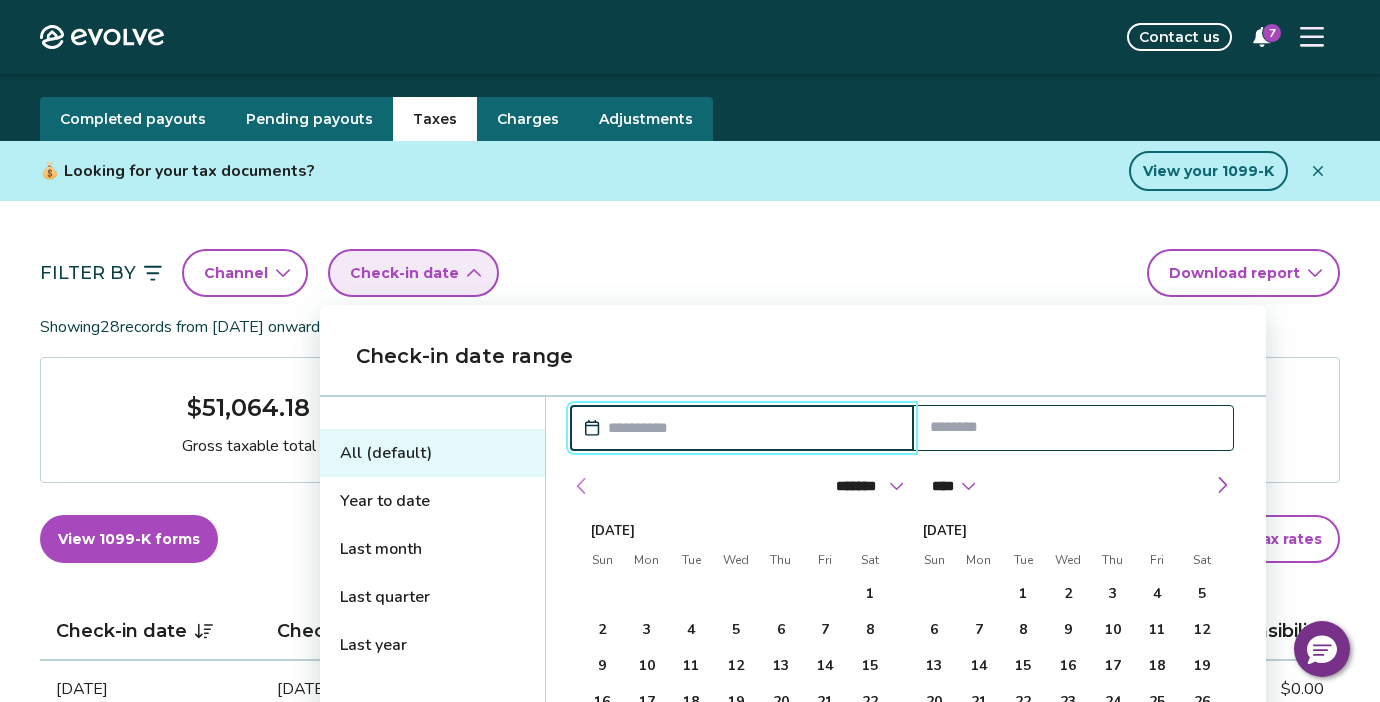 click at bounding box center [582, 486] 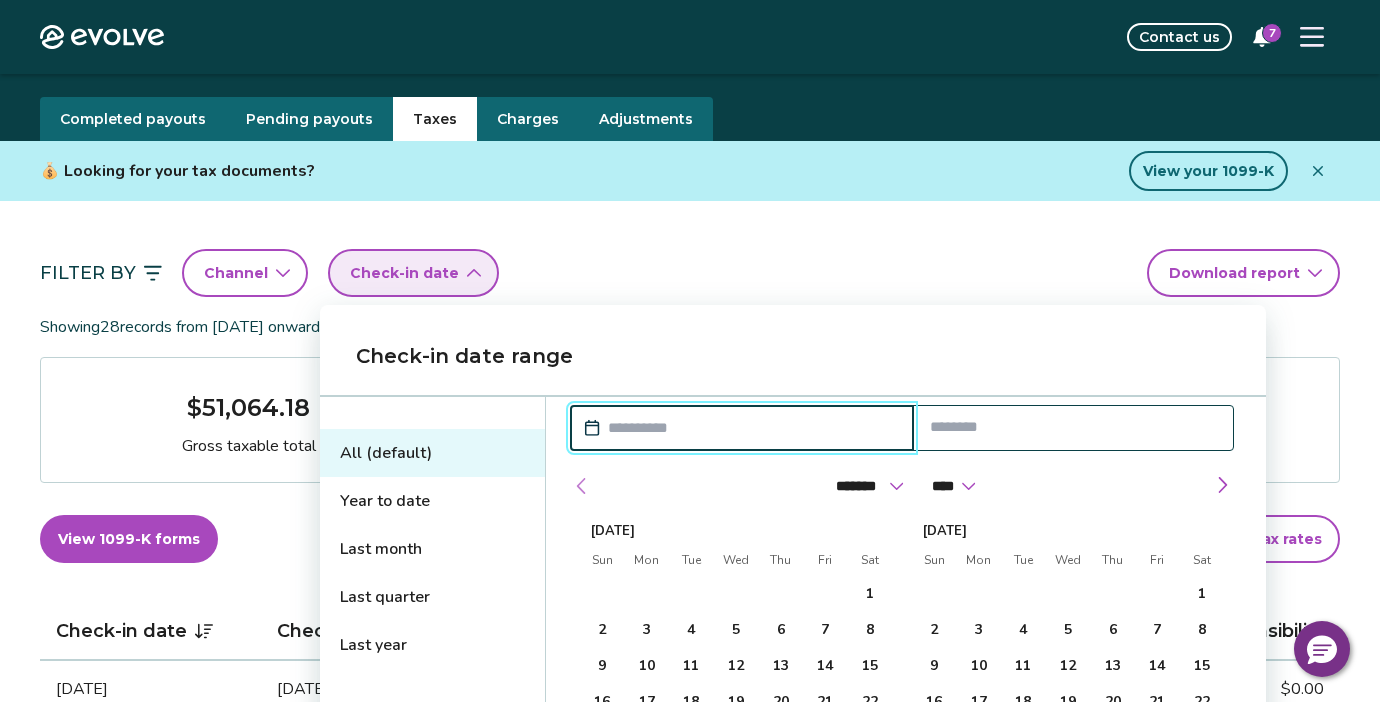 click at bounding box center (582, 486) 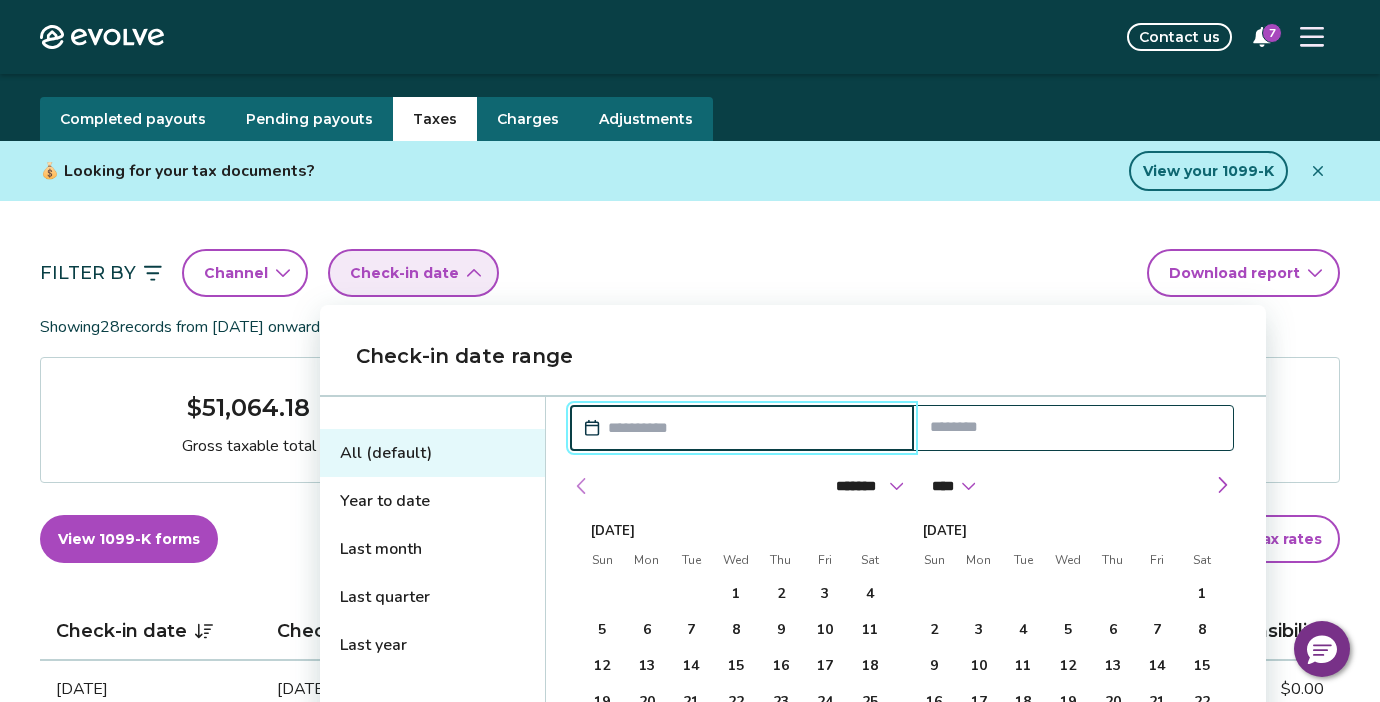 click at bounding box center [582, 486] 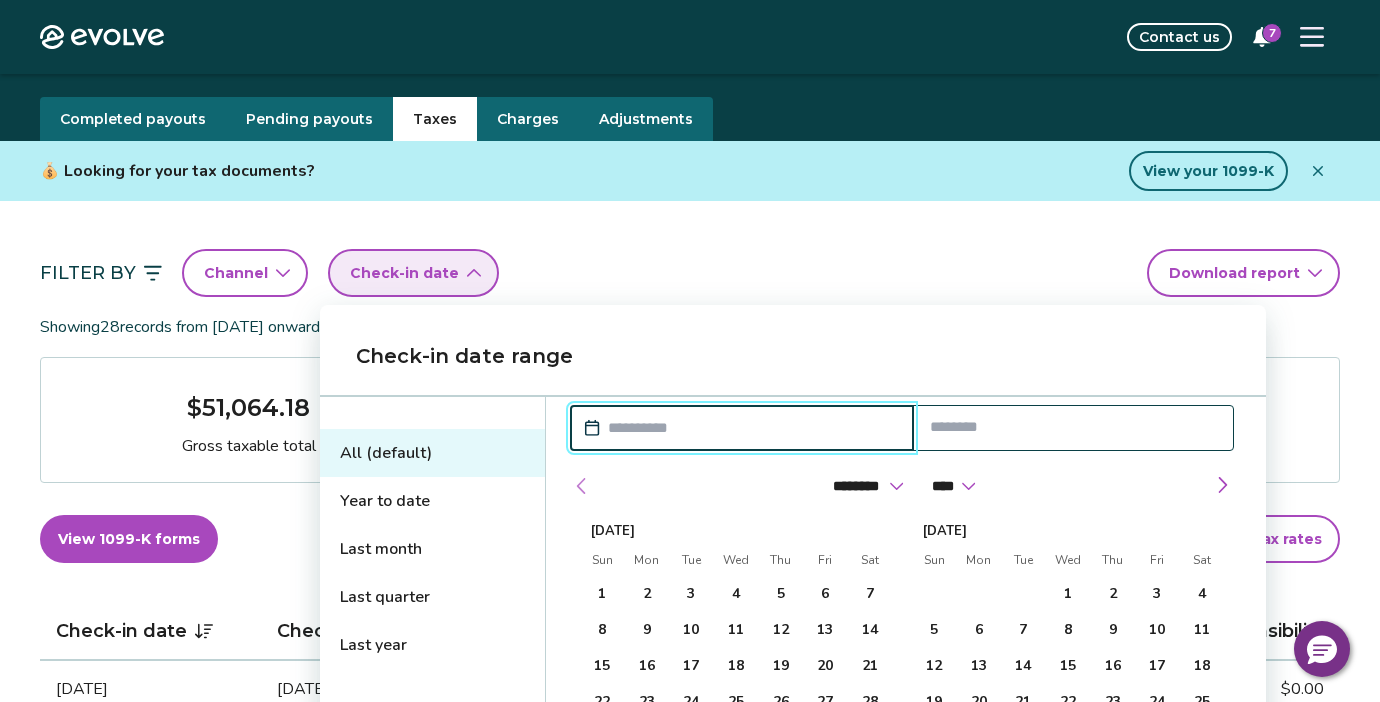 click at bounding box center [582, 486] 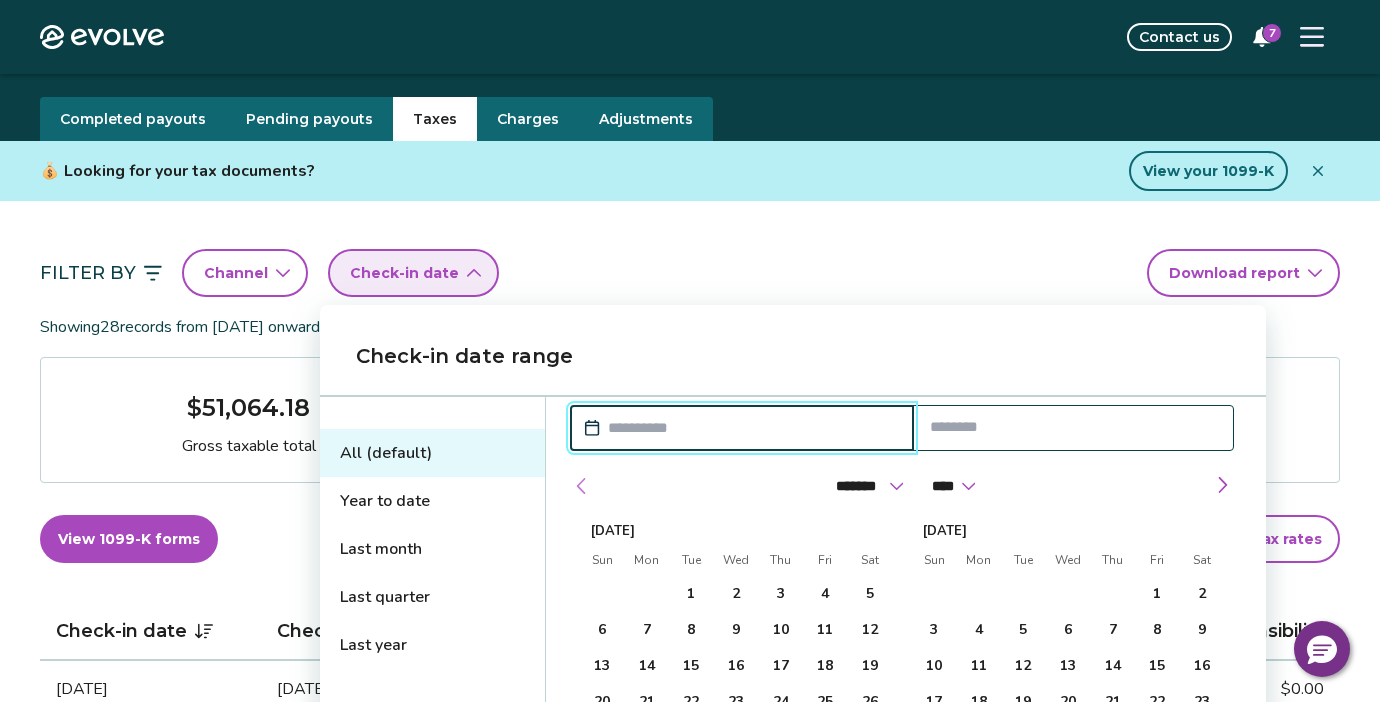 click at bounding box center (582, 486) 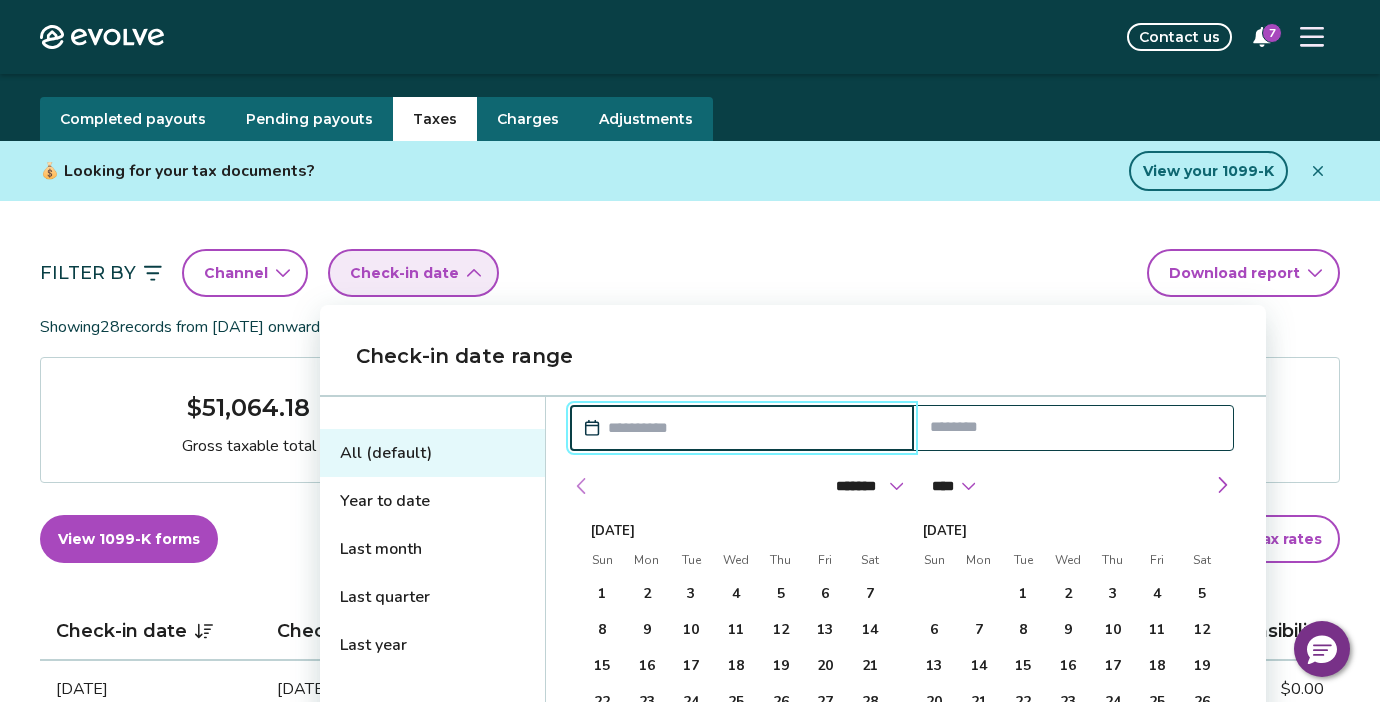 click at bounding box center [582, 486] 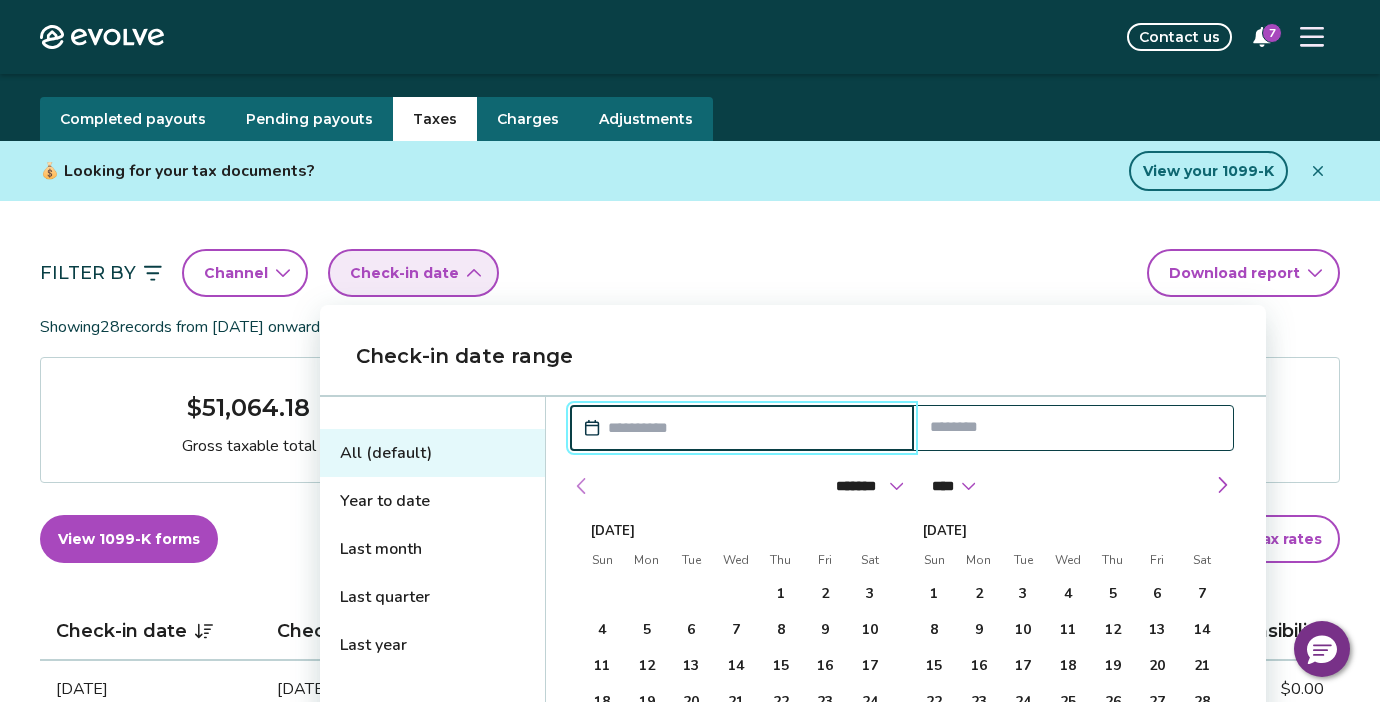 click at bounding box center [582, 486] 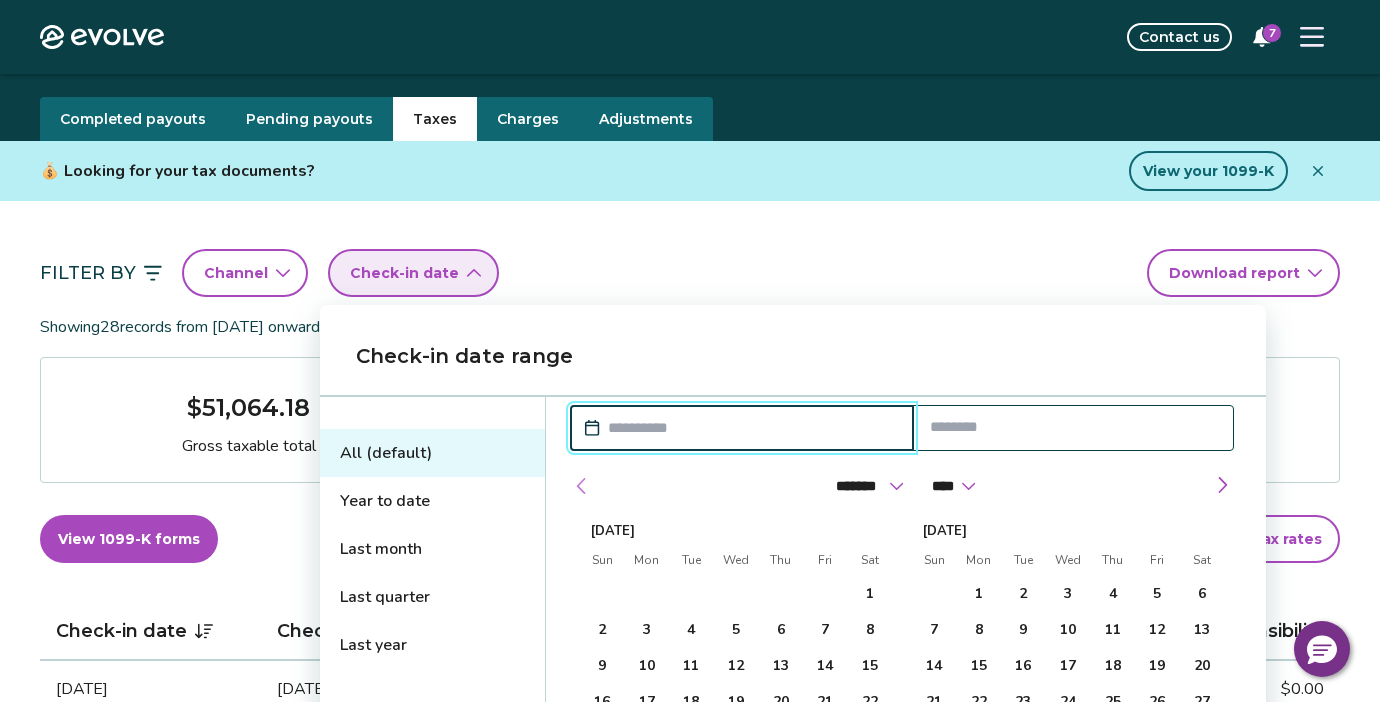 click at bounding box center (582, 486) 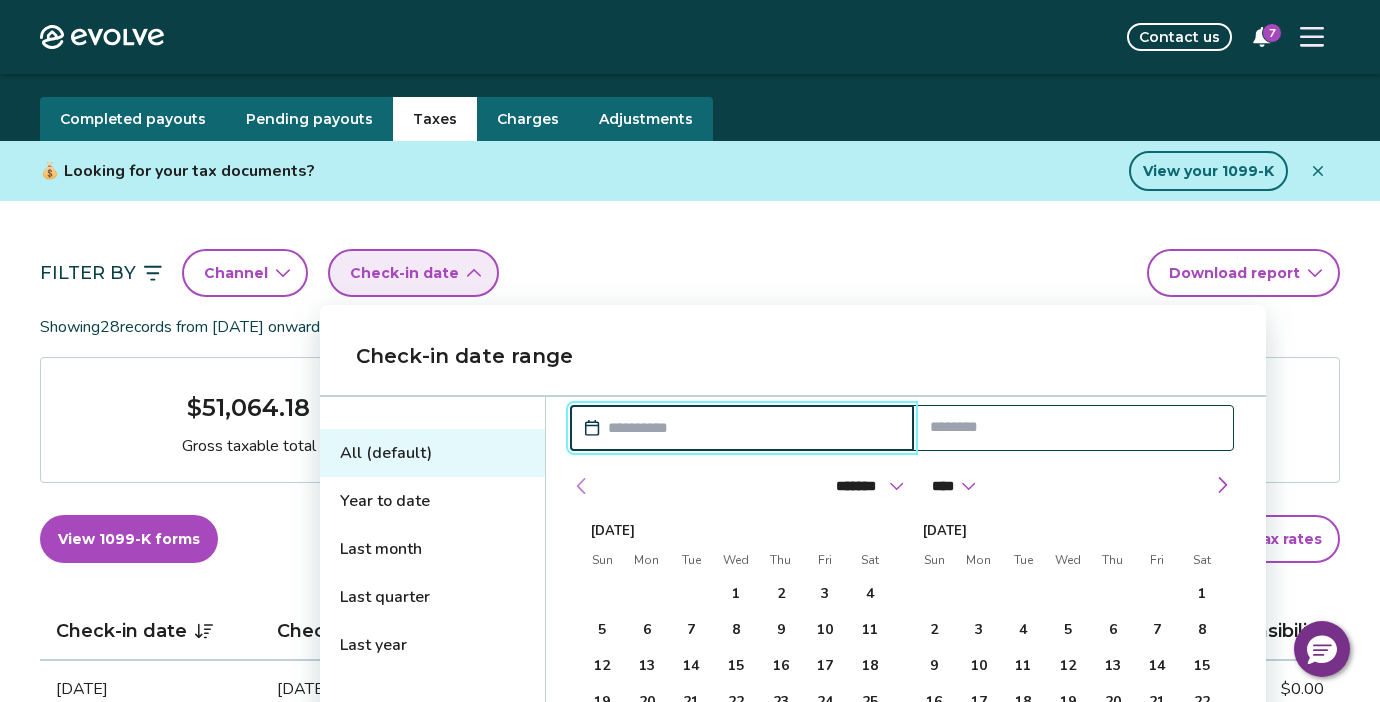 click at bounding box center [582, 486] 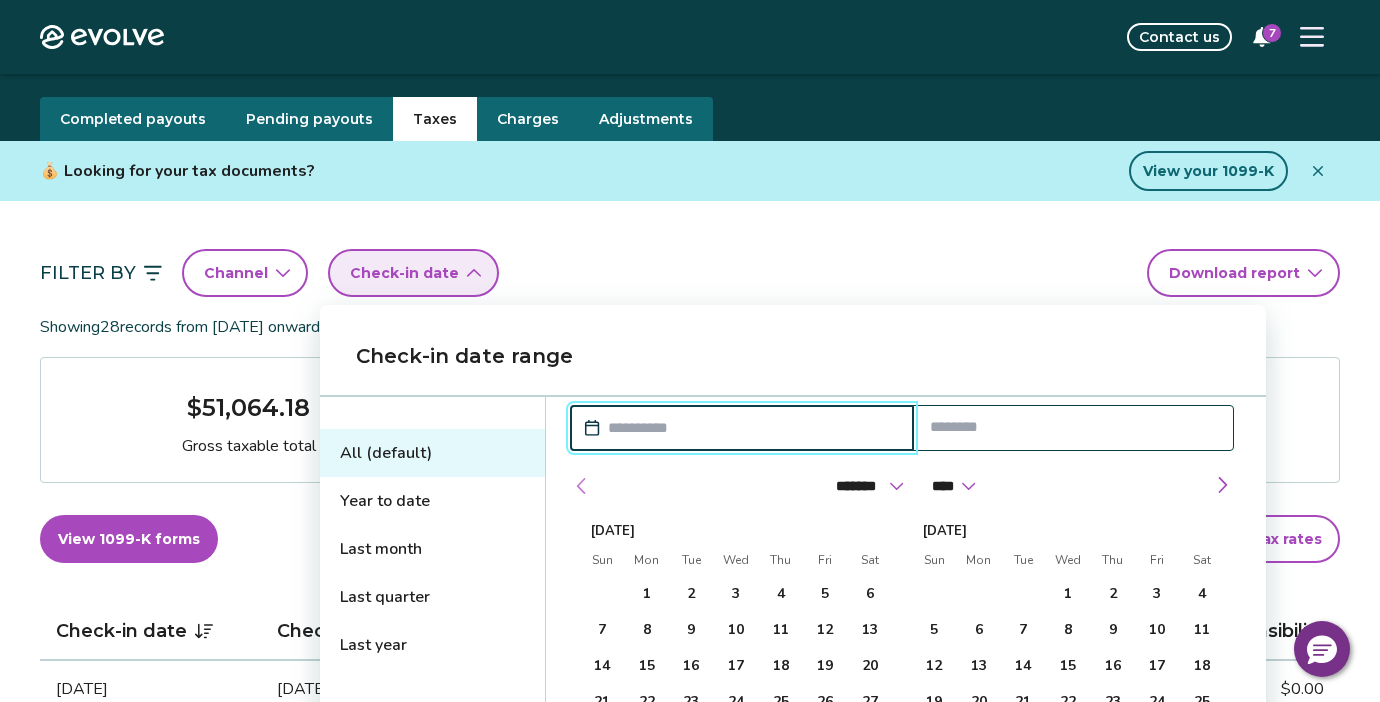 click at bounding box center [582, 486] 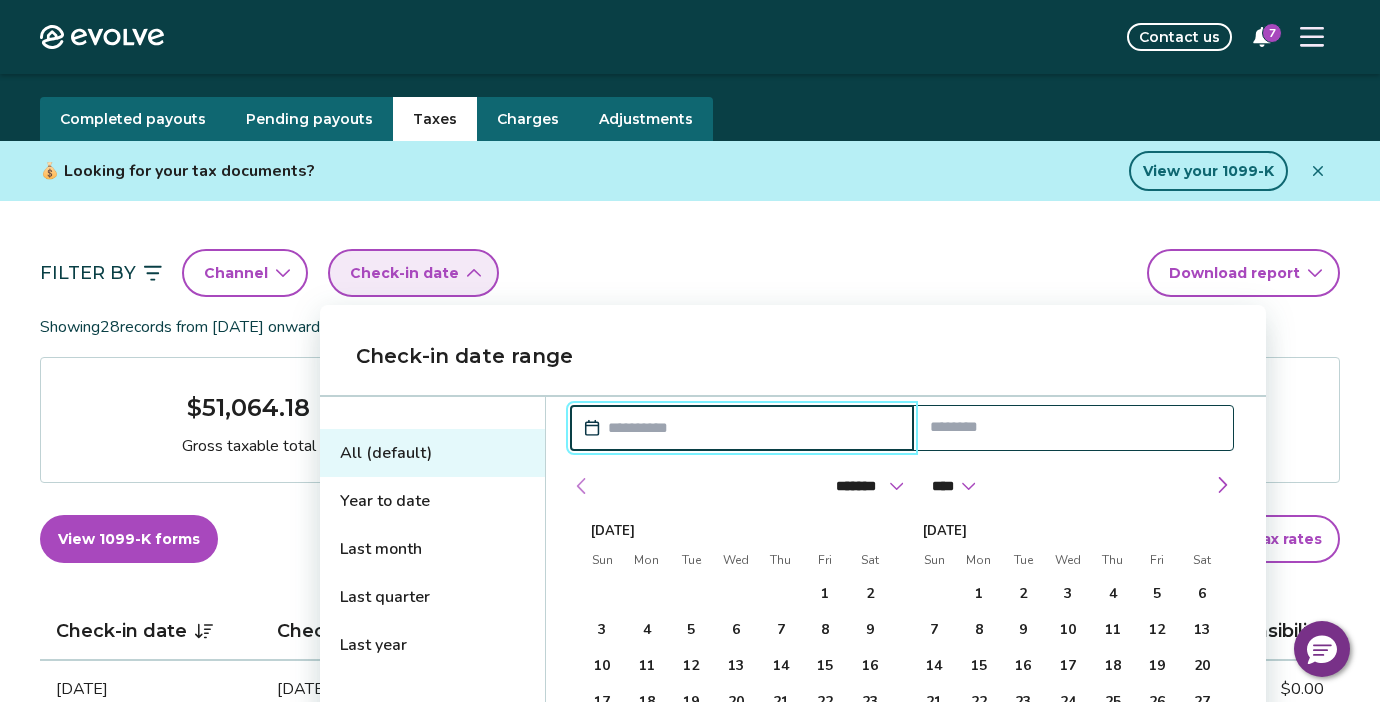 click at bounding box center (582, 486) 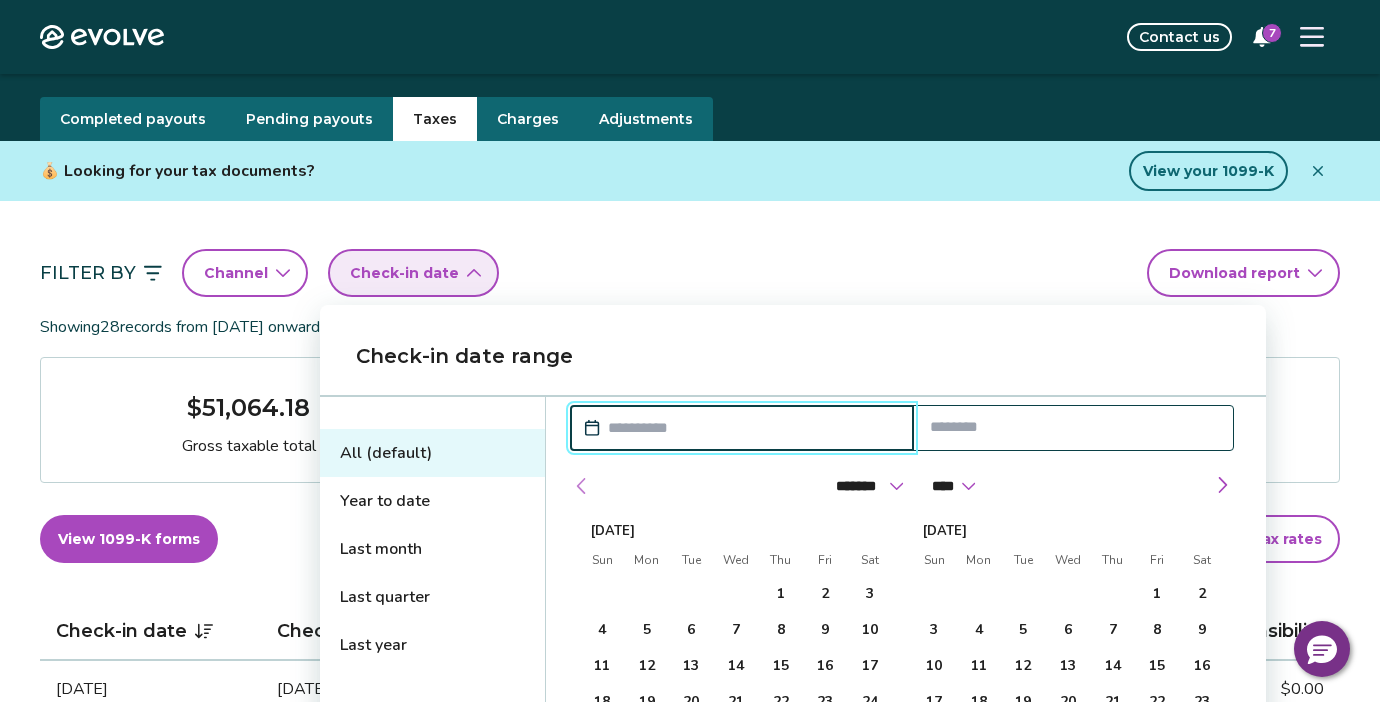 click at bounding box center (582, 486) 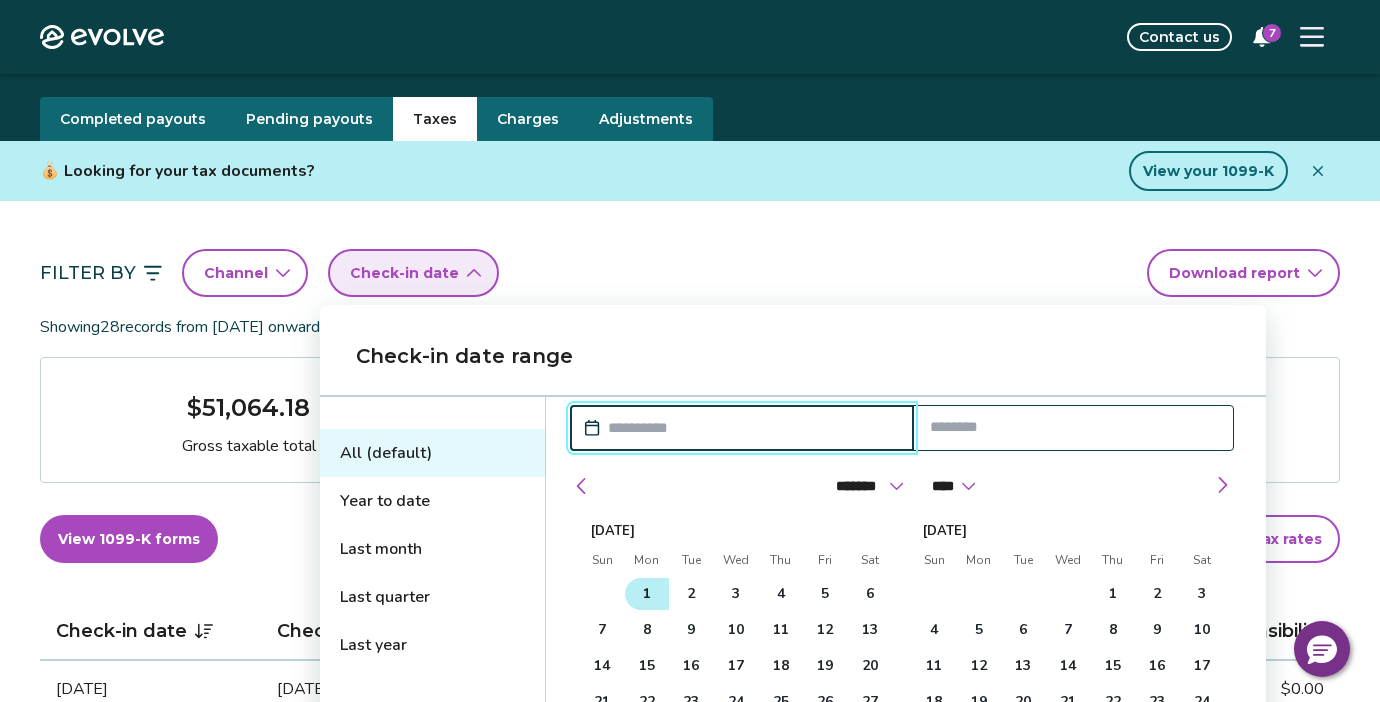 click on "1" at bounding box center (647, 594) 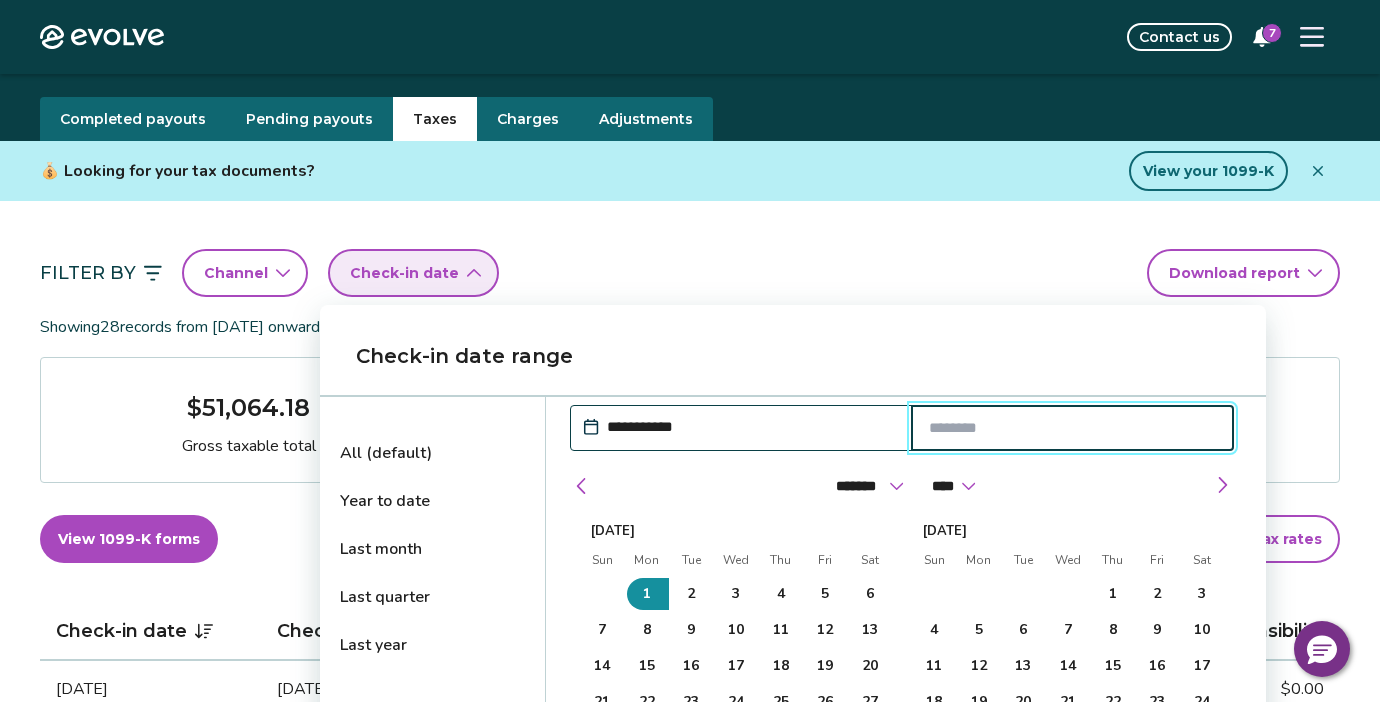 click at bounding box center [1073, 428] 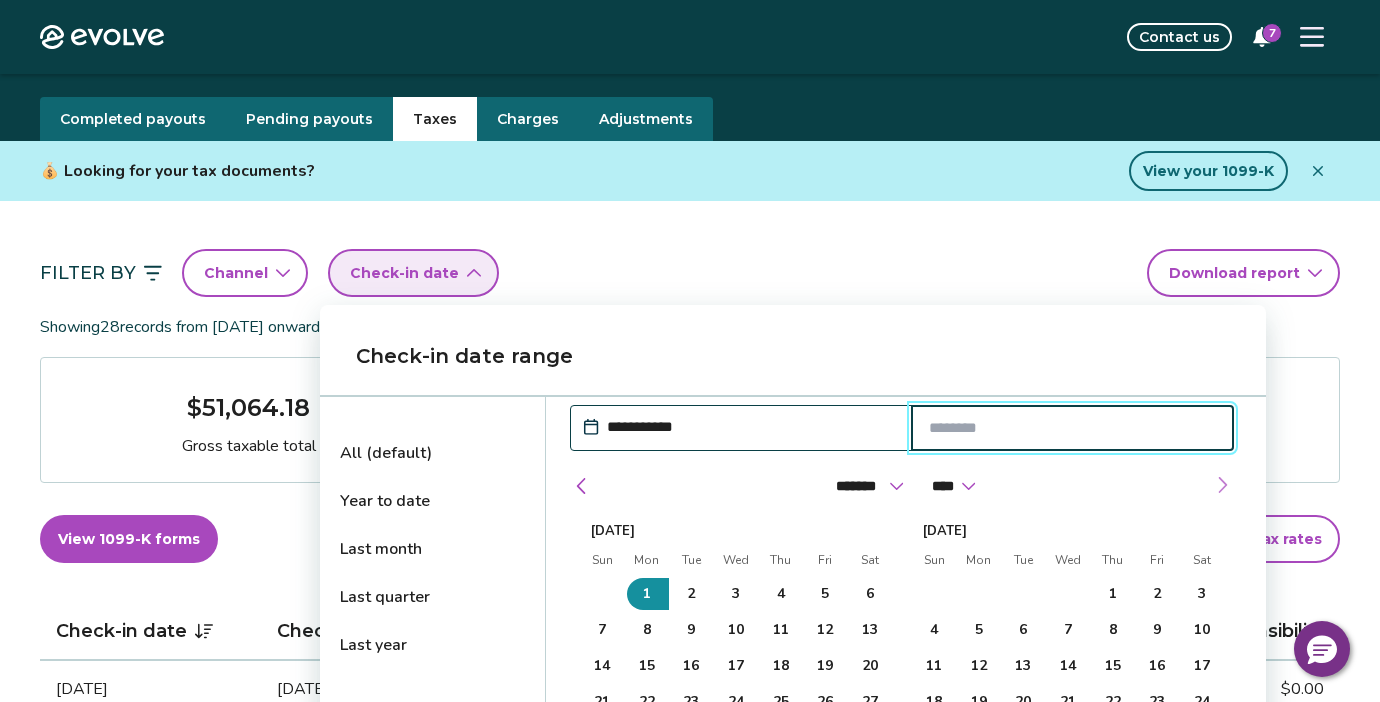 click at bounding box center [1222, 485] 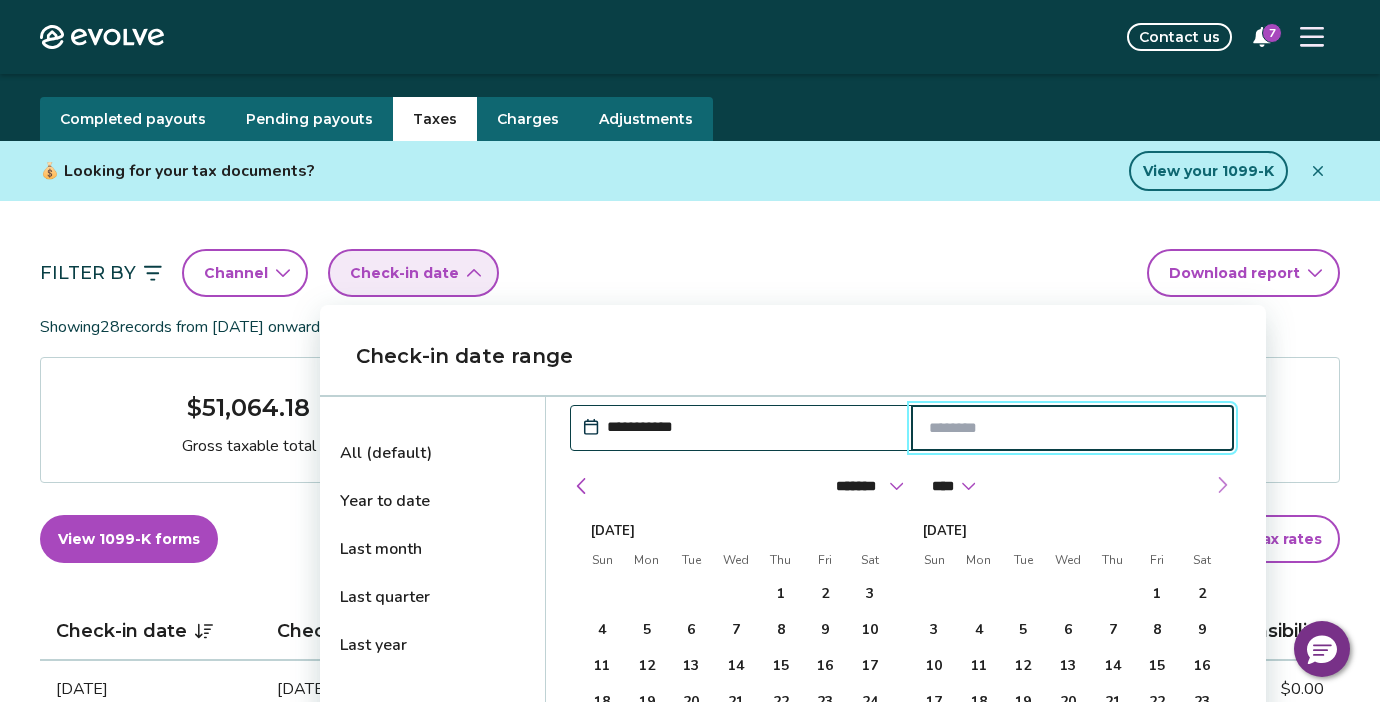 click at bounding box center [1222, 485] 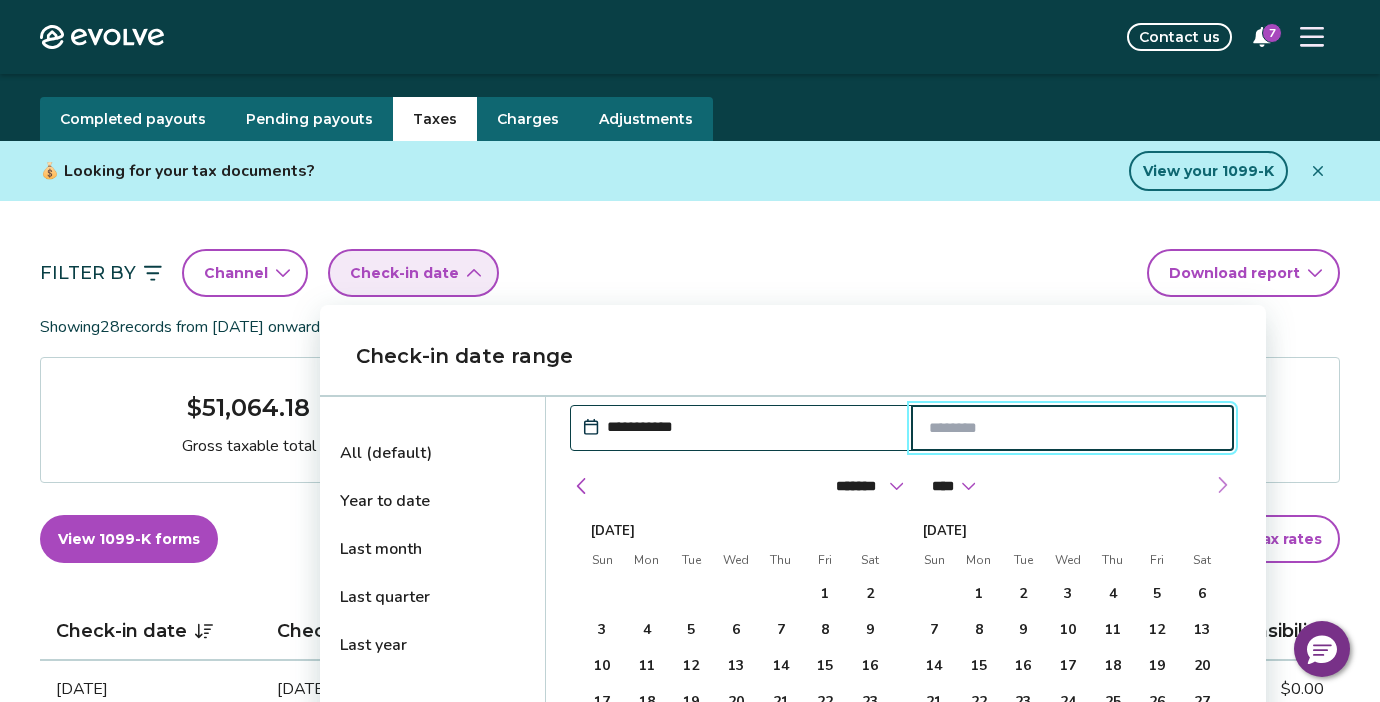 click at bounding box center (1222, 485) 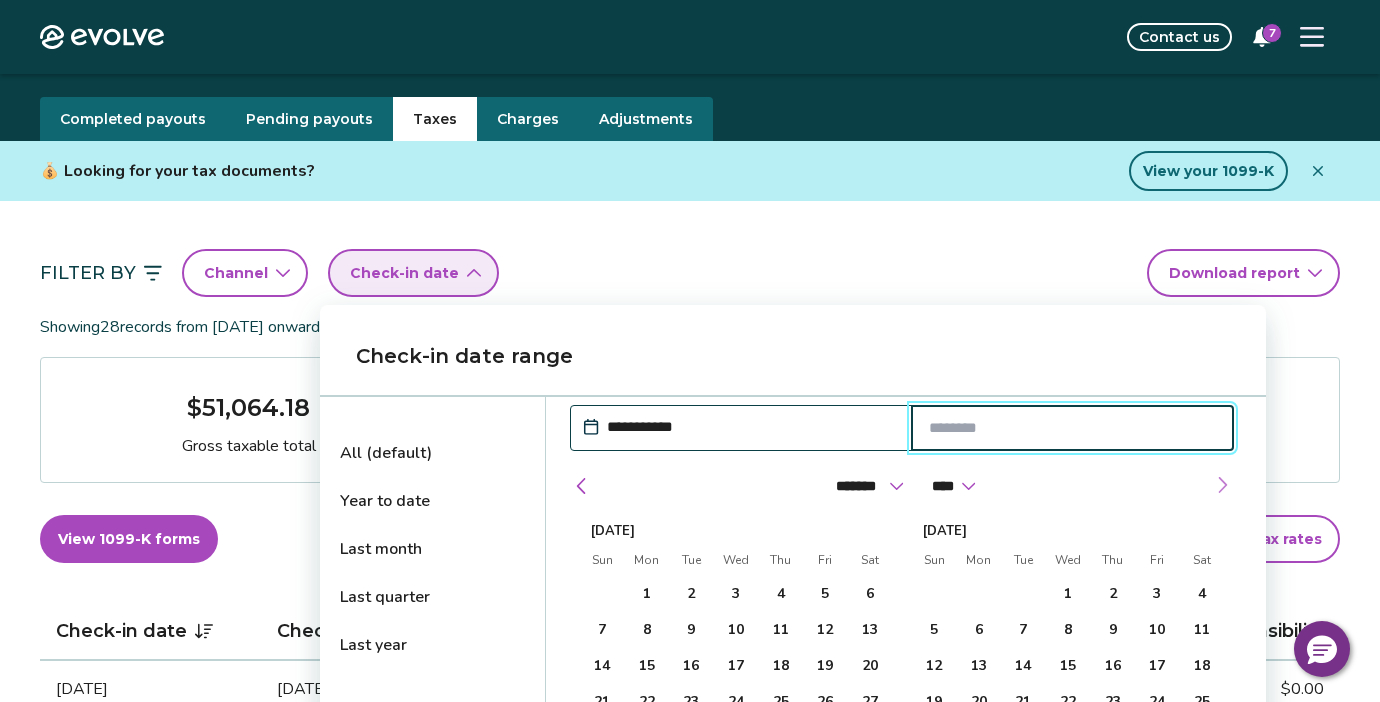 click at bounding box center (1222, 485) 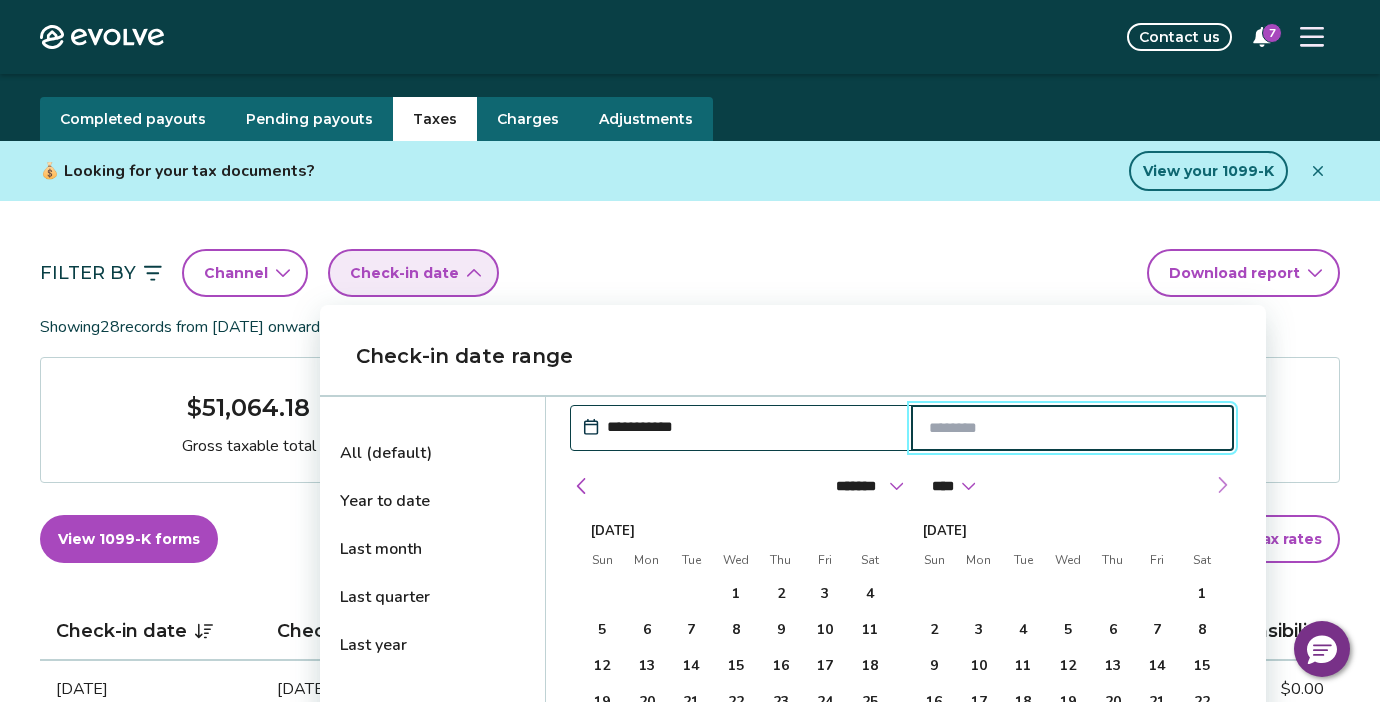 click at bounding box center [1222, 485] 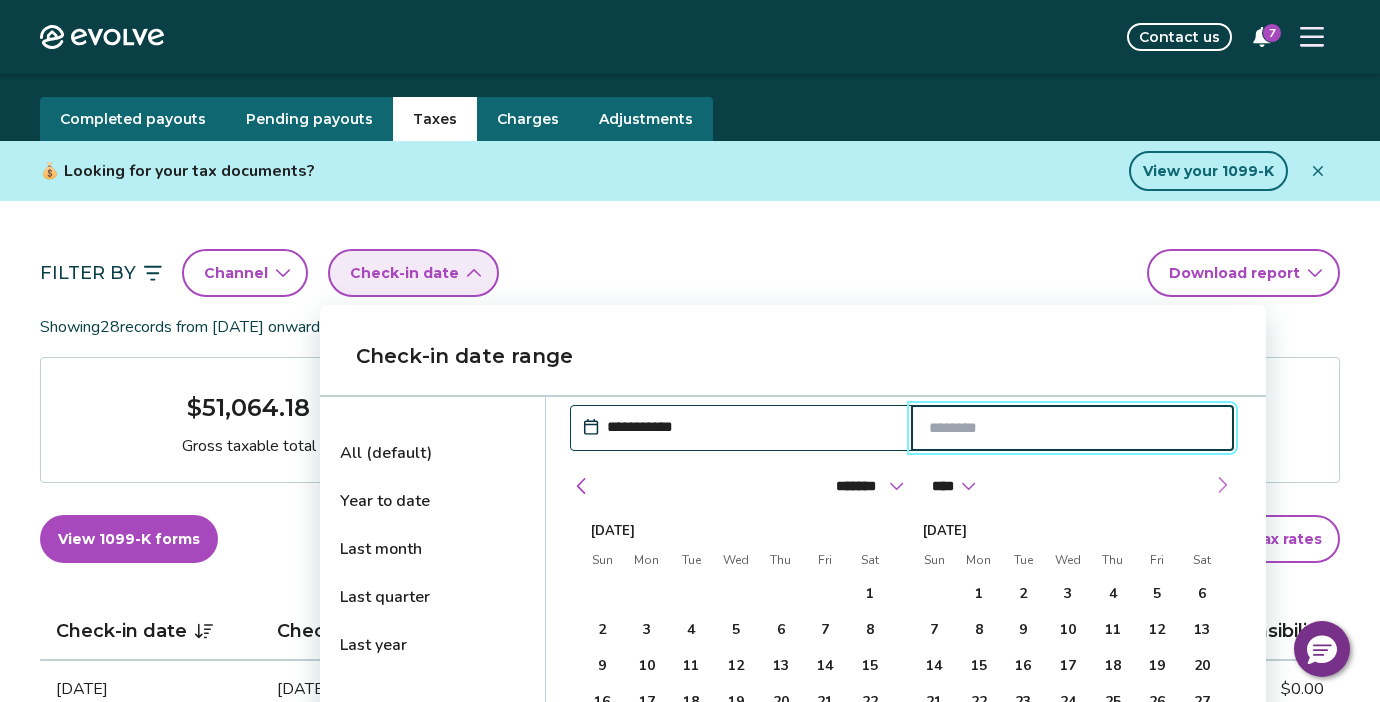 click at bounding box center [1222, 485] 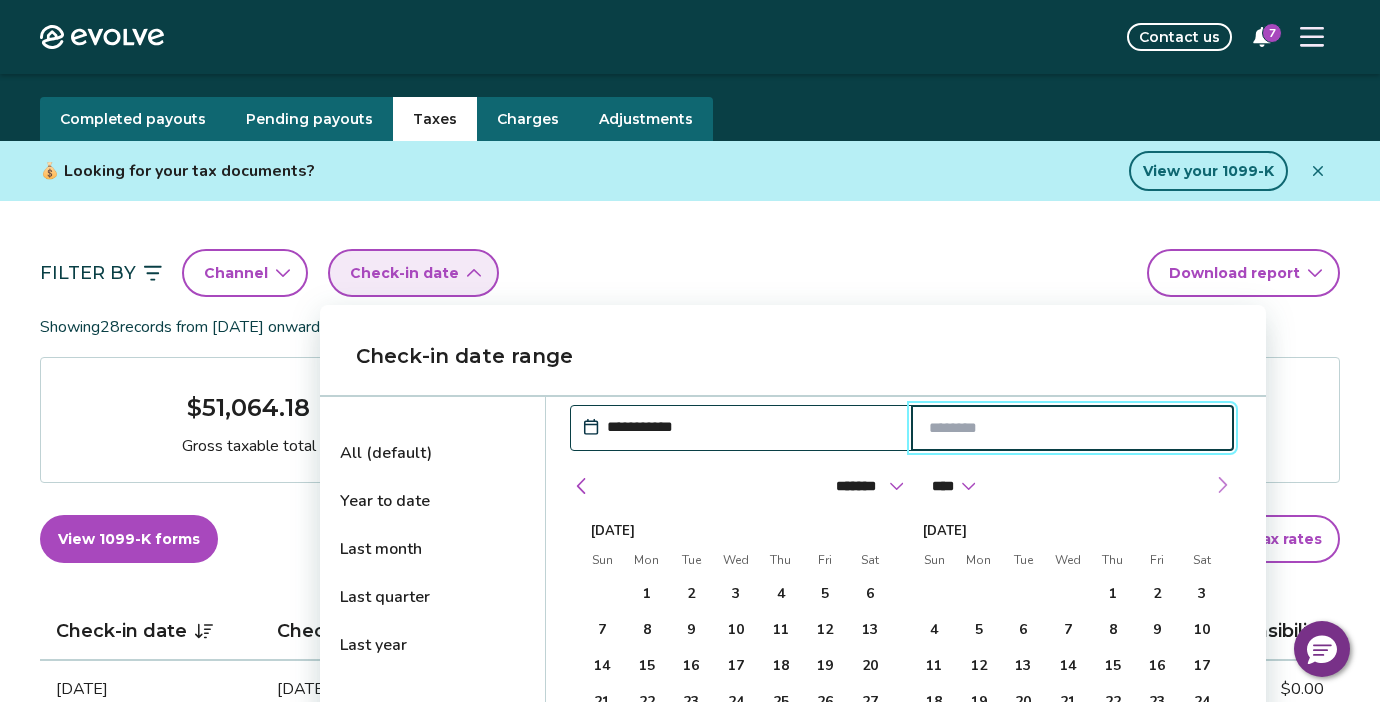 click at bounding box center (1222, 485) 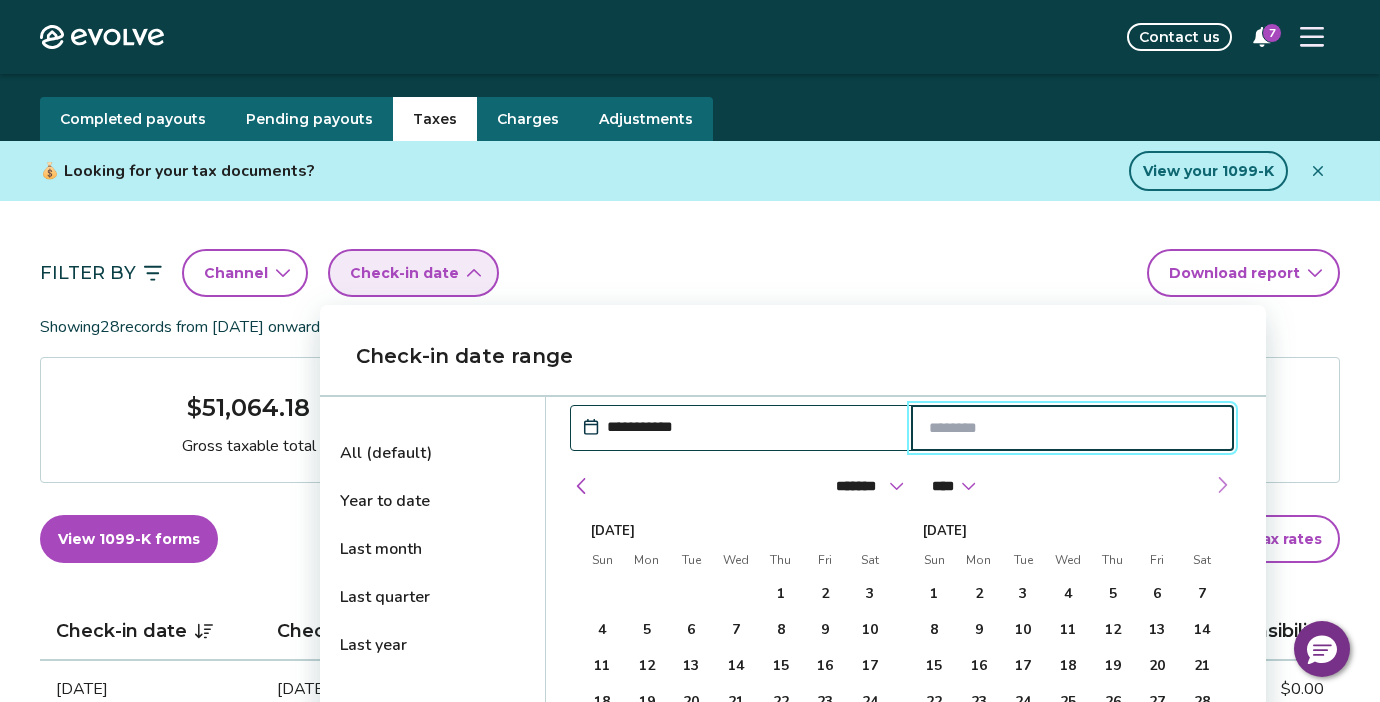 click at bounding box center [1222, 485] 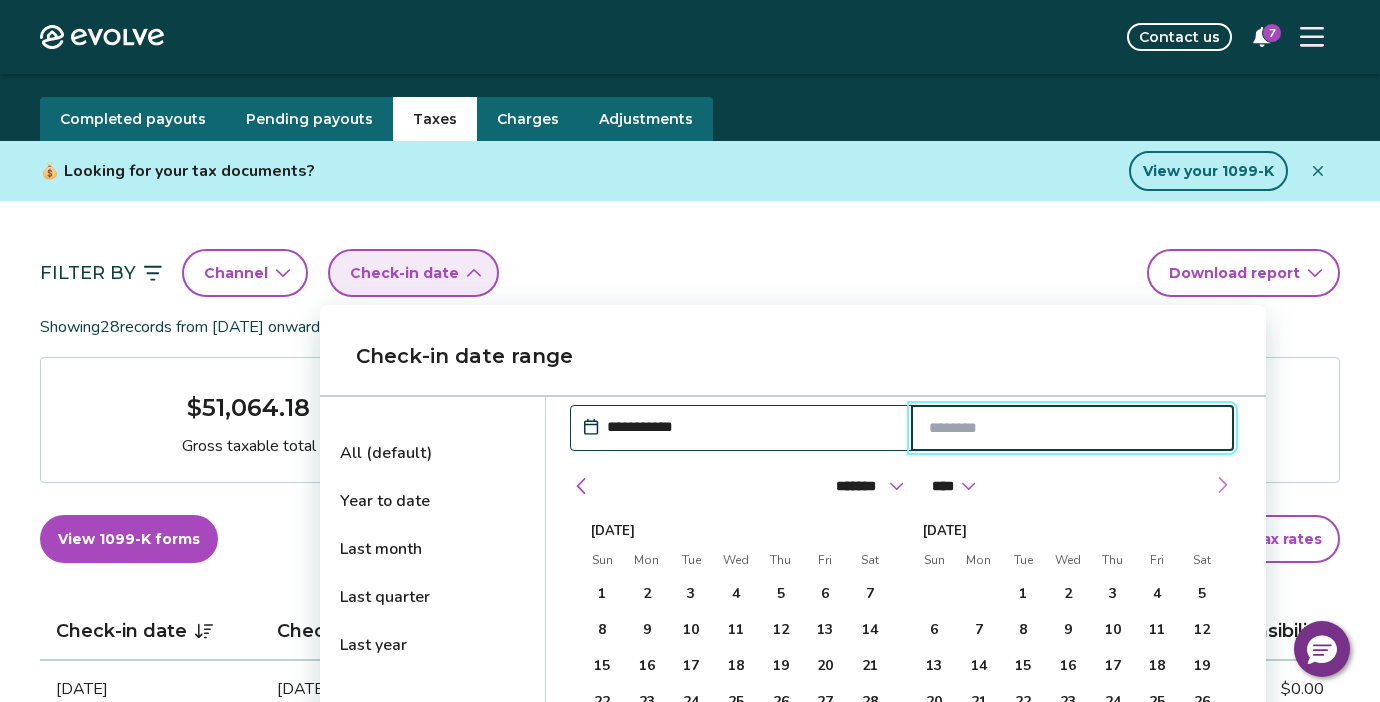 click at bounding box center [1222, 485] 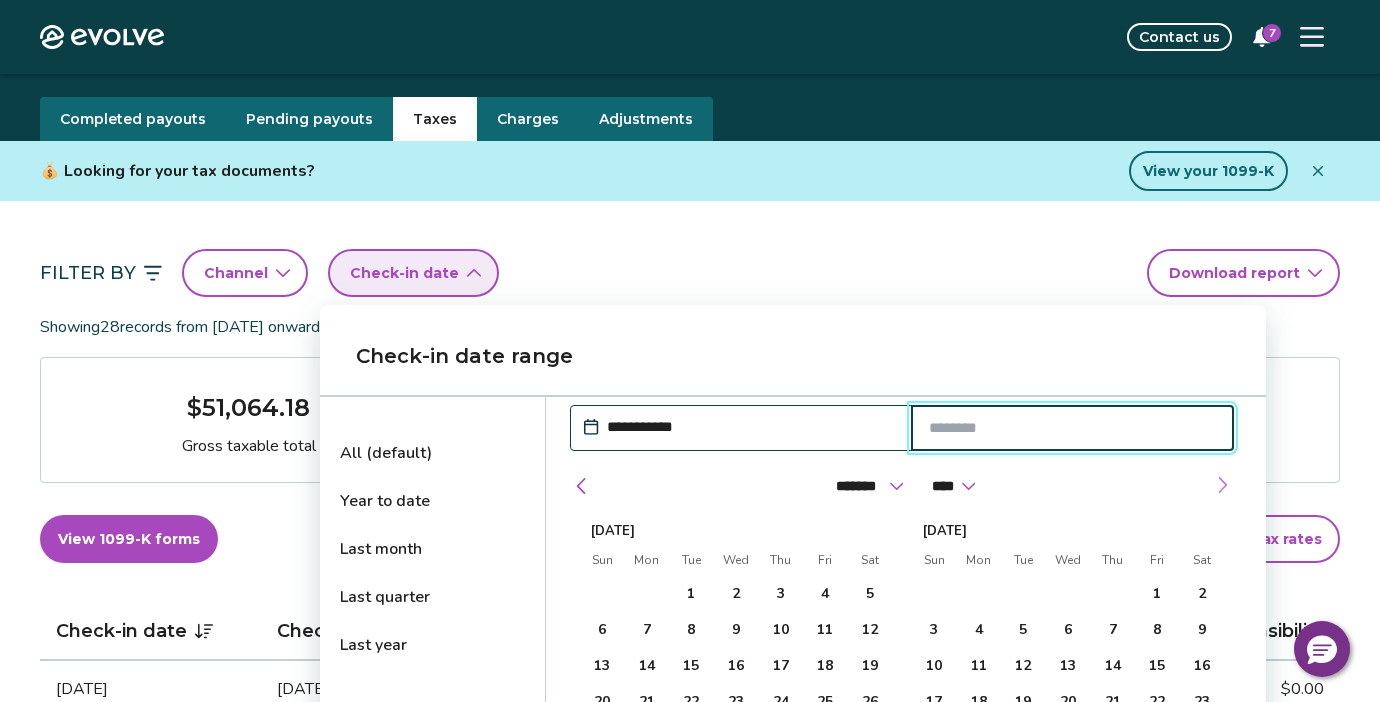 click at bounding box center (1222, 485) 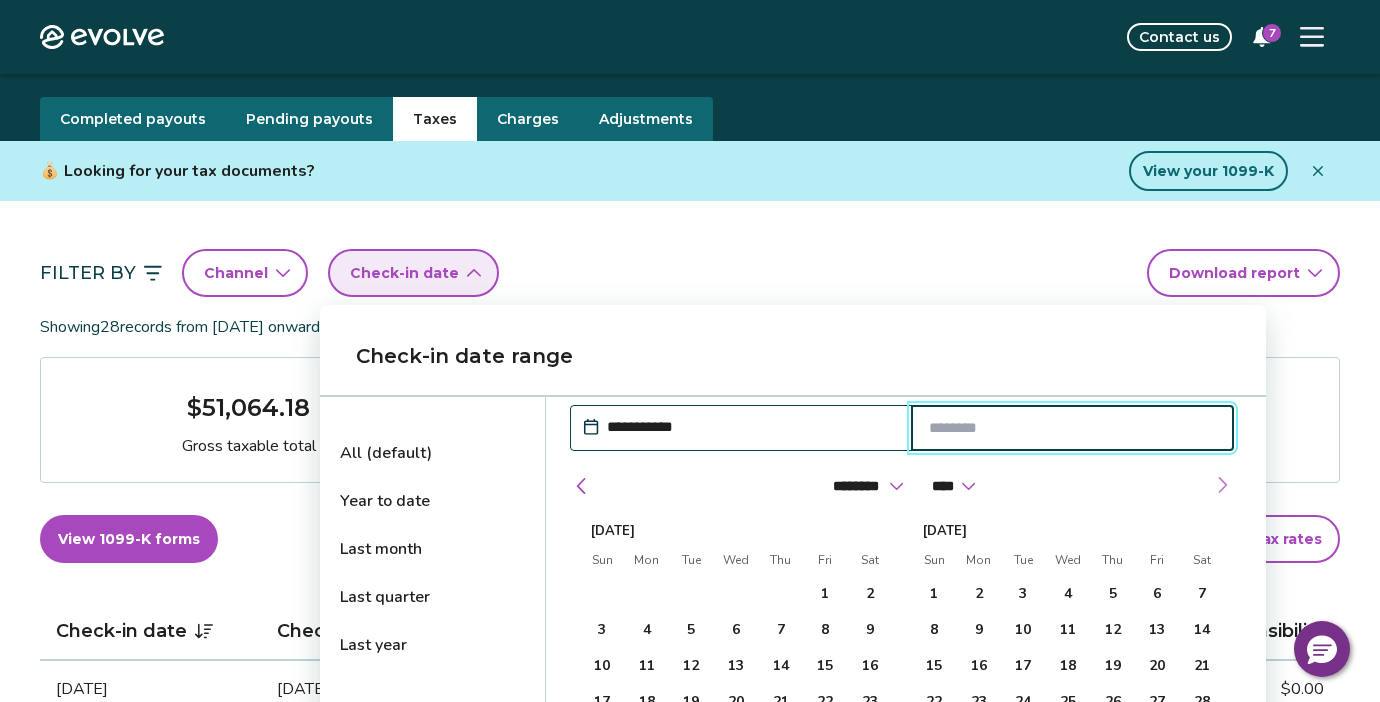 click at bounding box center (1222, 485) 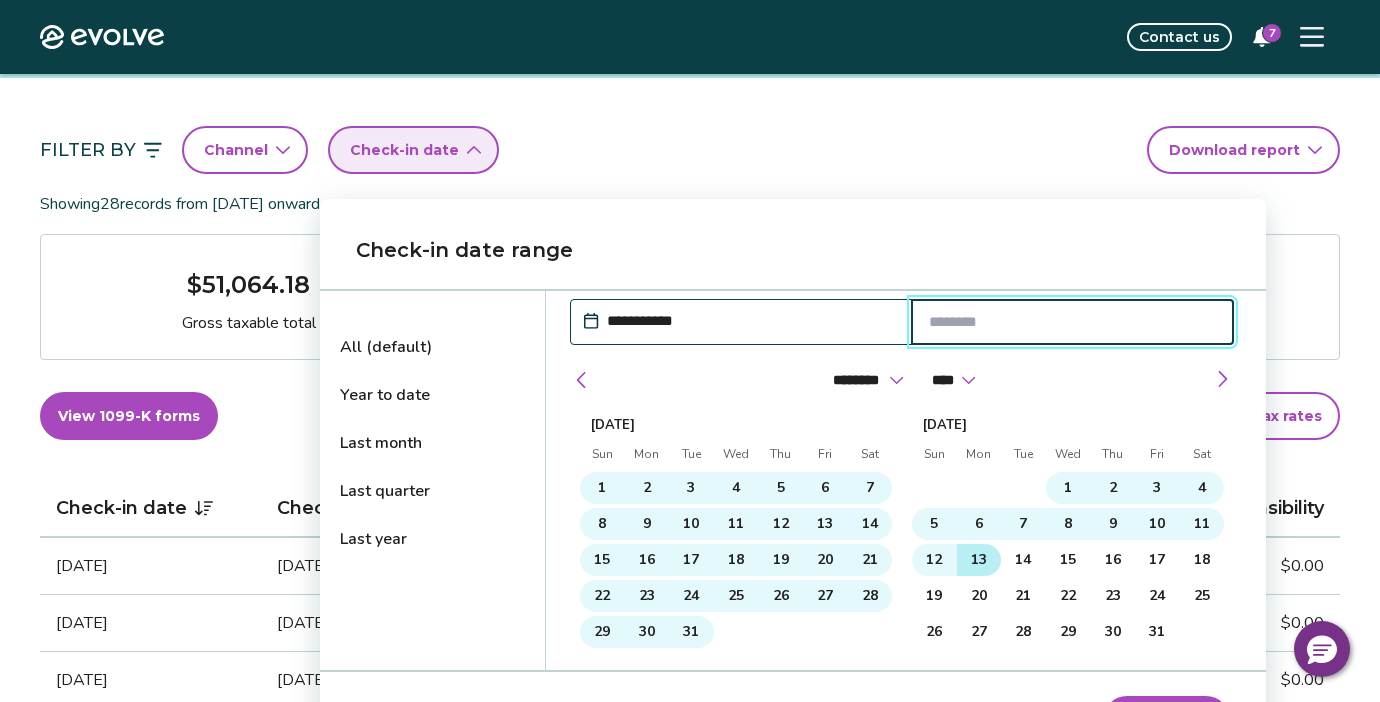scroll, scrollTop: 211, scrollLeft: 0, axis: vertical 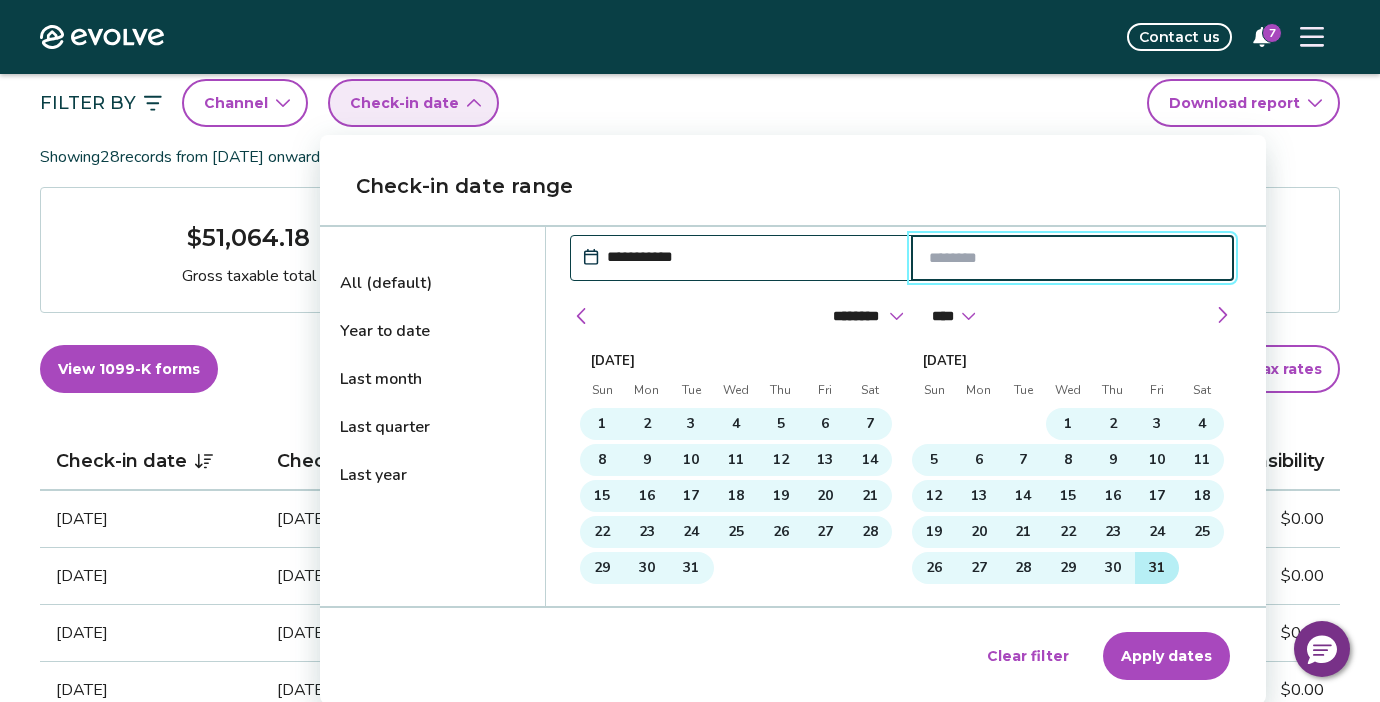 click on "31" at bounding box center [1157, 568] 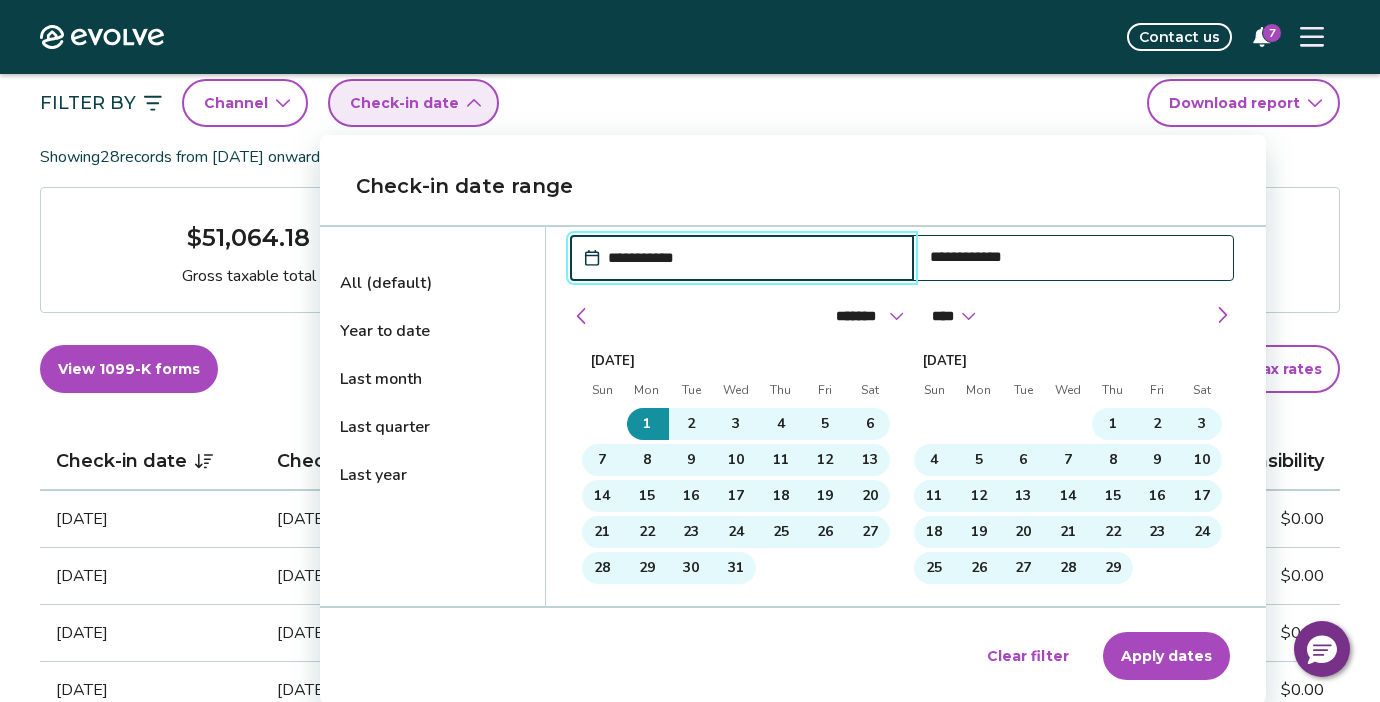click on "Apply dates" at bounding box center (1166, 656) 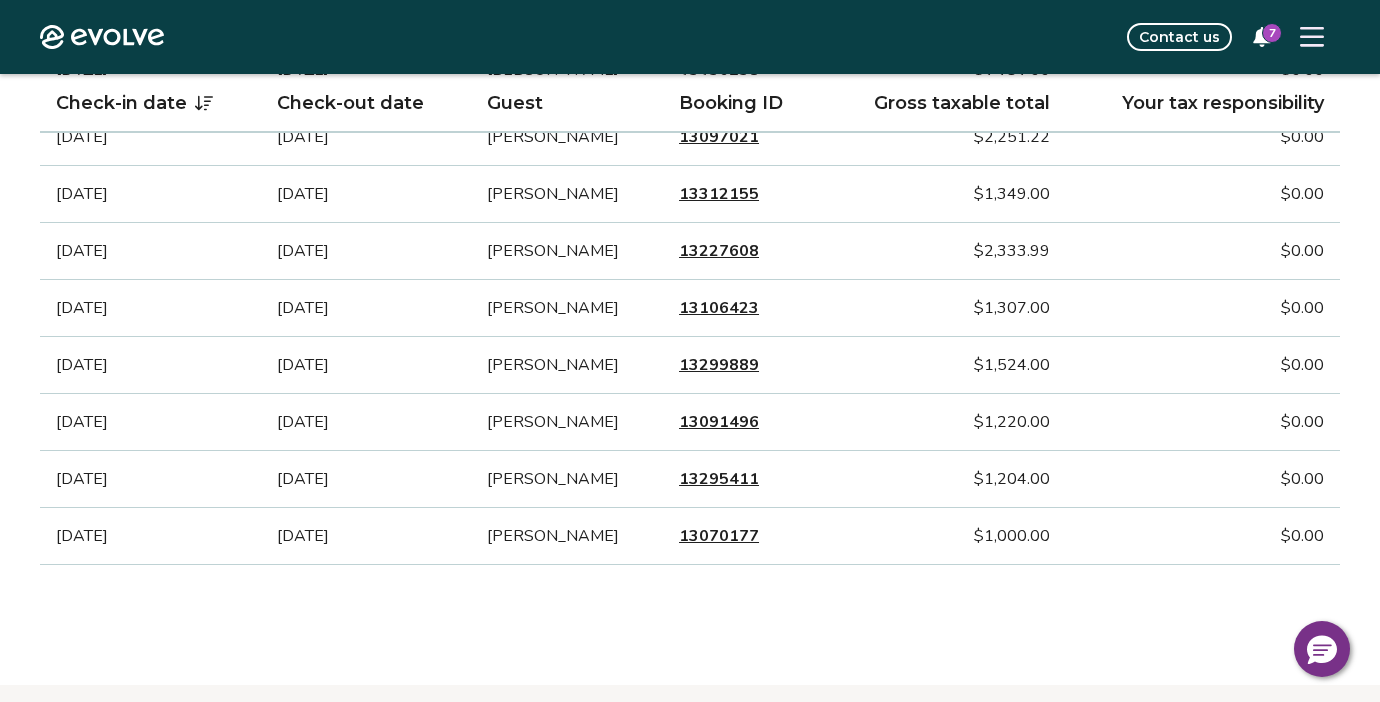 scroll, scrollTop: 1064, scrollLeft: 0, axis: vertical 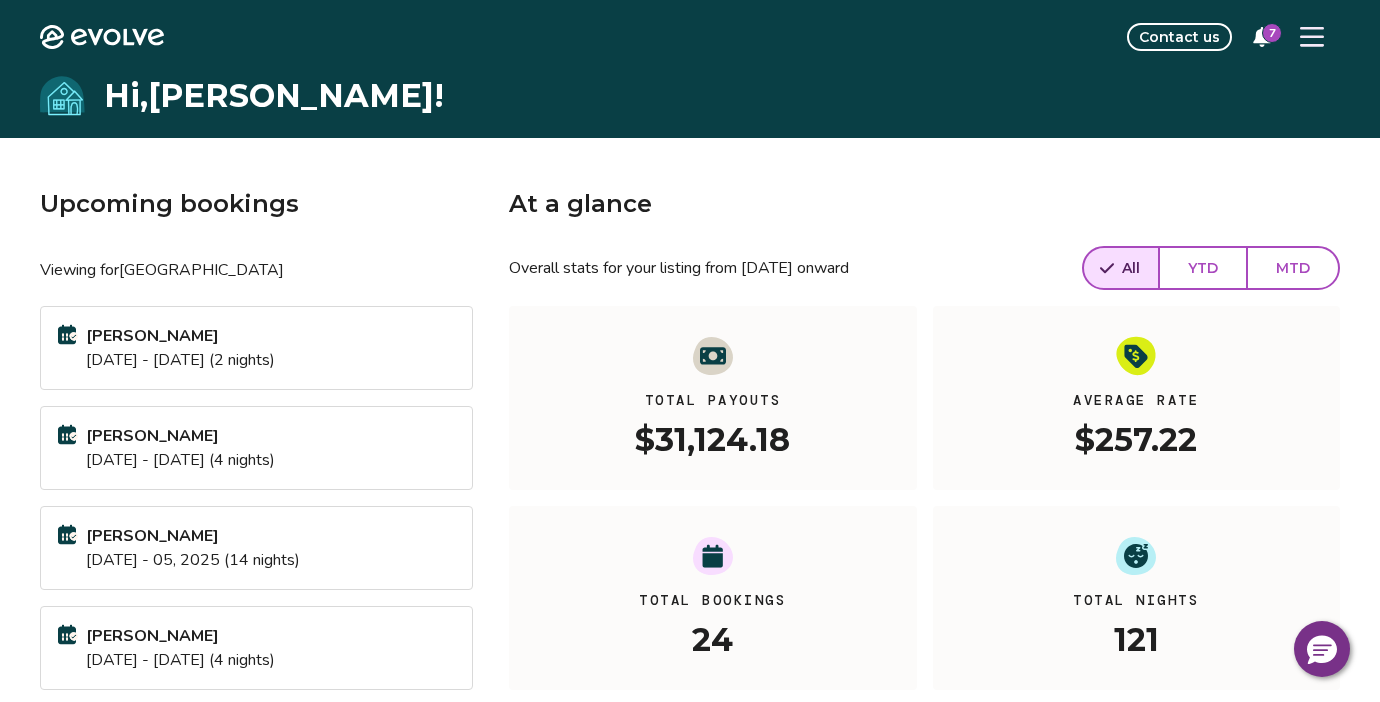 click 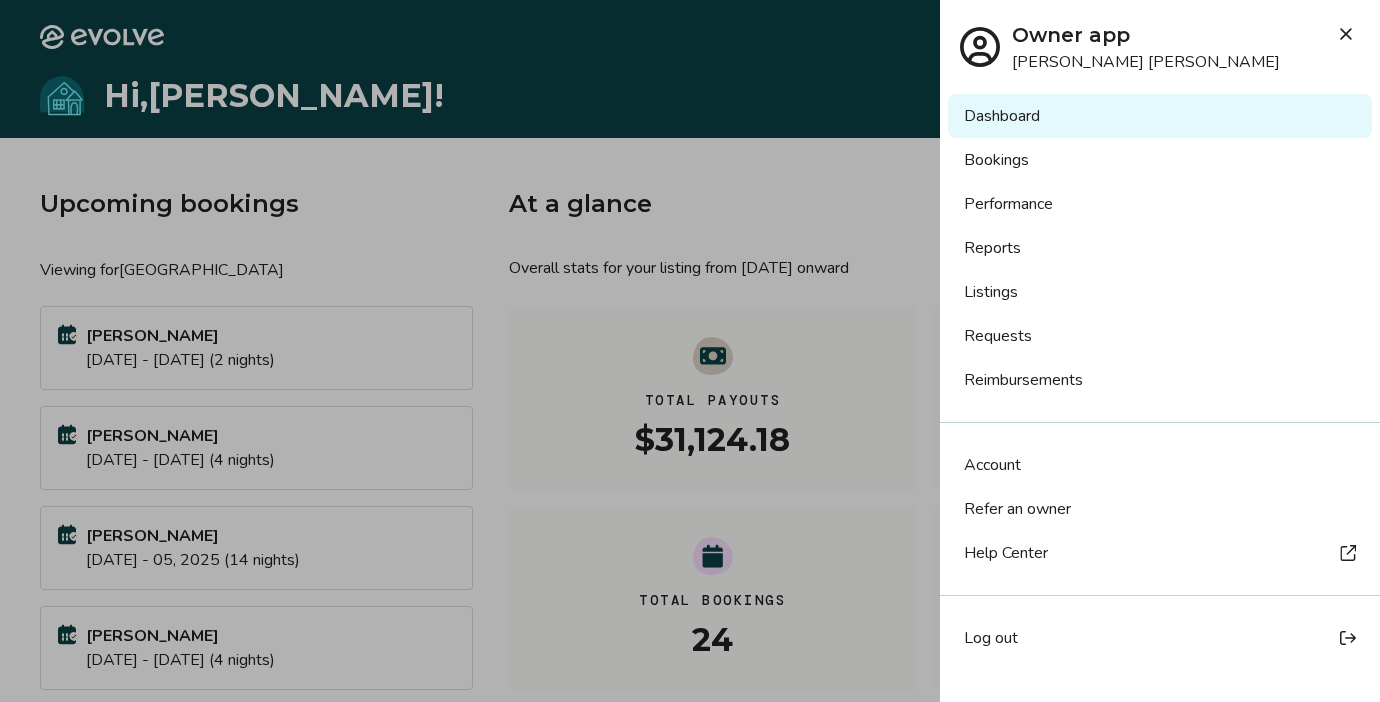 click on "Reports" at bounding box center (1160, 248) 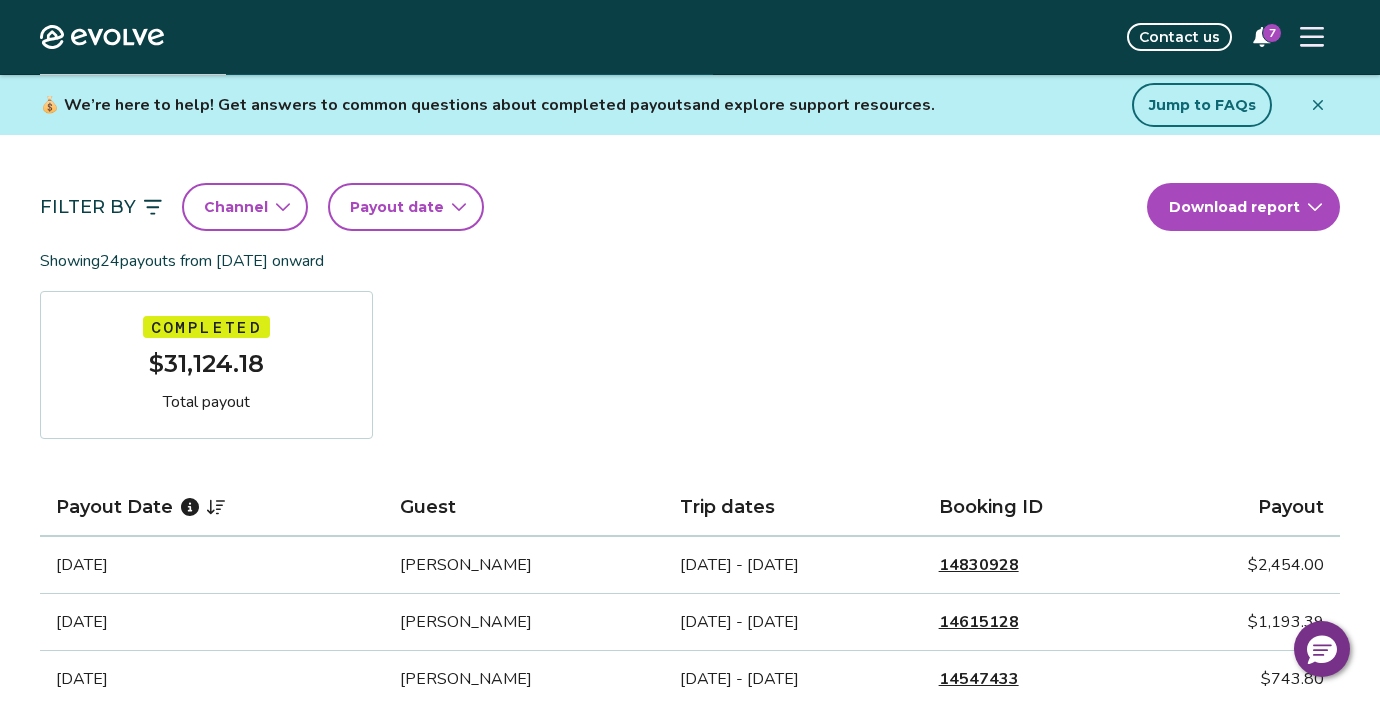 scroll, scrollTop: 108, scrollLeft: 0, axis: vertical 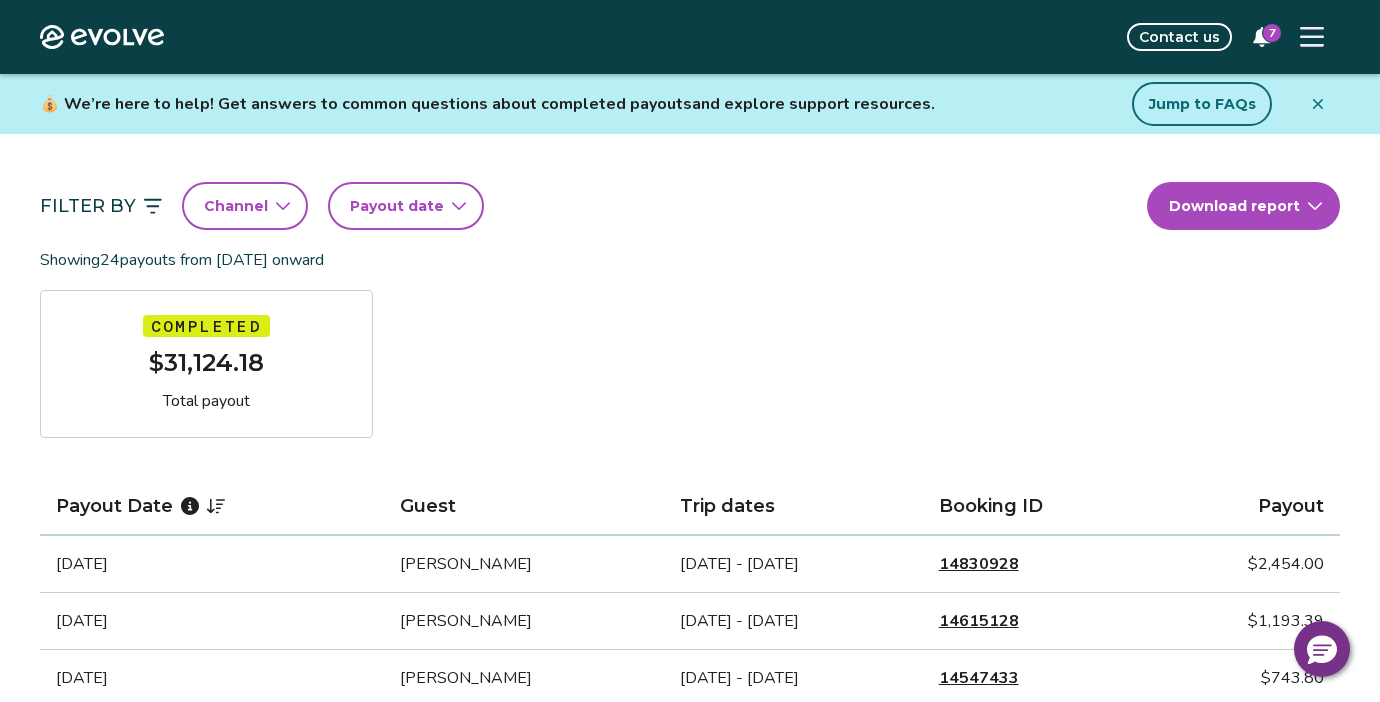 click on "Evolve Contact us 7 Reports Completed payouts Pending payouts Taxes Charges Adjustments 💰 We’re here to help! Get answers to common questions about   completed payouts  and explore support resources. Jump to FAQs Filter By  Channel Payout date Download   report Showing  24  payouts   from [DATE] onward Completed $31,124.18 Total payout Payout Date Guest Trip dates Booking ID Payout [DATE] [PERSON_NAME] [DATE] - [DATE] 14830928 $2,454.00 [DATE] [PERSON_NAME] [DATE] - [DATE] 14615128 $1,193.39 [DATE] [PERSON_NAME] [DATE] - [DATE] 14547433 $743.80 [DATE] [PERSON_NAME] [DATE] - [DATE] 14436067 $1,487.59 [DATE] [PERSON_NAME] [DATE] - [DATE] 14292735 $1,650.00 [DATE] [PERSON_NAME] [DATE] - [DATE] 14336861 $1,145.24 [DATE] [PERSON_NAME] [DATE] - [DATE] 14045265 $966.48 [DATE] [PERSON_NAME] [DATE] - [DATE] 14066040 $1,512.91 [DATE] [PERSON_NAME] [DATE] - [DATE] 13851167 $1,330.63 1 2 20" at bounding box center (690, 1385) 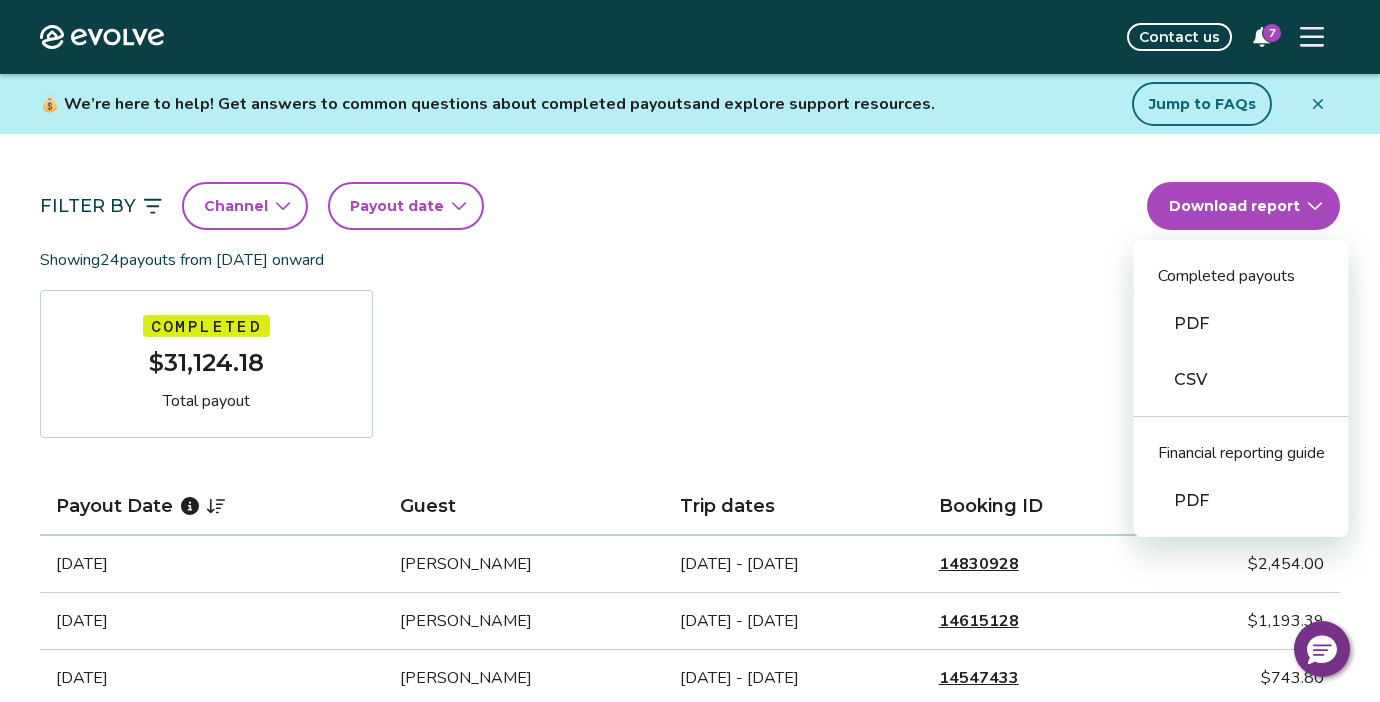 click on "Evolve Contact us 7 Reports Completed payouts Pending payouts Taxes Charges Adjustments 💰 We’re here to help! Get answers to common questions about   completed payouts  and explore support resources. Jump to FAQs Filter By  Channel Payout date Download   report Completed payouts PDF CSV Financial reporting guide PDF Showing  24  payouts   from May 1st, 2020 onward Completed $31,124.18 Total payout Payout Date Guest Trip dates Booking ID Payout Jul 7, 2025 Jacquie Rodriguez Quintanilla Jul 5 - Jul 12, 2025 14830928 $2,454.00 Jul 3, 2025 Ryan Widjaja Jul 1 - Jul 4, 2025 14615128 $1,193.39 Jun 27, 2025 Ben Campbell Jun 25 - Jun 27, 2025 14547433 $743.80 Jun 18, 2025 Jenny Koch Jun 16 - Jun 21, 2025 14436067 $1,487.59 Jun 7, 2025 Brooke Svitak Jun 5 - Jun 10, 2025 14292735 $1,650.00 Mar 13, 2025 Uschi Hill Mar 11 - Mar 16, 2025 14336861 $1,145.24 Feb 25, 2025 debra patterson Feb 23 - Feb 27, 2025 14045265 $966.48 Feb 17, 2025 Laurence Gingold Feb 15 - Feb 22, 2025 14066040 $1,512.91 Jan 6, 2025 13851167 1 2" at bounding box center (690, 1385) 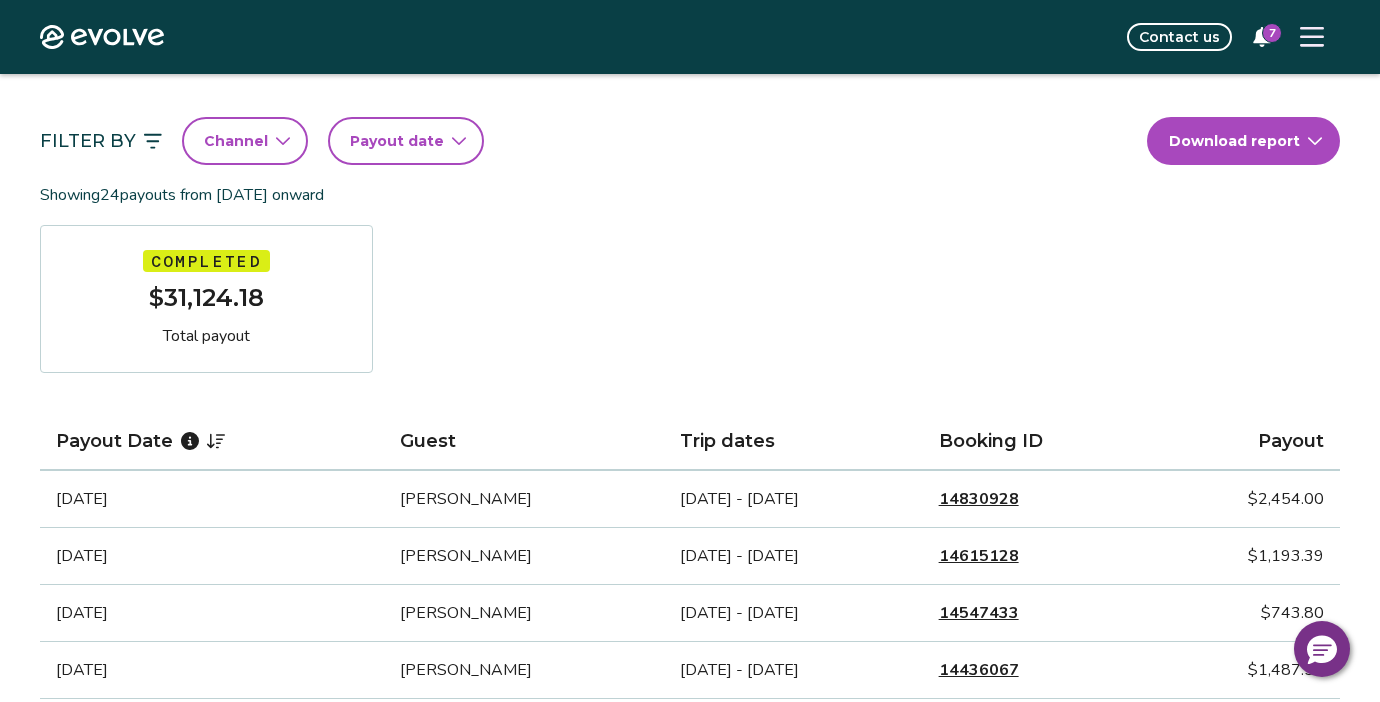 scroll, scrollTop: 175, scrollLeft: 0, axis: vertical 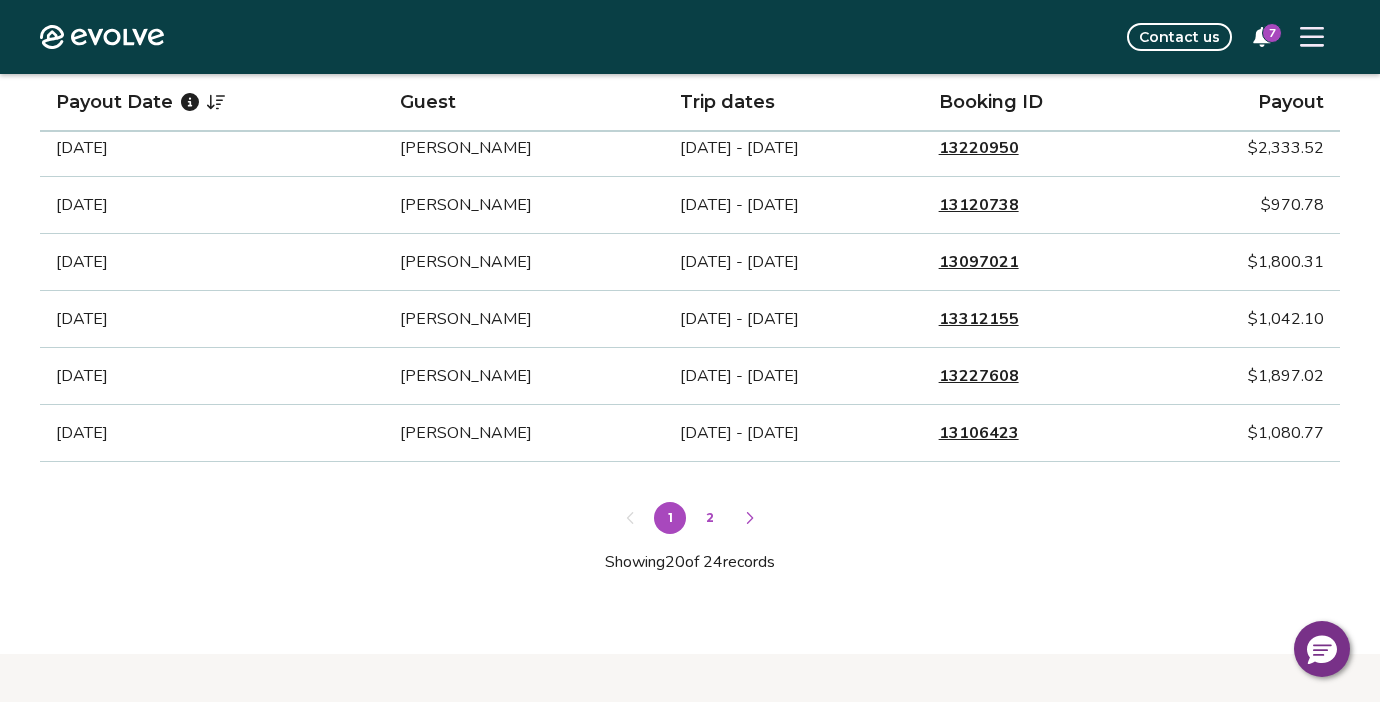 click 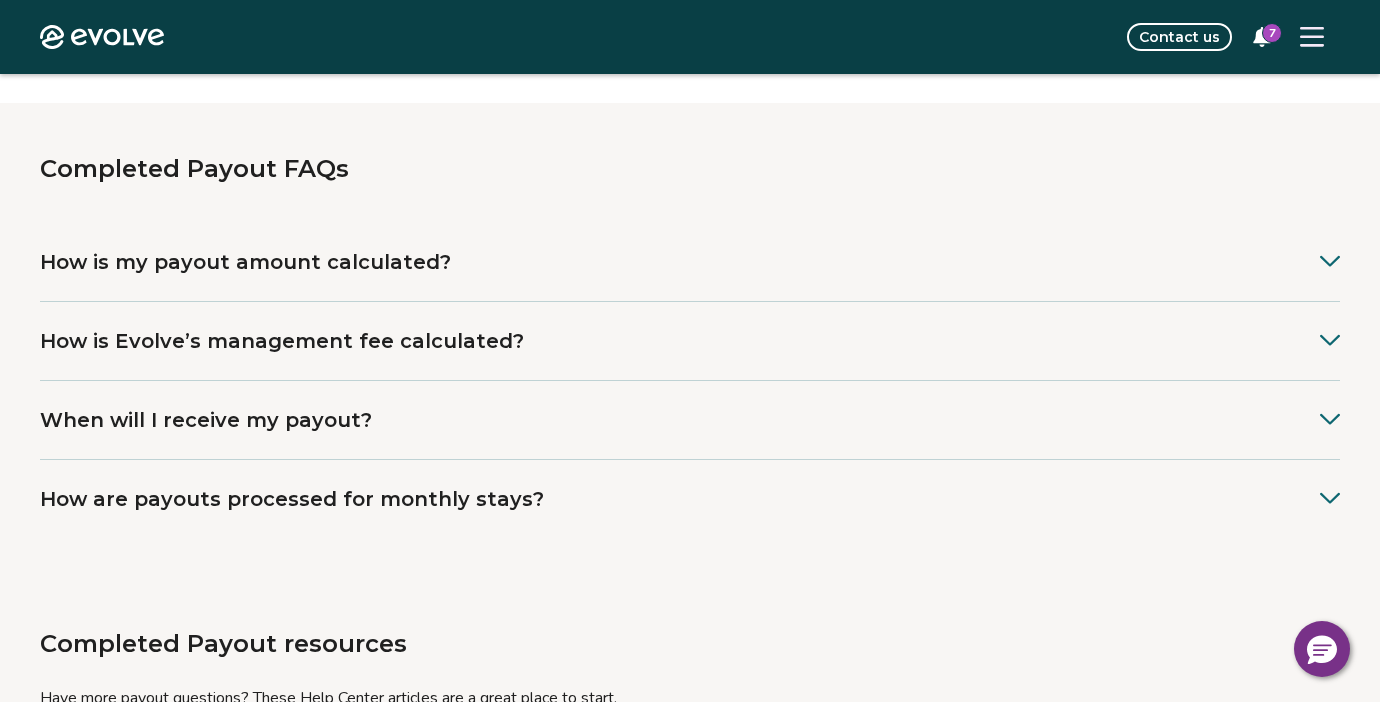 scroll, scrollTop: 959, scrollLeft: 0, axis: vertical 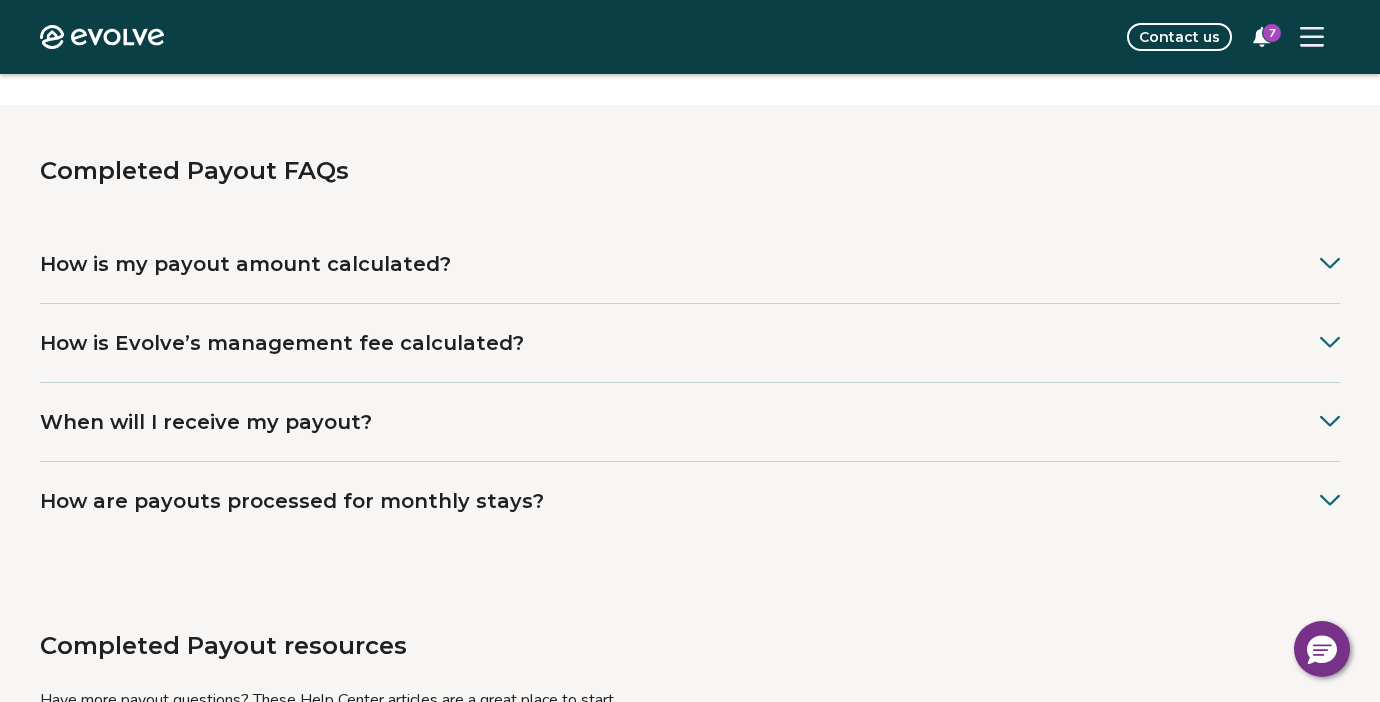 click 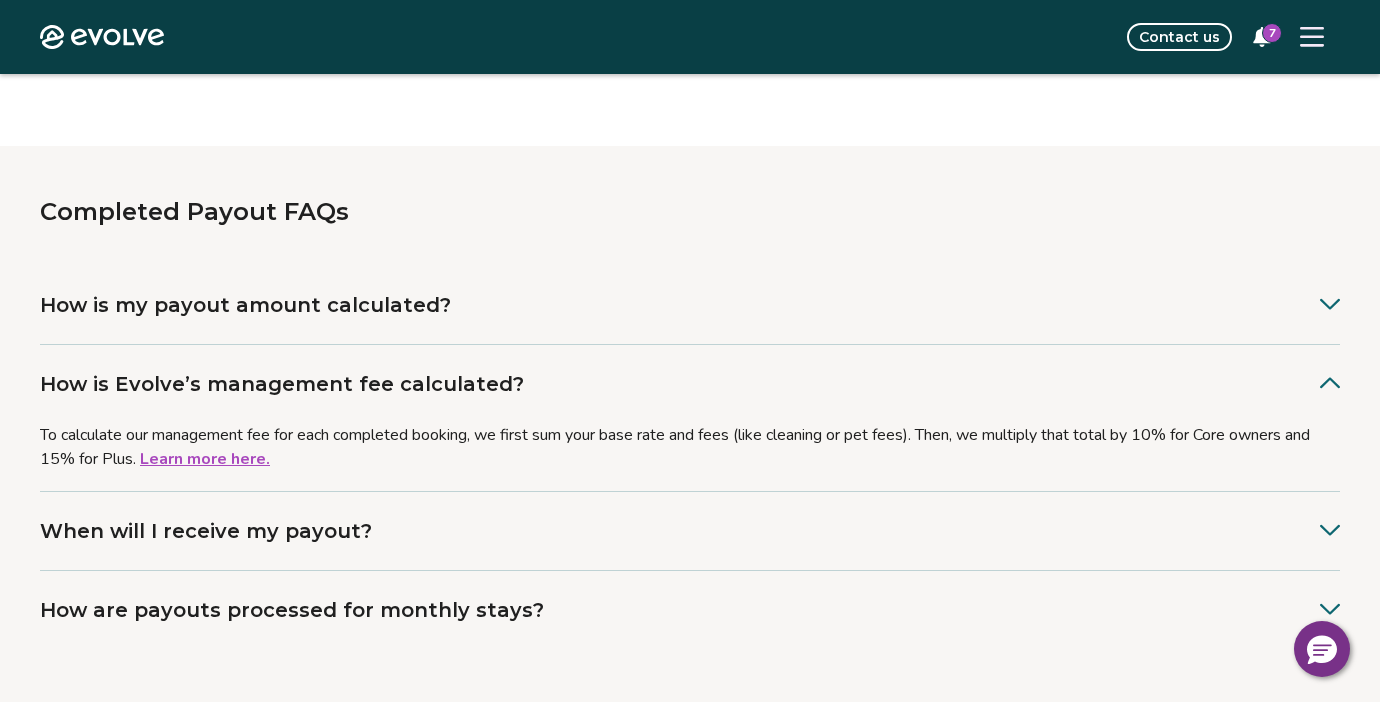 scroll, scrollTop: 915, scrollLeft: 0, axis: vertical 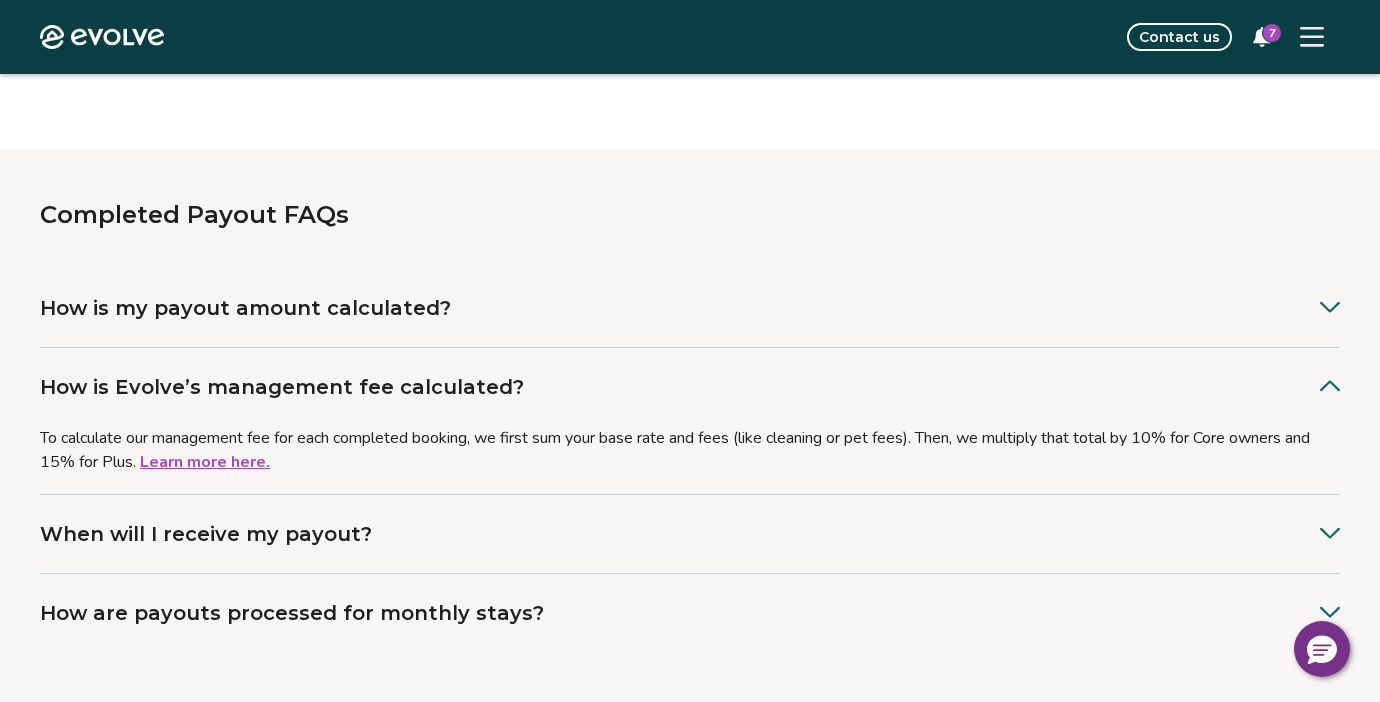 click 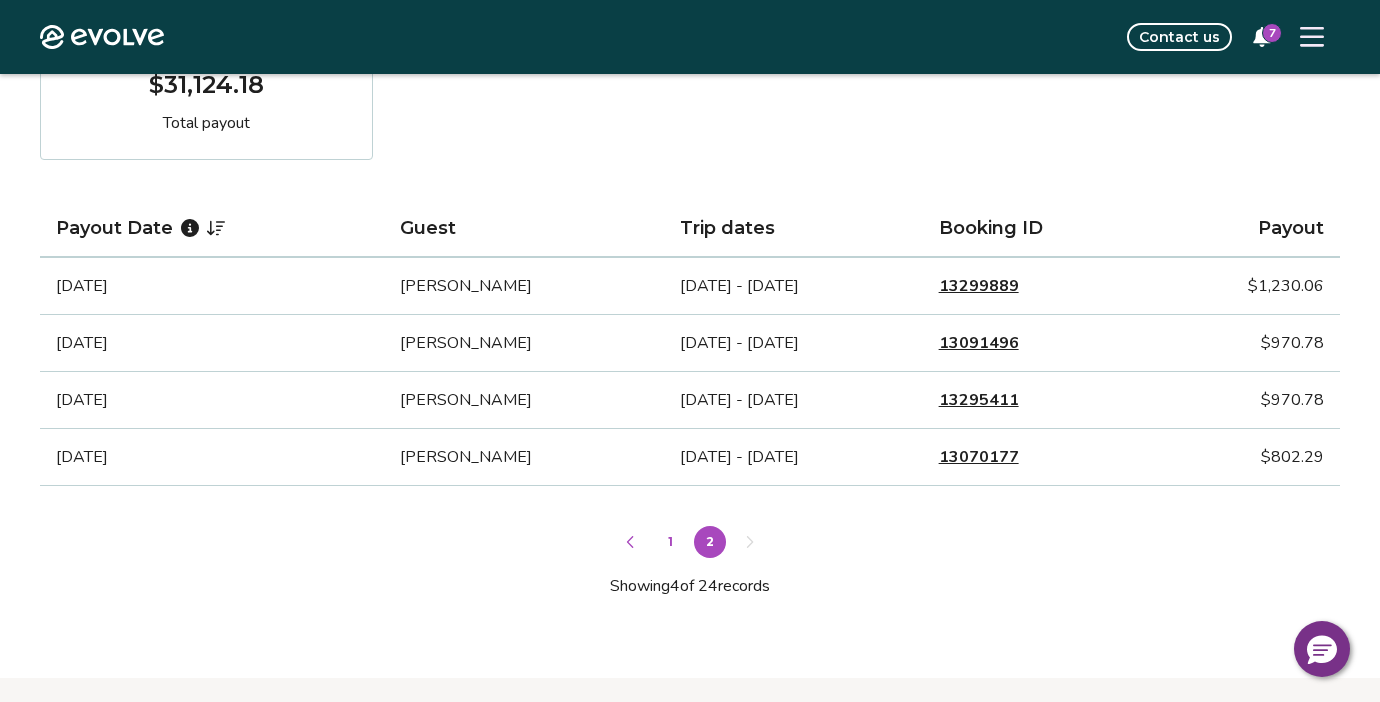 scroll, scrollTop: 384, scrollLeft: 0, axis: vertical 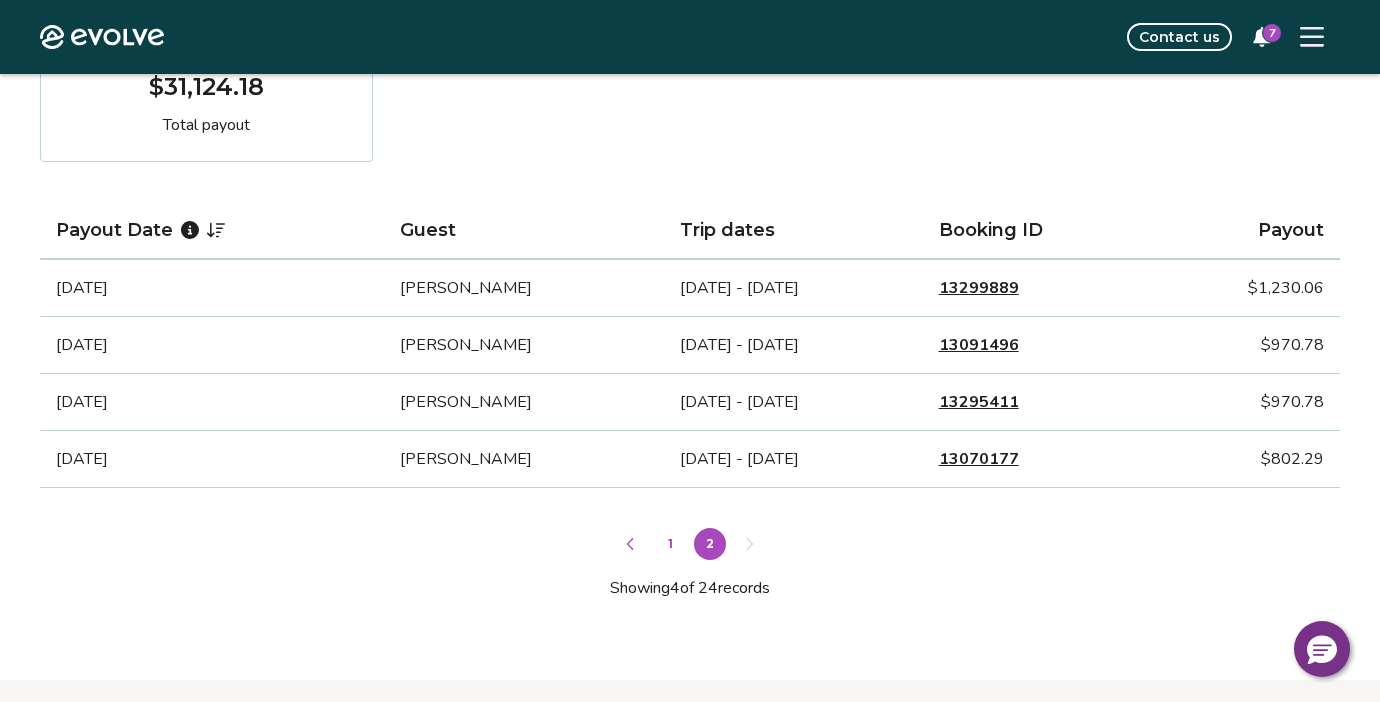 click on "13299889" at bounding box center (979, 288) 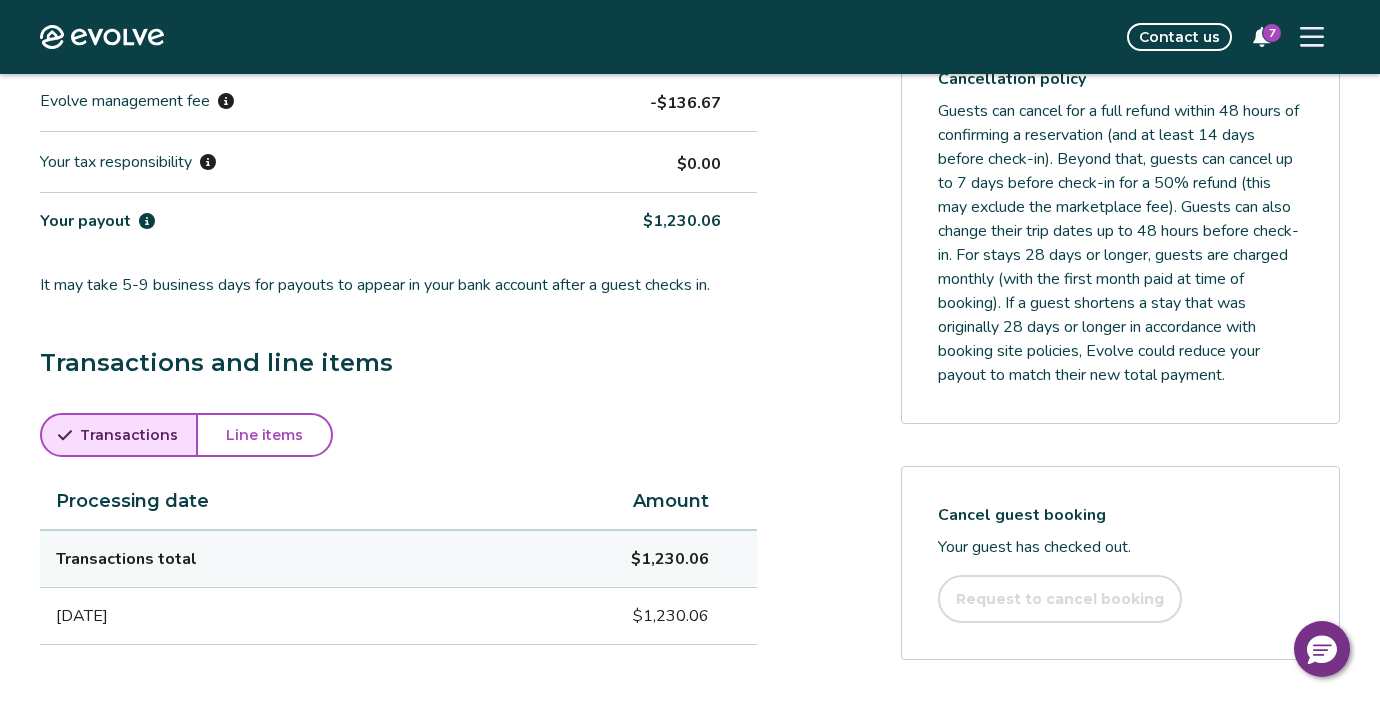 scroll, scrollTop: 726, scrollLeft: 0, axis: vertical 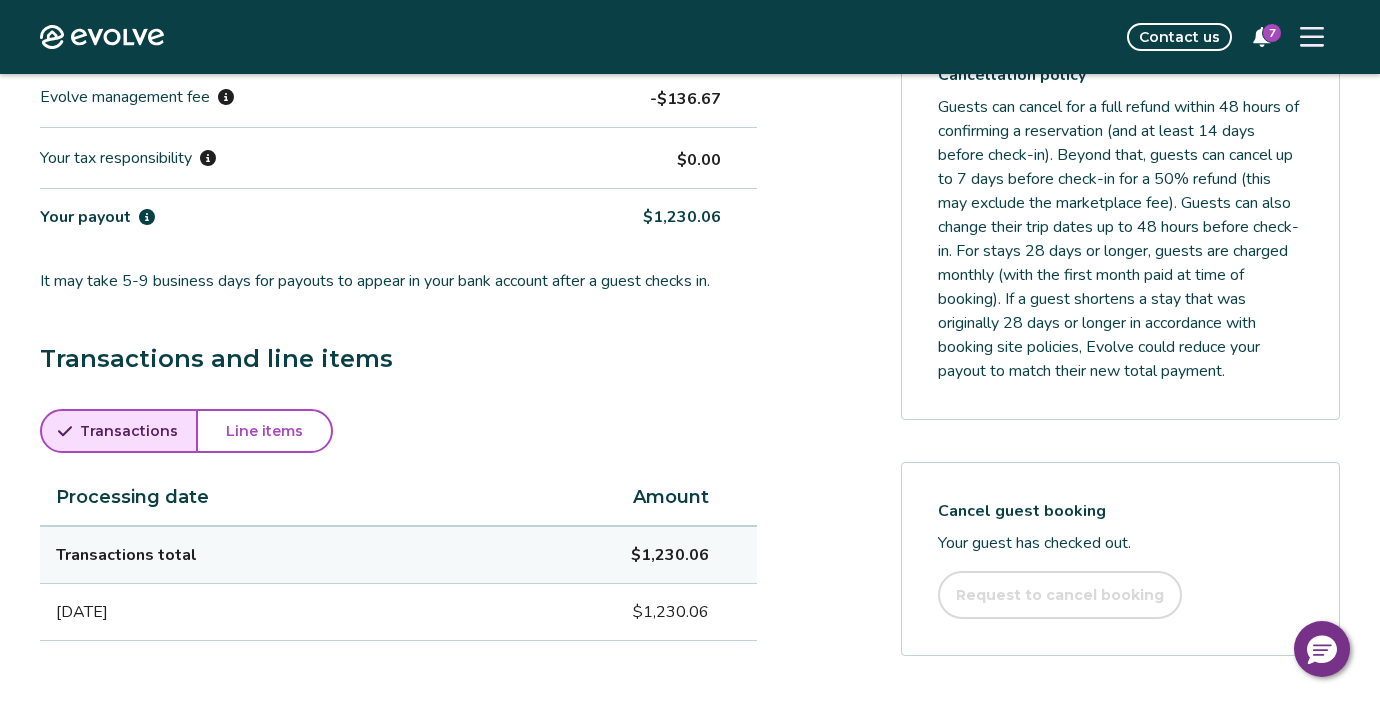 click on "Line items" at bounding box center [264, 431] 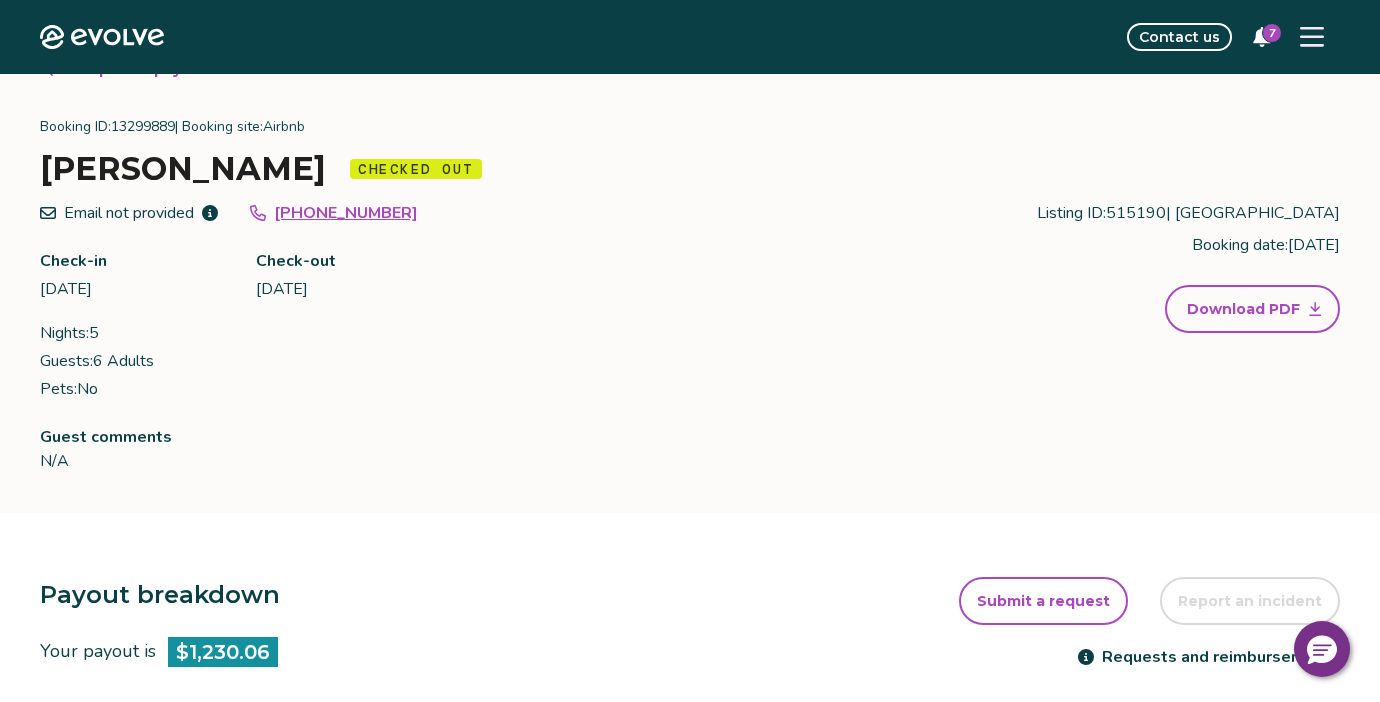 scroll, scrollTop: 0, scrollLeft: 0, axis: both 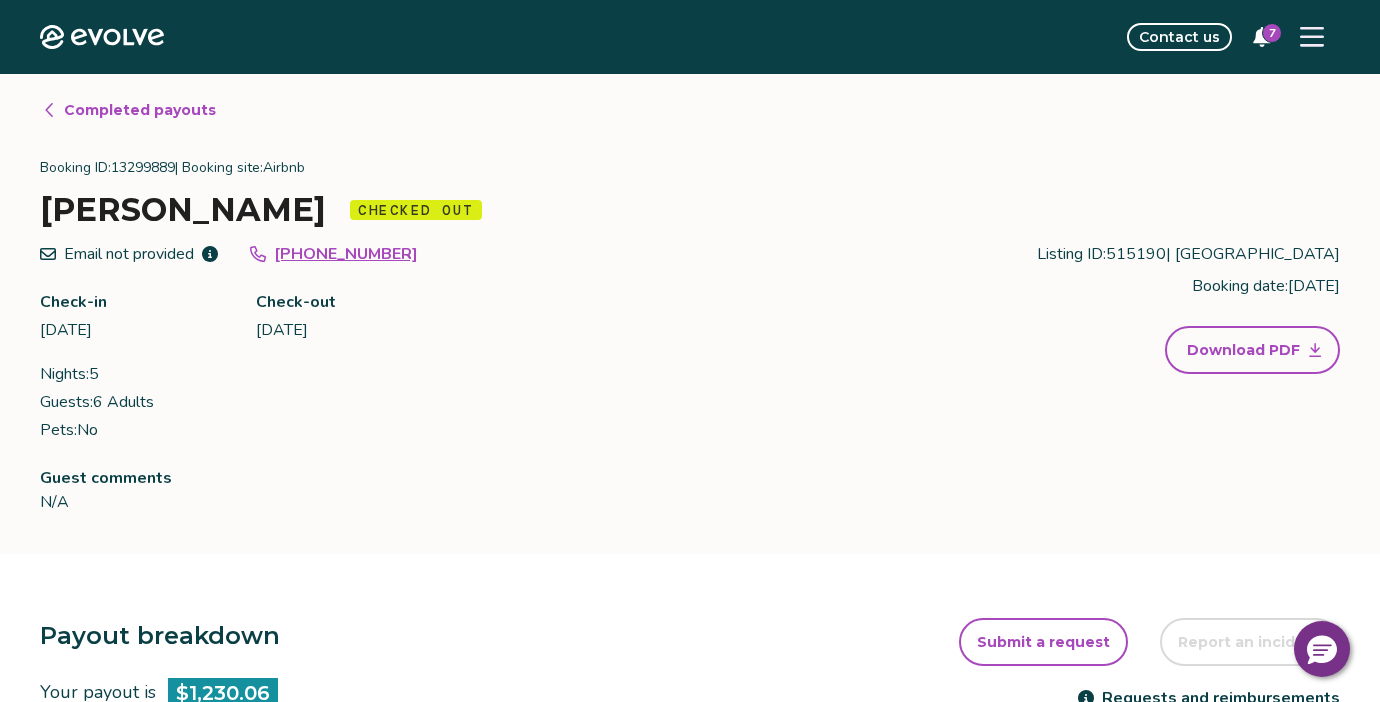 click on "Download PDF" at bounding box center (1243, 350) 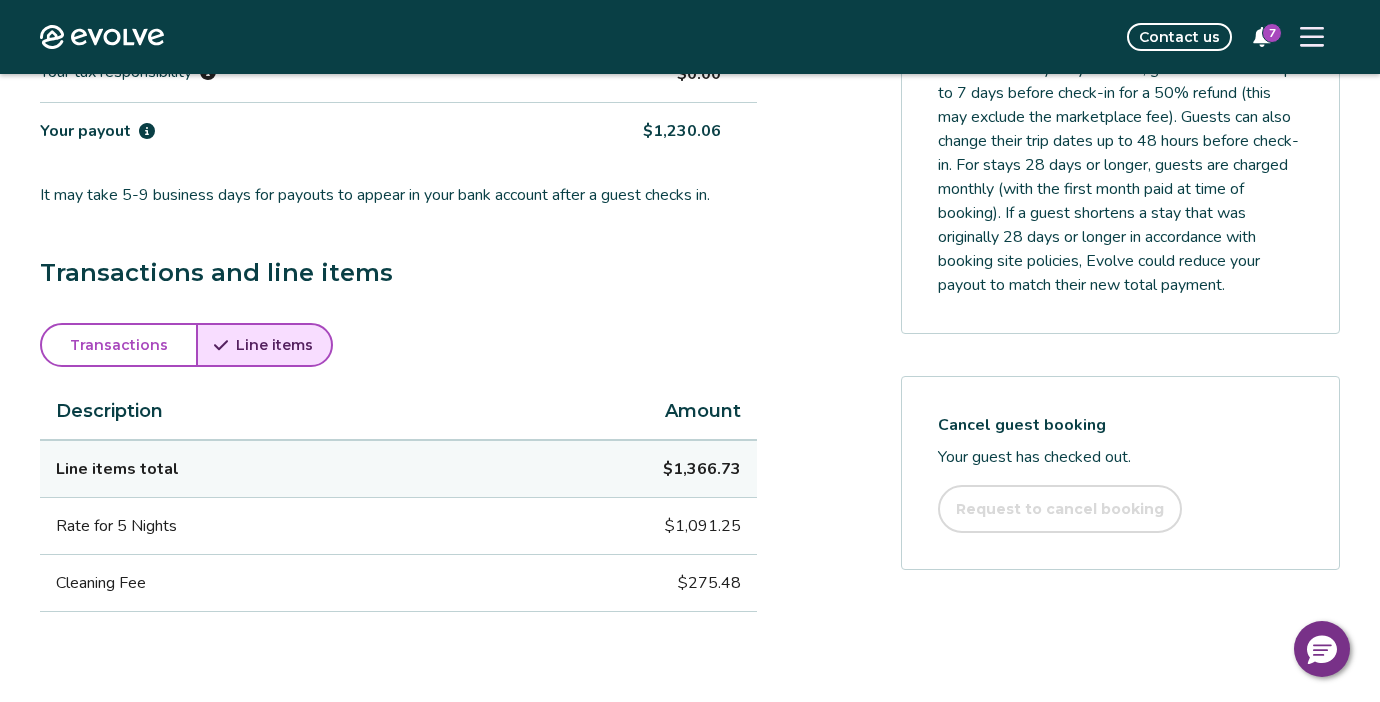 scroll, scrollTop: 809, scrollLeft: 0, axis: vertical 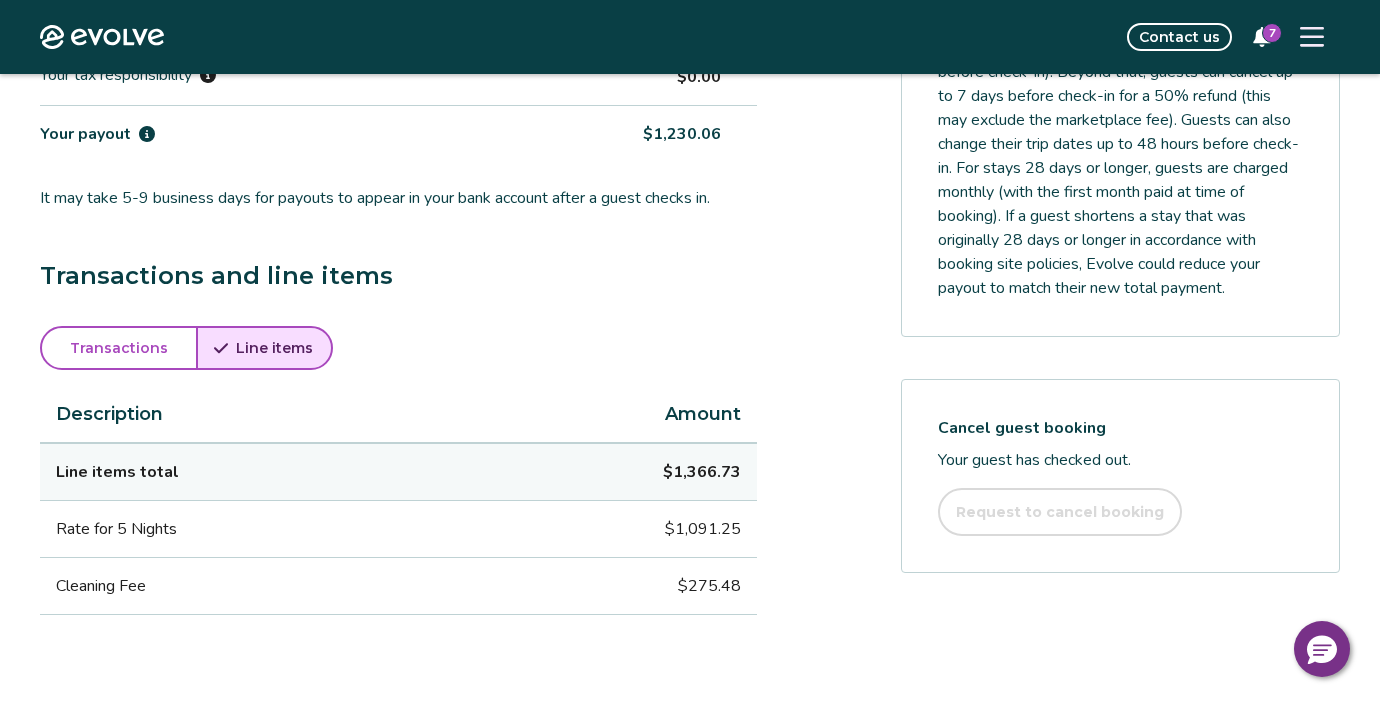 click on "Transactions" at bounding box center (119, 348) 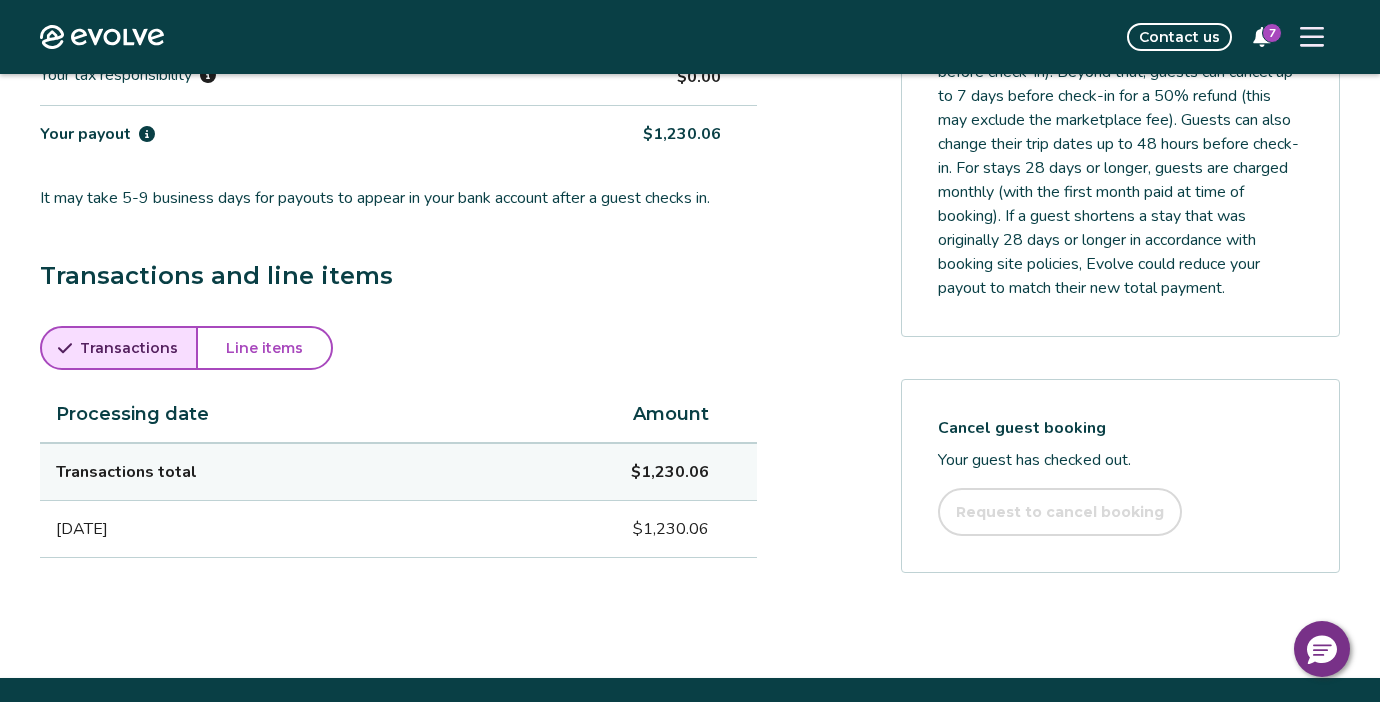 click on "Line items" at bounding box center (264, 348) 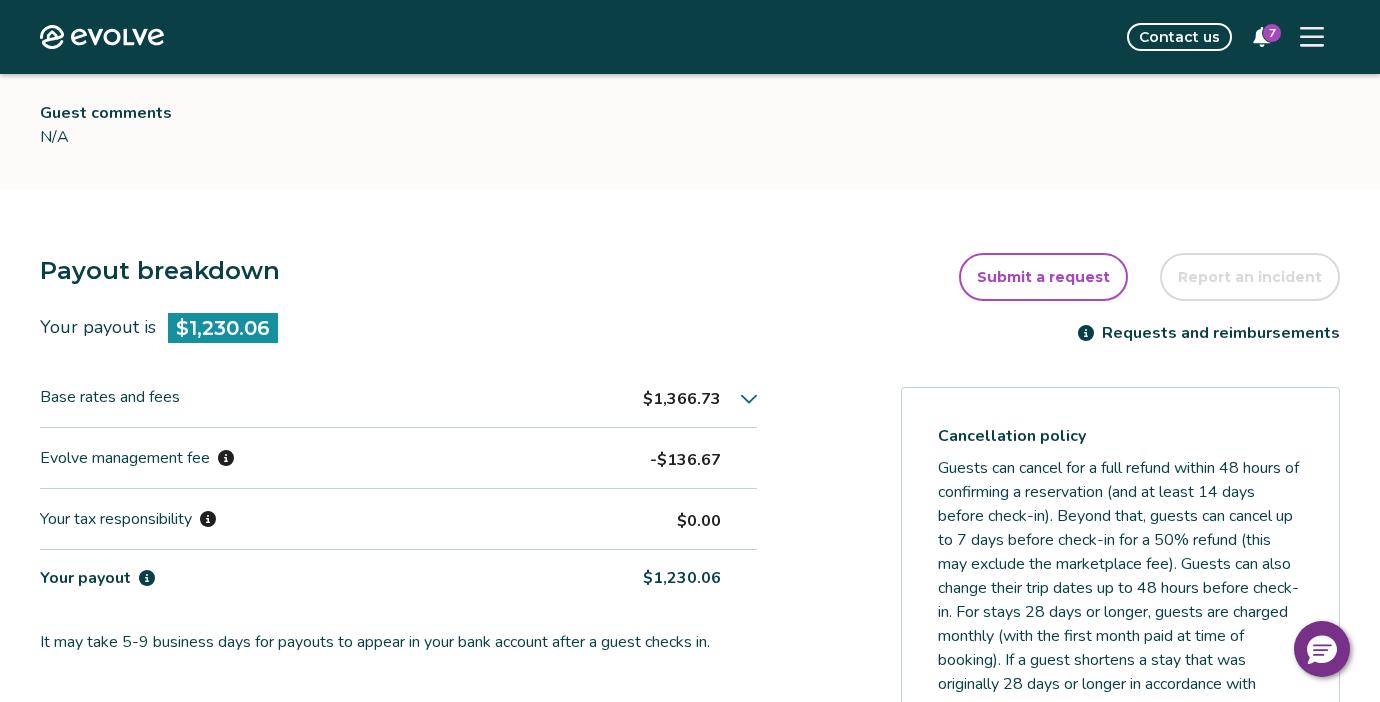 scroll, scrollTop: 0, scrollLeft: 0, axis: both 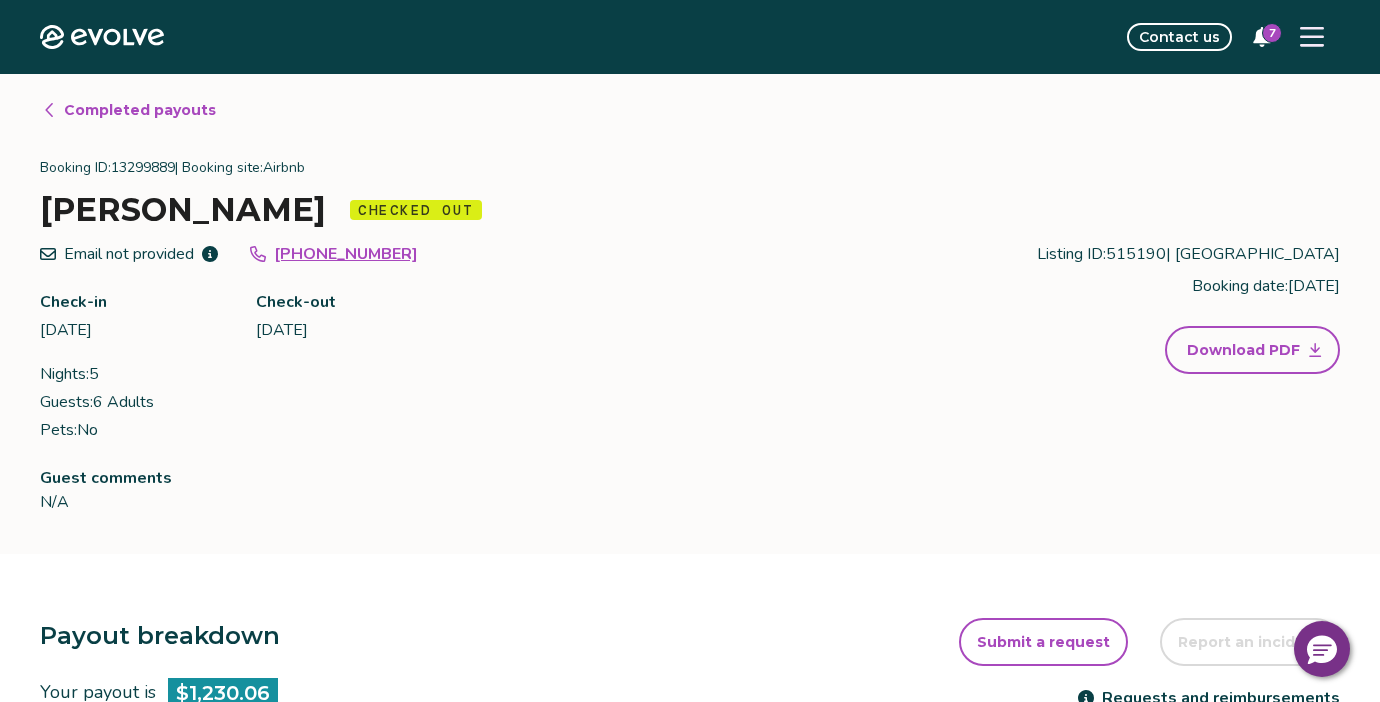 click 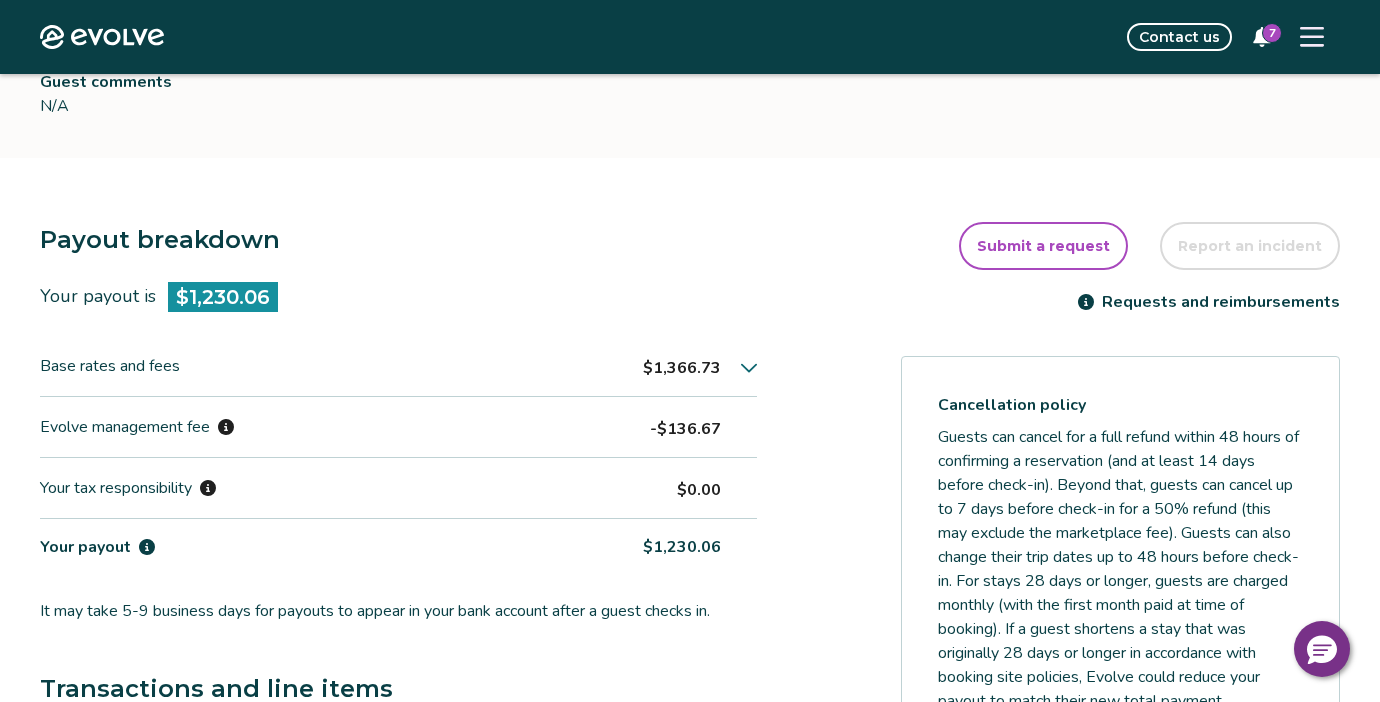 scroll, scrollTop: 0, scrollLeft: 0, axis: both 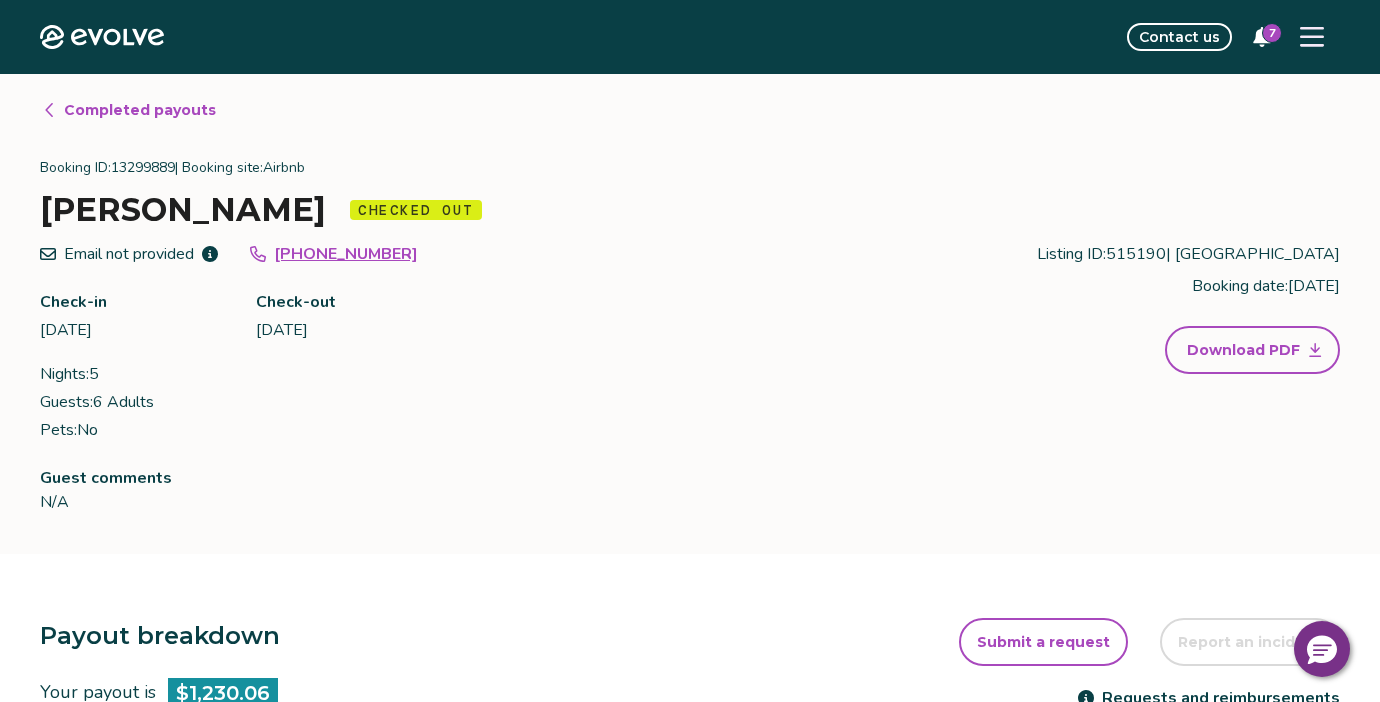 click 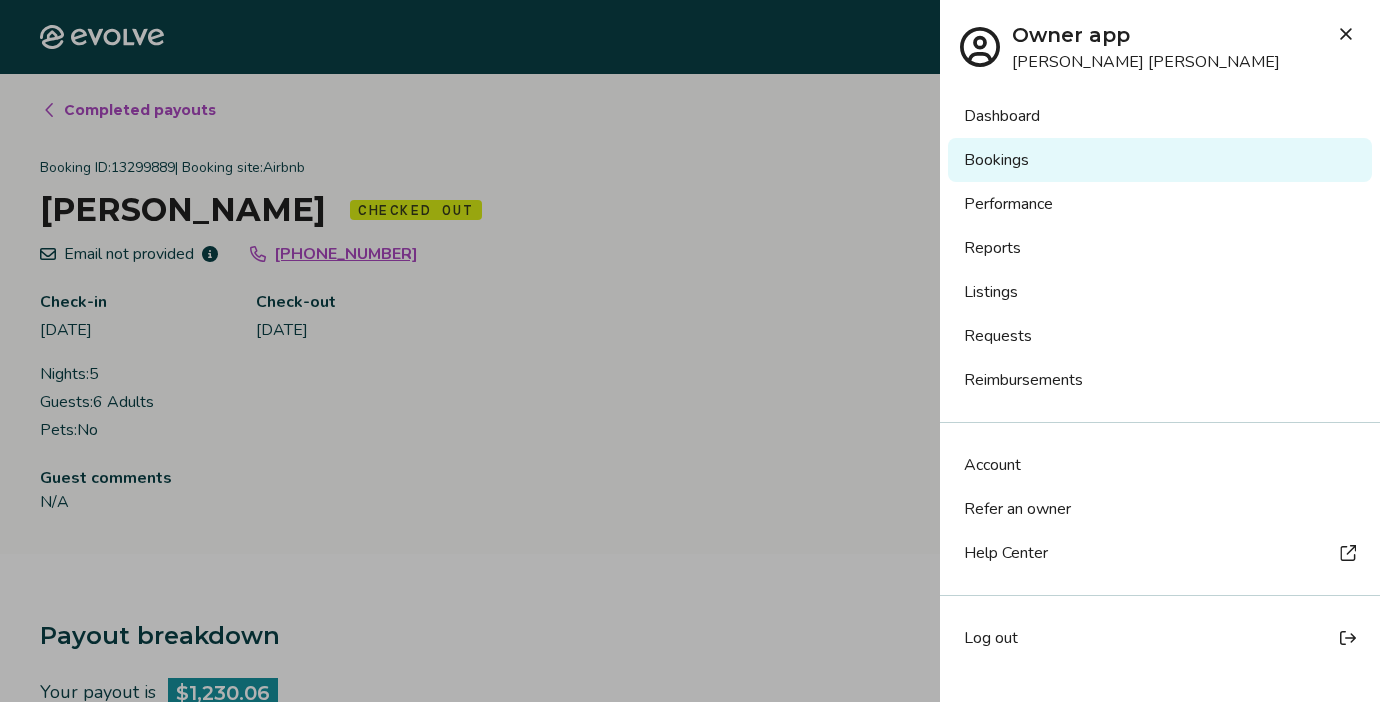 click on "Reports" at bounding box center [1160, 248] 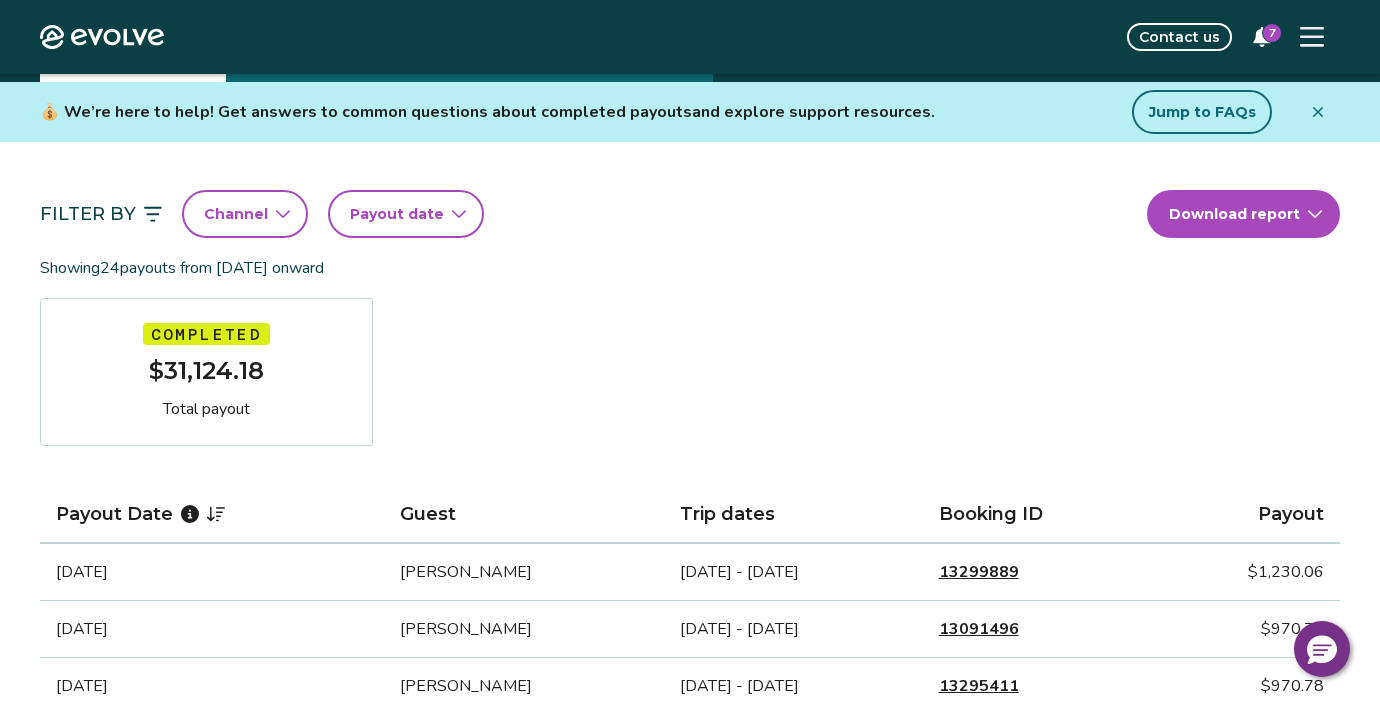 scroll, scrollTop: 102, scrollLeft: 0, axis: vertical 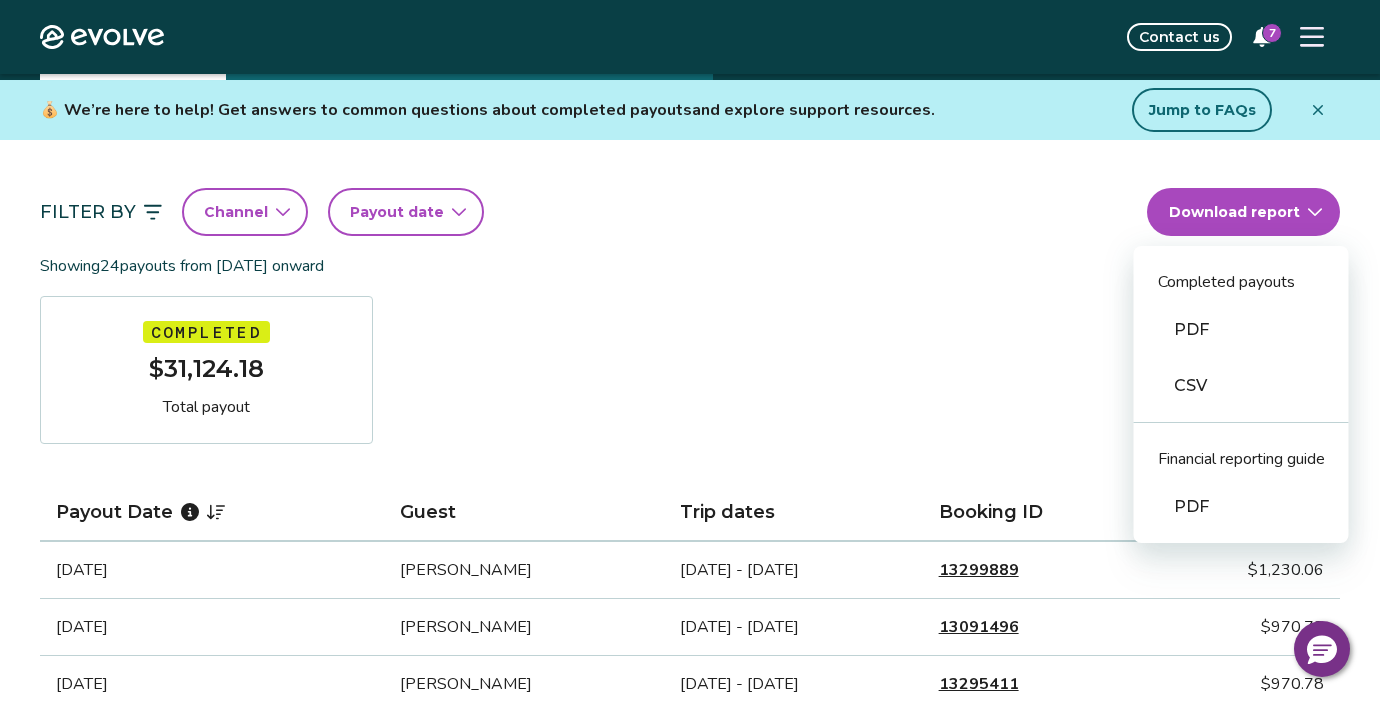 click on "Evolve Contact us 7 Reports Completed payouts Pending payouts Taxes Charges Adjustments 💰 We’re here to help! Get answers to common questions about   completed payouts  and explore support resources. Jump to FAQs Filter By  Channel Payout date Download   report Completed payouts PDF CSV Financial reporting guide PDF Showing  24  payouts   from [DATE] onward Completed $31,124.18 Total payout Payout Date Guest Trip dates Booking ID Payout [DATE] [PERSON_NAME] [DATE] - [DATE] 13299889 $1,230.06 [DATE] [PERSON_NAME] [DATE] - [DATE] 13091496 $970.78 [DATE] [PERSON_NAME] [DATE] - [DATE] 13295411 $970.78 [DATE] [PERSON_NAME] [DATE] - [DATE] 13070177 $802.29 1 2 Showing  4  of   24  records Completed Payout FAQs How is my payout amount calculated? How is Evolve’s management fee calculated? When will I receive my payout? How are payouts processed for monthly stays? Completed Payout resources How Are Guest Payments Processed at Evolve?       Privacy Policy" at bounding box center [690, 935] 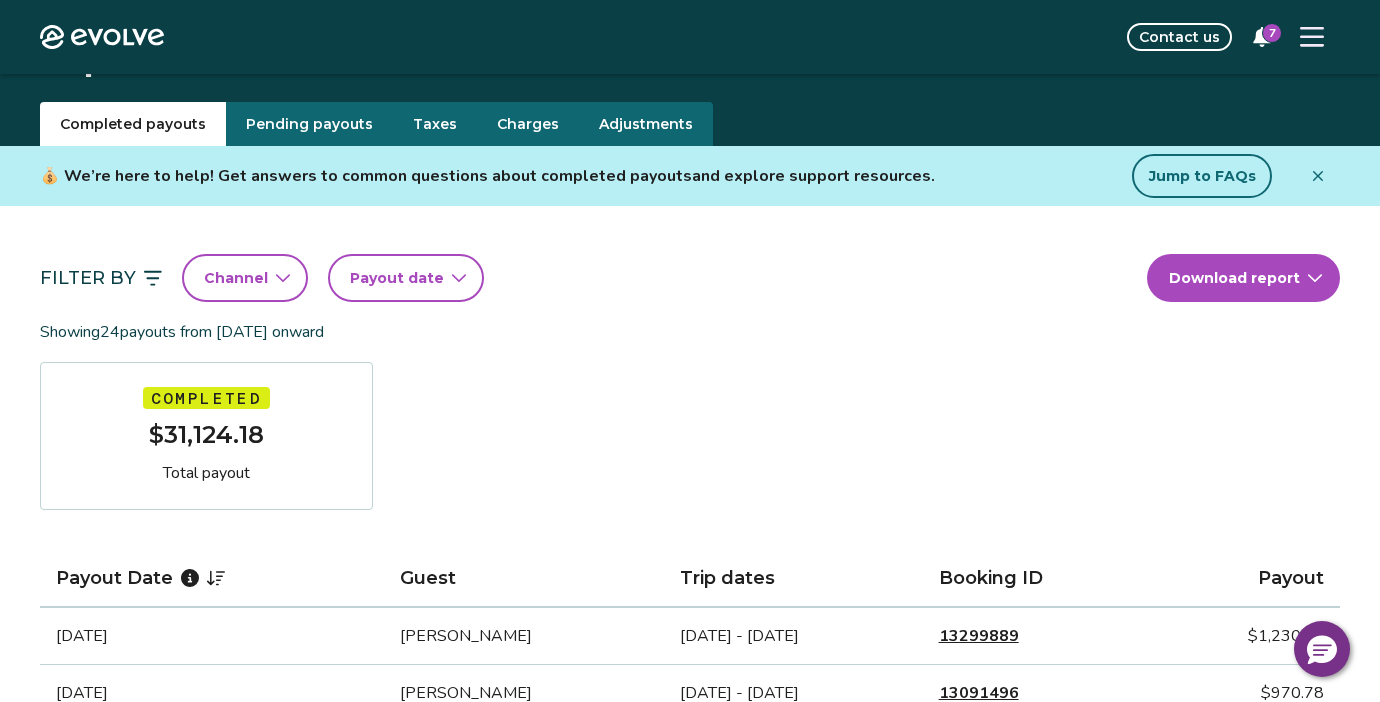 scroll, scrollTop: 35, scrollLeft: 0, axis: vertical 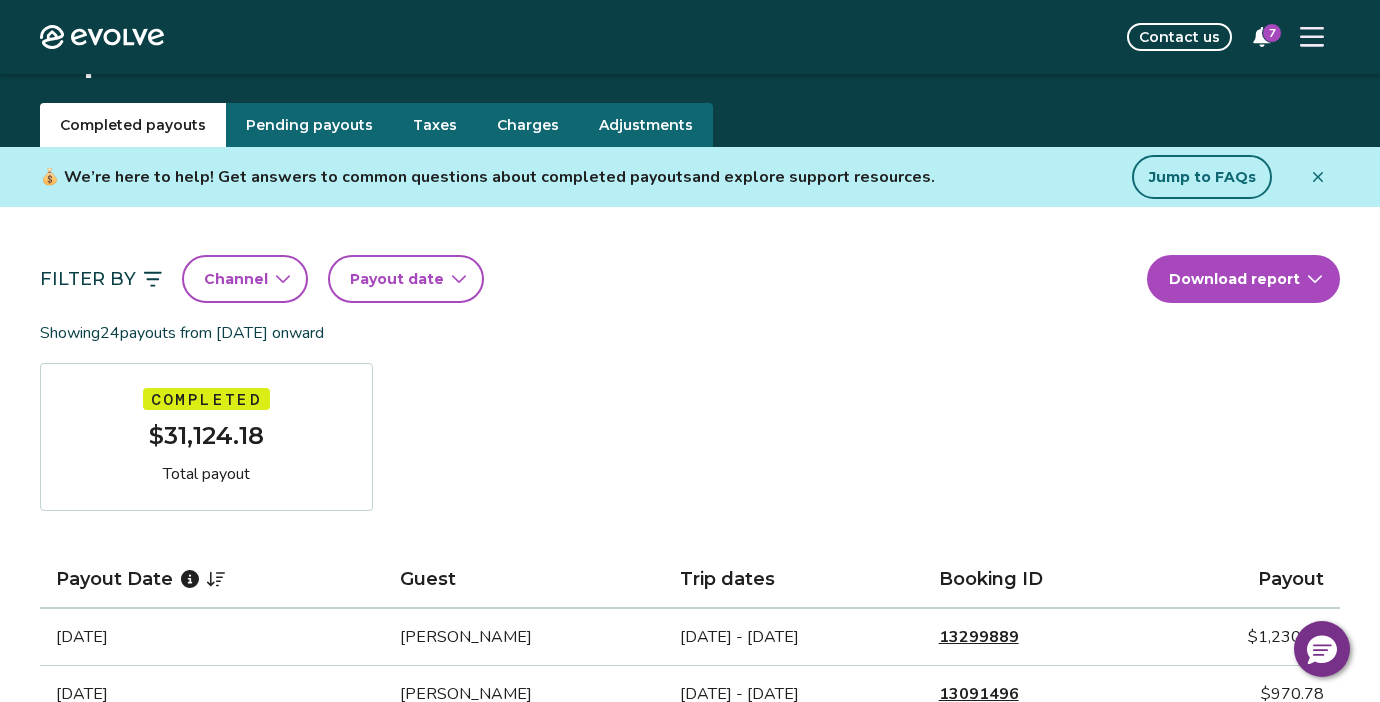 click on "Evolve Contact us 7 Reports Completed payouts Pending payouts Taxes Charges Adjustments 💰 We’re here to help! Get answers to common questions about   completed payouts  and explore support resources. Jump to FAQs Filter By  Channel Payout date Download   report Showing  24  payouts   from [DATE] onward Completed $31,124.18 Total payout Payout Date Guest Trip dates Booking ID Payout [DATE] [PERSON_NAME] [DATE] - [DATE] 13299889 $1,230.06 [DATE] [PERSON_NAME] [DATE] - [DATE] 13091496 $970.78 [DATE] [PERSON_NAME] [DATE] - [DATE] 13295411 $970.78 [DATE] [PERSON_NAME] [DATE] - [DATE] 13070177 $802.29 1 2 Showing  4  of   24  records Completed Payout FAQs How is my payout amount calculated? How is Evolve’s management fee calculated? When will I receive my payout? How are payouts processed for monthly stays? Completed Payout resources Have more payout questions? These Help Center articles are a great place to start.   Do Guest Refunds Affect My Payouts?" at bounding box center [690, 1002] 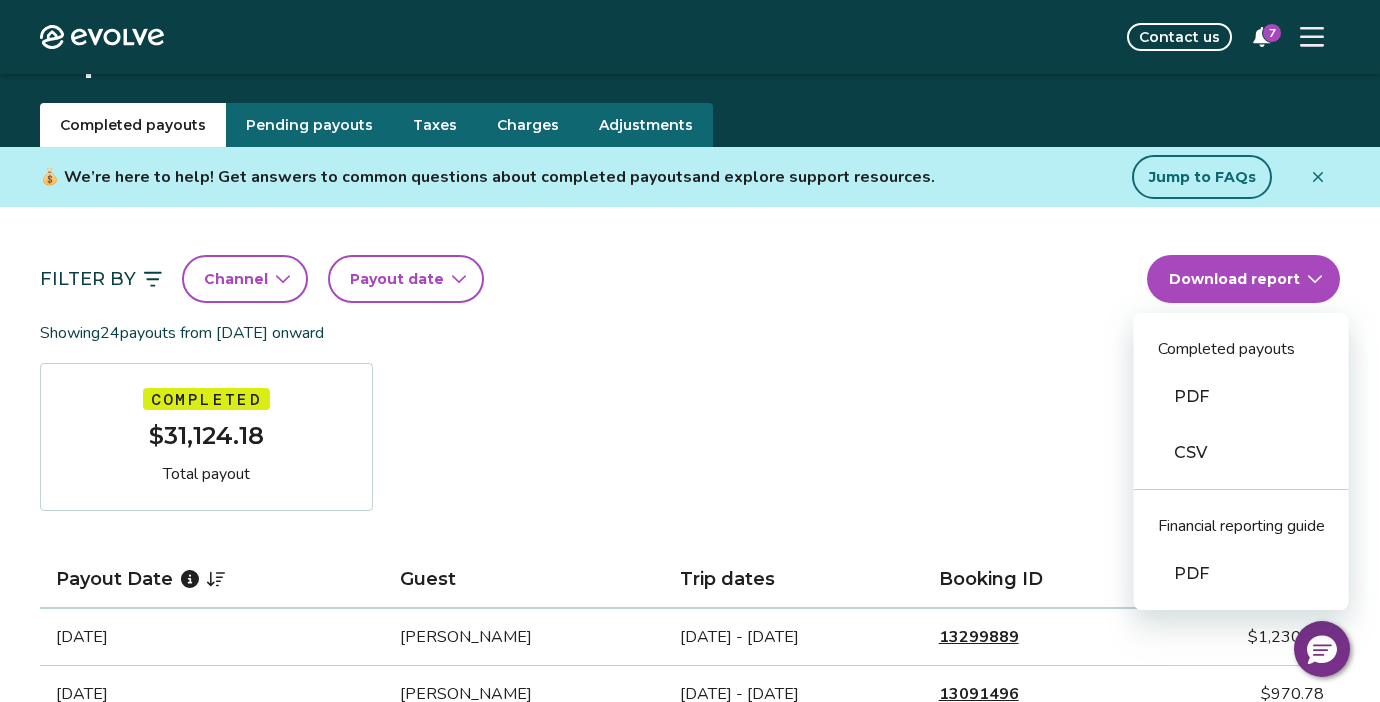 click on "Evolve Contact us 7 Reports Completed payouts Pending payouts Taxes Charges Adjustments 💰 We’re here to help! Get answers to common questions about   completed payouts  and explore support resources. Jump to FAQs Filter By  Channel Payout date Download   report Completed payouts PDF CSV Financial reporting guide PDF Showing  24  payouts   from [DATE] onward Completed $31,124.18 Total payout Payout Date Guest Trip dates Booking ID Payout [DATE] [PERSON_NAME] [DATE] - [DATE] 13299889 $1,230.06 [DATE] [PERSON_NAME] [DATE] - [DATE] 13091496 $970.78 [DATE] [PERSON_NAME] [DATE] - [DATE] 13295411 $970.78 [DATE] [PERSON_NAME] [DATE] - [DATE] 13070177 $802.29 1 2 Showing  4  of   24  records Completed Payout FAQs How is my payout amount calculated? How is Evolve’s management fee calculated? When will I receive my payout? How are payouts processed for monthly stays? Completed Payout resources How Are Guest Payments Processed at Evolve?       Privacy Policy" at bounding box center (690, 1002) 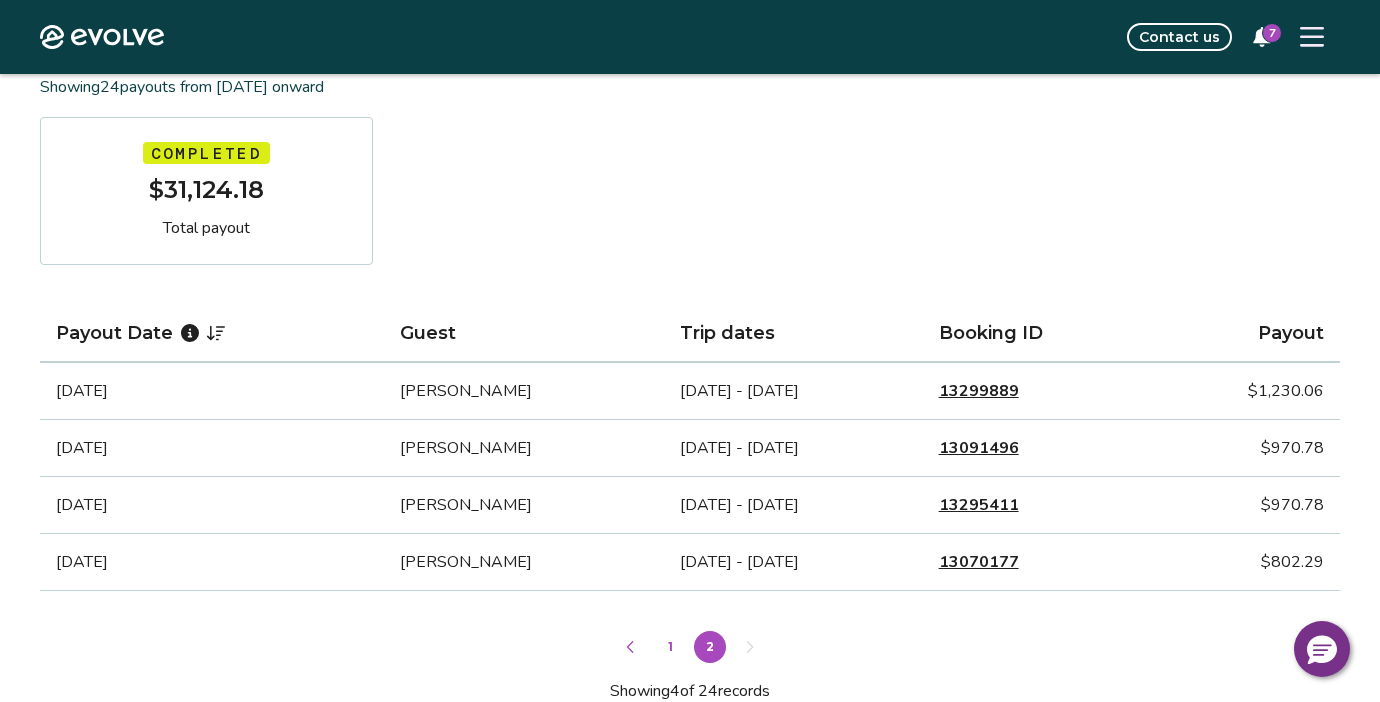 scroll, scrollTop: 290, scrollLeft: 0, axis: vertical 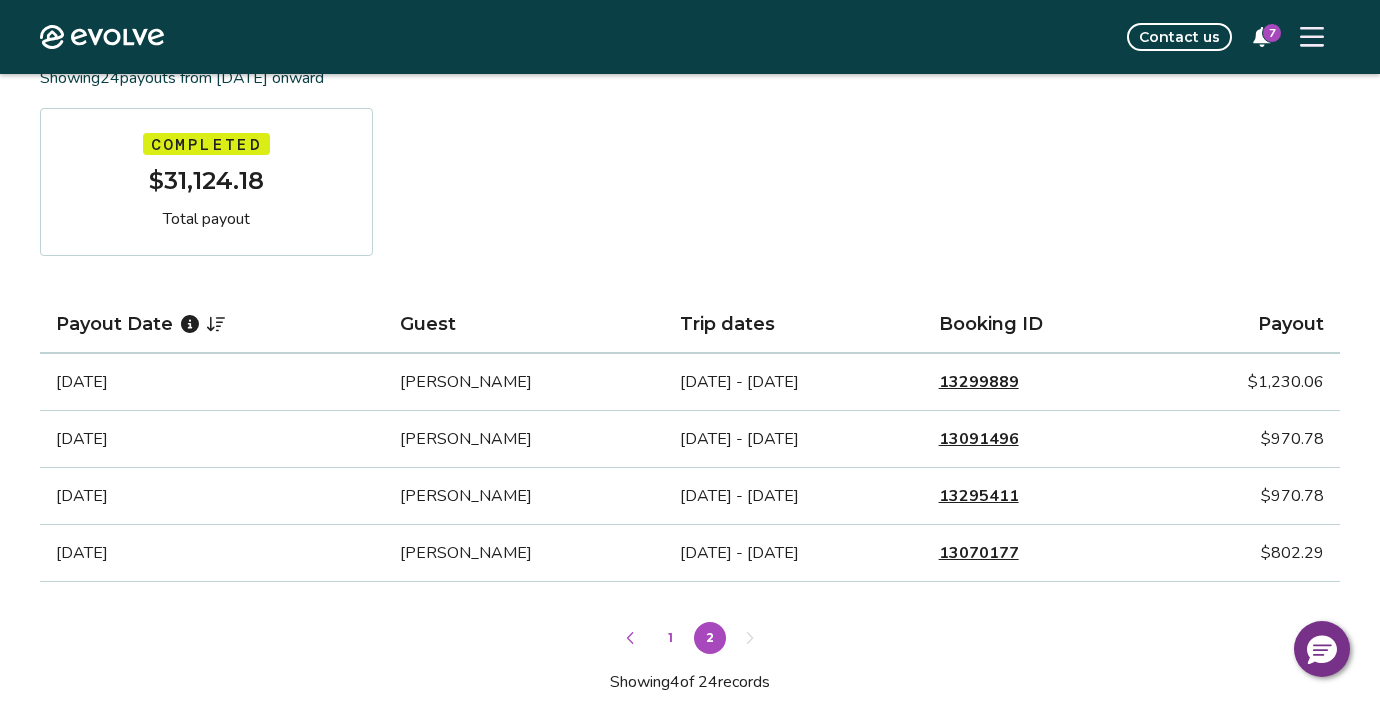 click on "13070177" at bounding box center [979, 553] 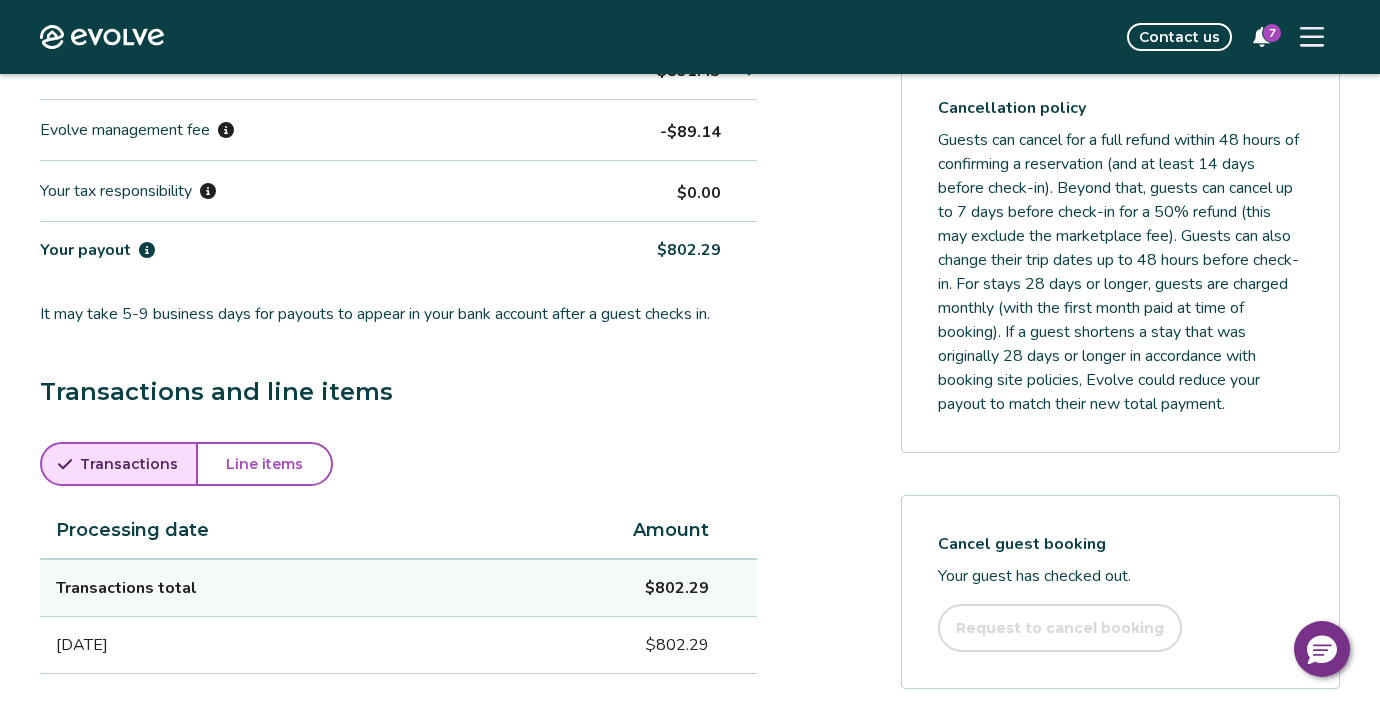 scroll, scrollTop: 700, scrollLeft: 0, axis: vertical 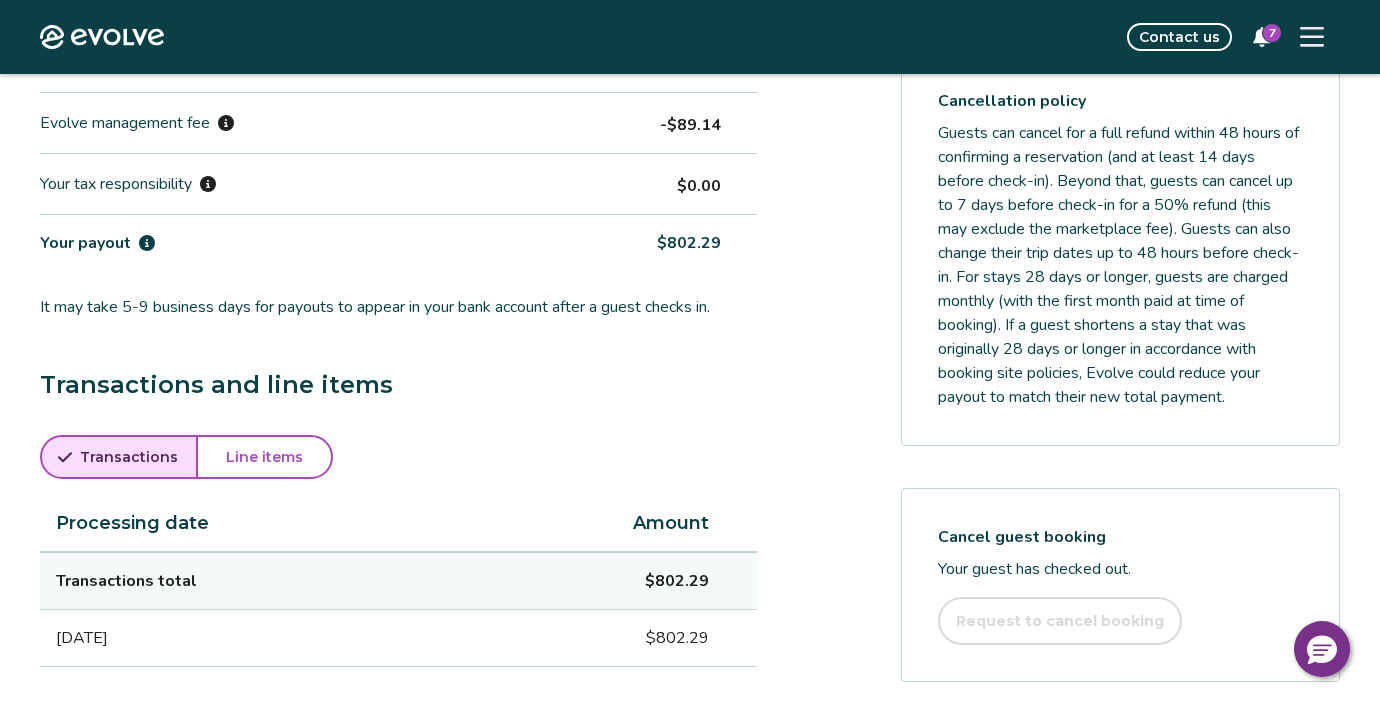 click on "Line items" at bounding box center [264, 457] 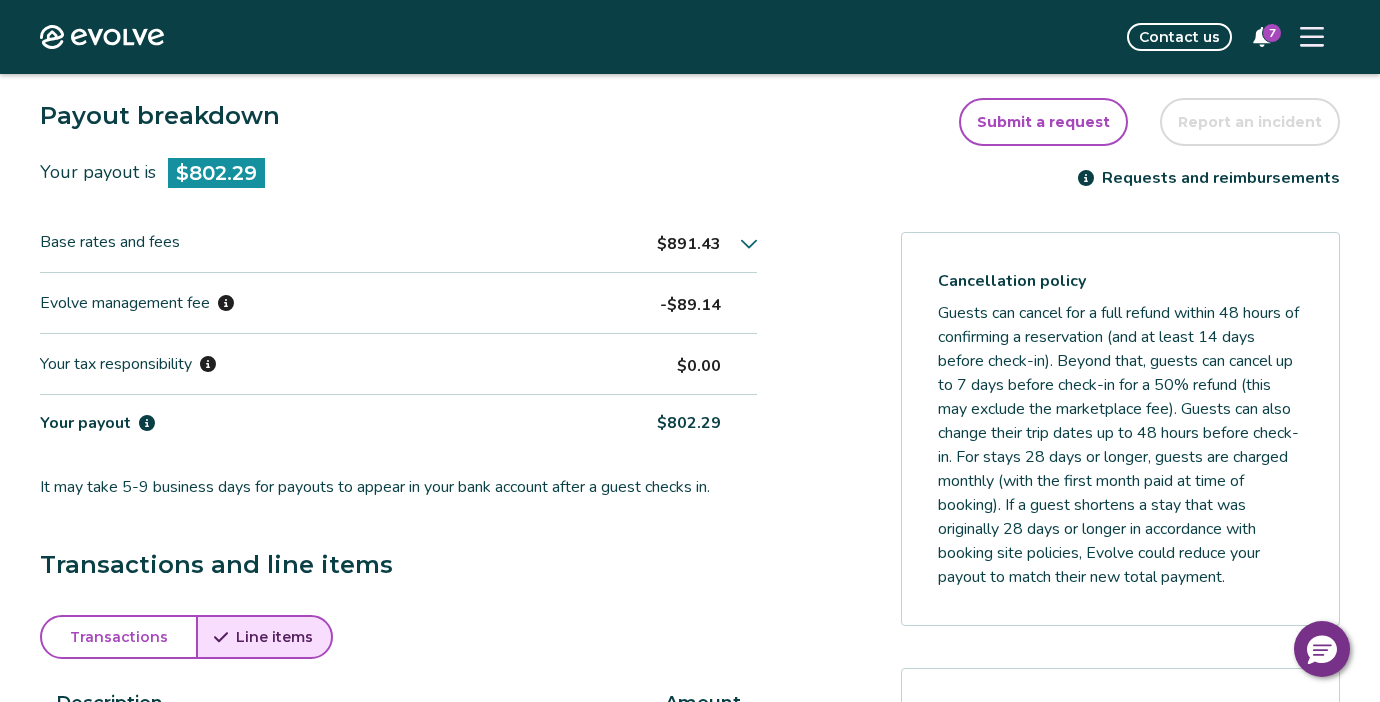 scroll, scrollTop: 525, scrollLeft: 0, axis: vertical 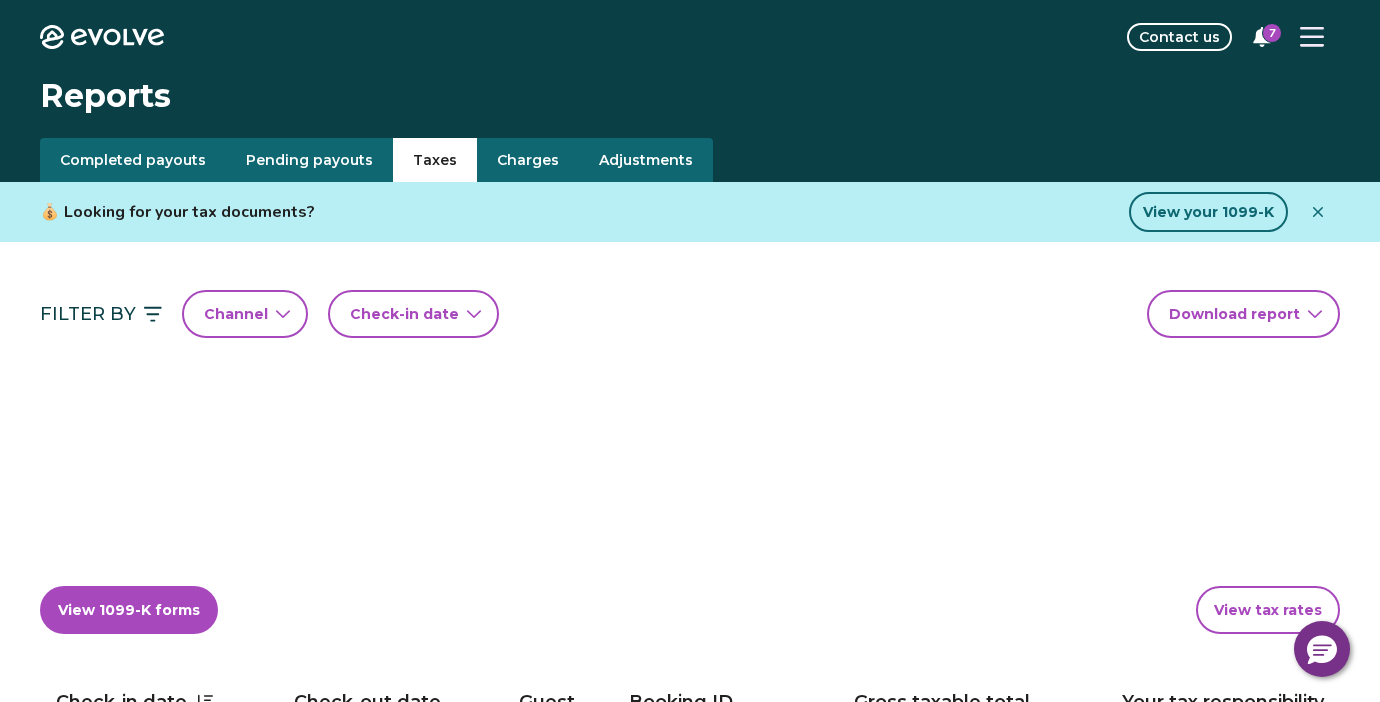 click on "Taxes" at bounding box center [435, 160] 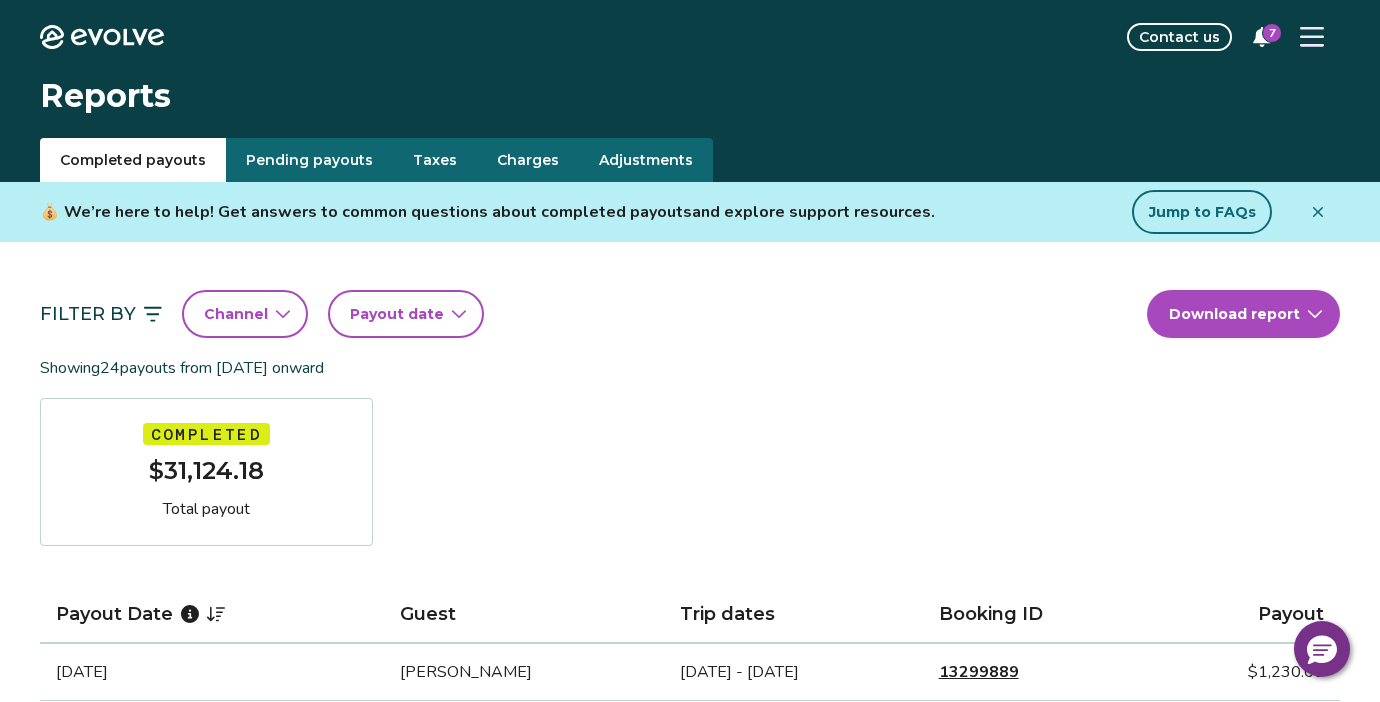 click on "Completed payouts" at bounding box center [133, 160] 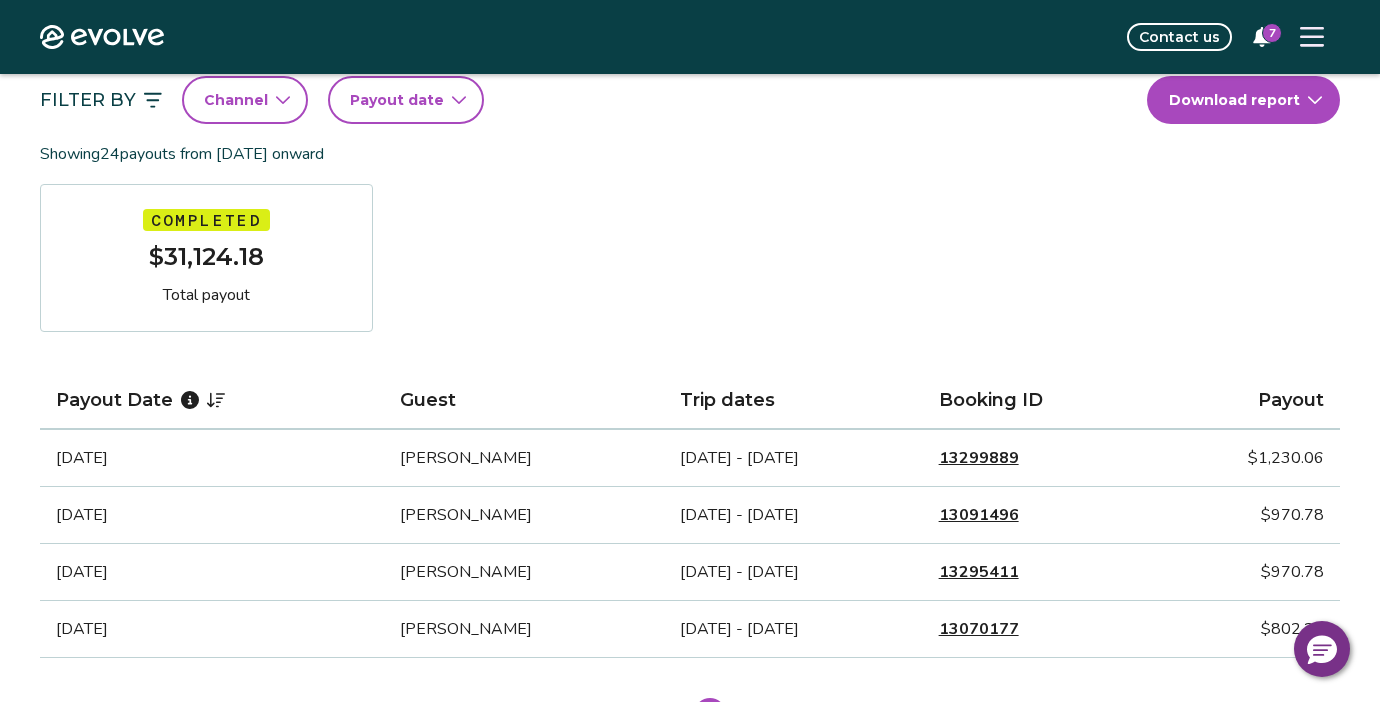 scroll, scrollTop: 220, scrollLeft: 0, axis: vertical 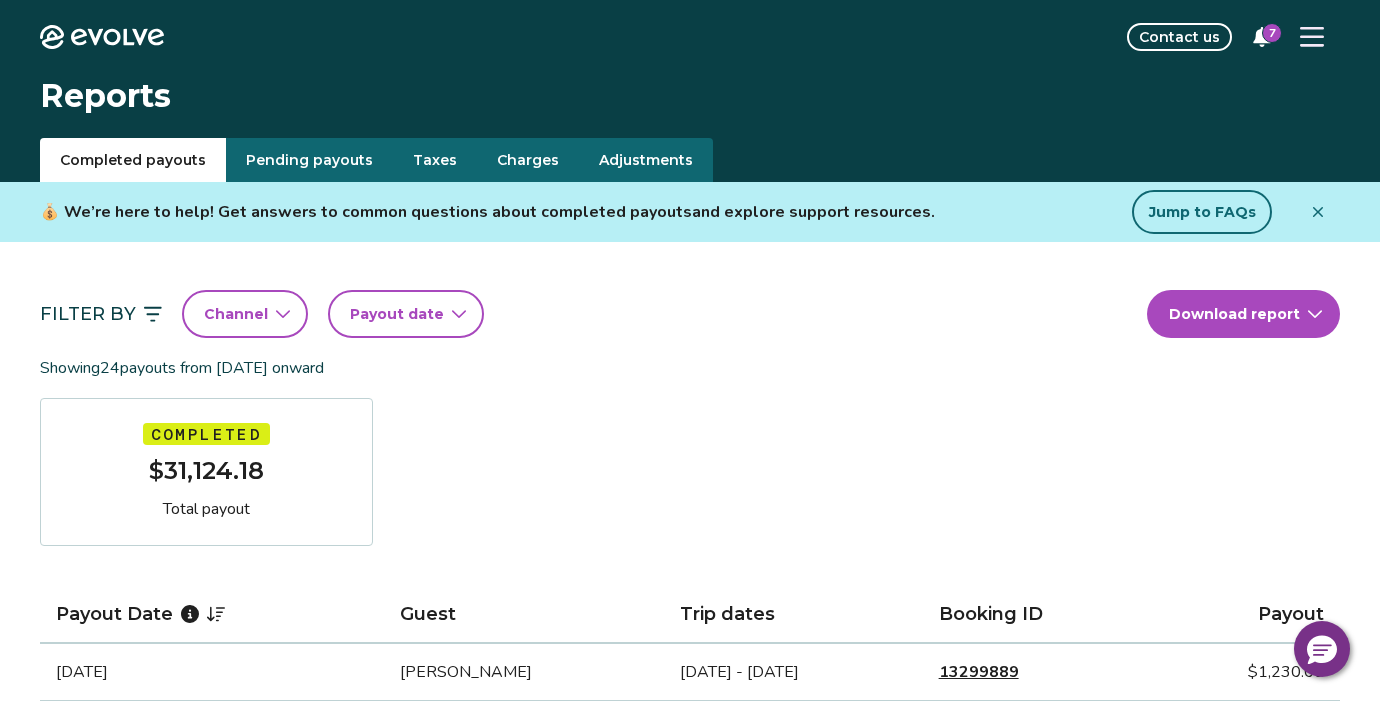 click on "Taxes" at bounding box center (435, 160) 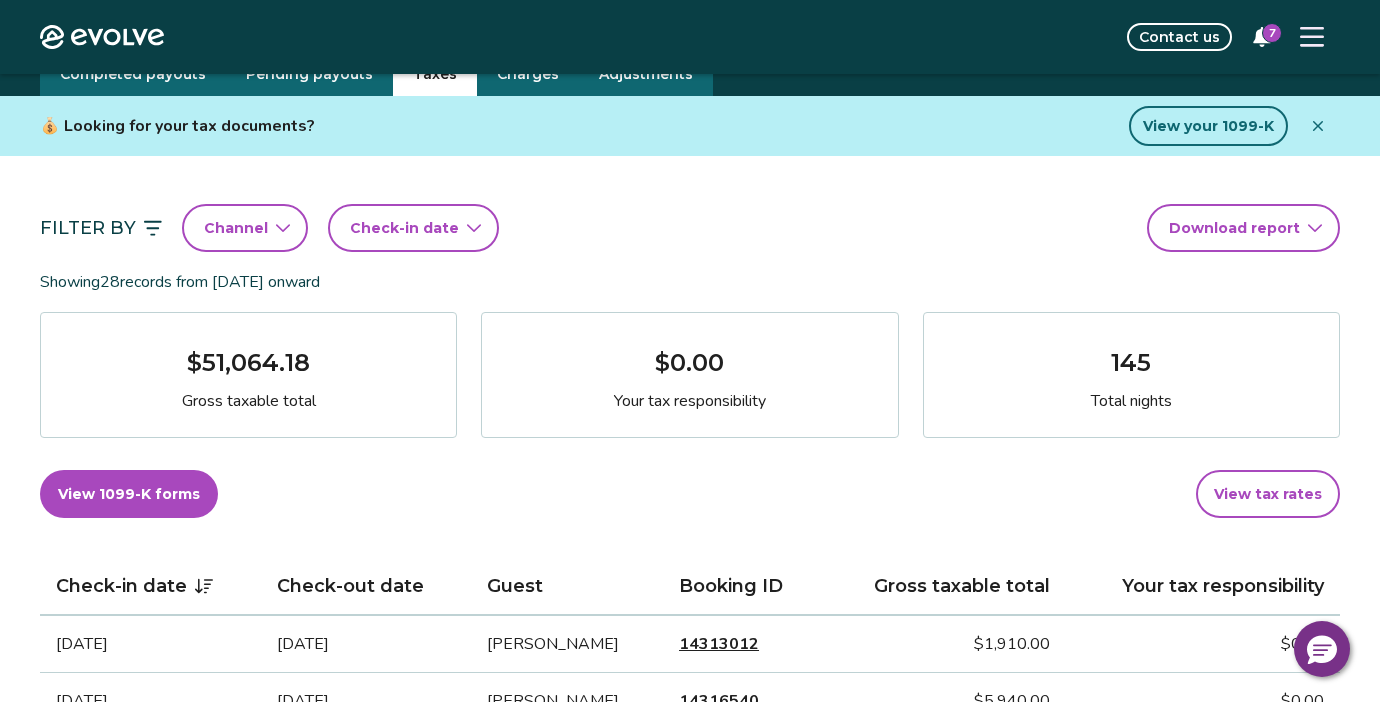 scroll, scrollTop: 66, scrollLeft: 0, axis: vertical 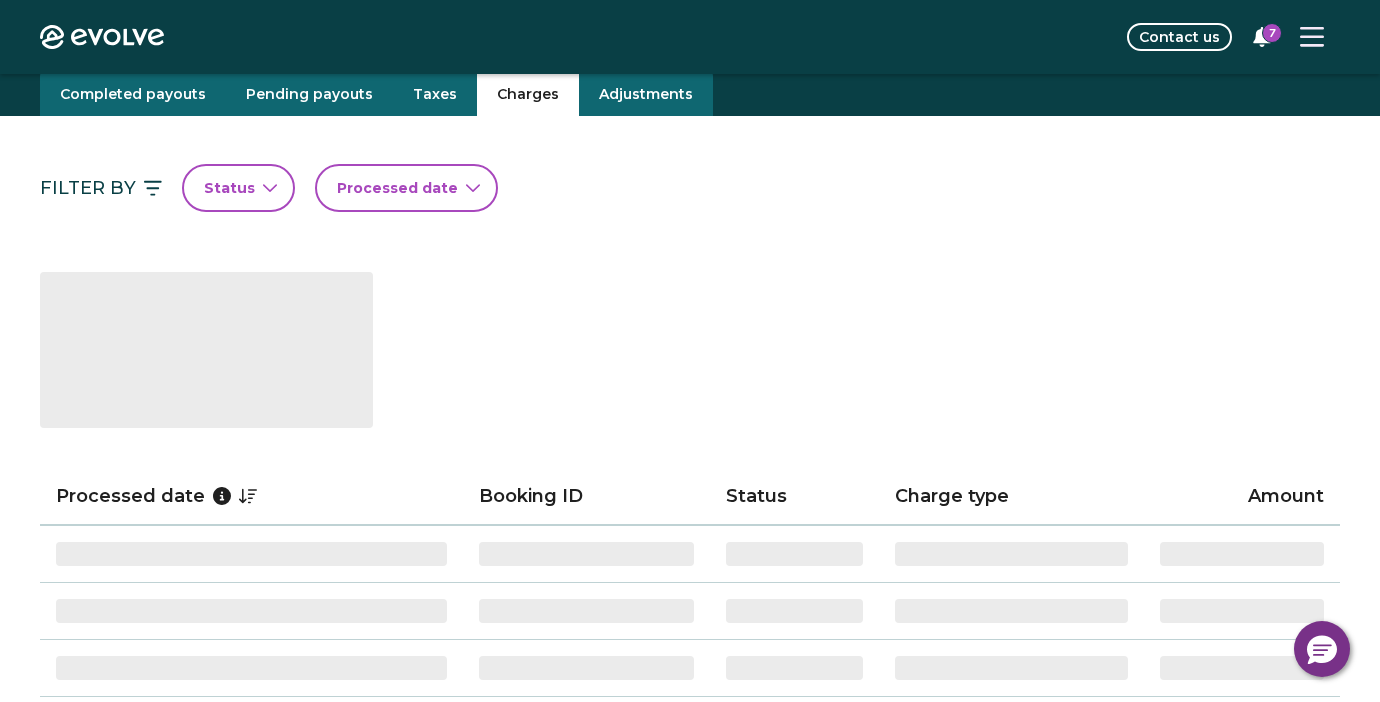 click on "Charges" at bounding box center (528, 94) 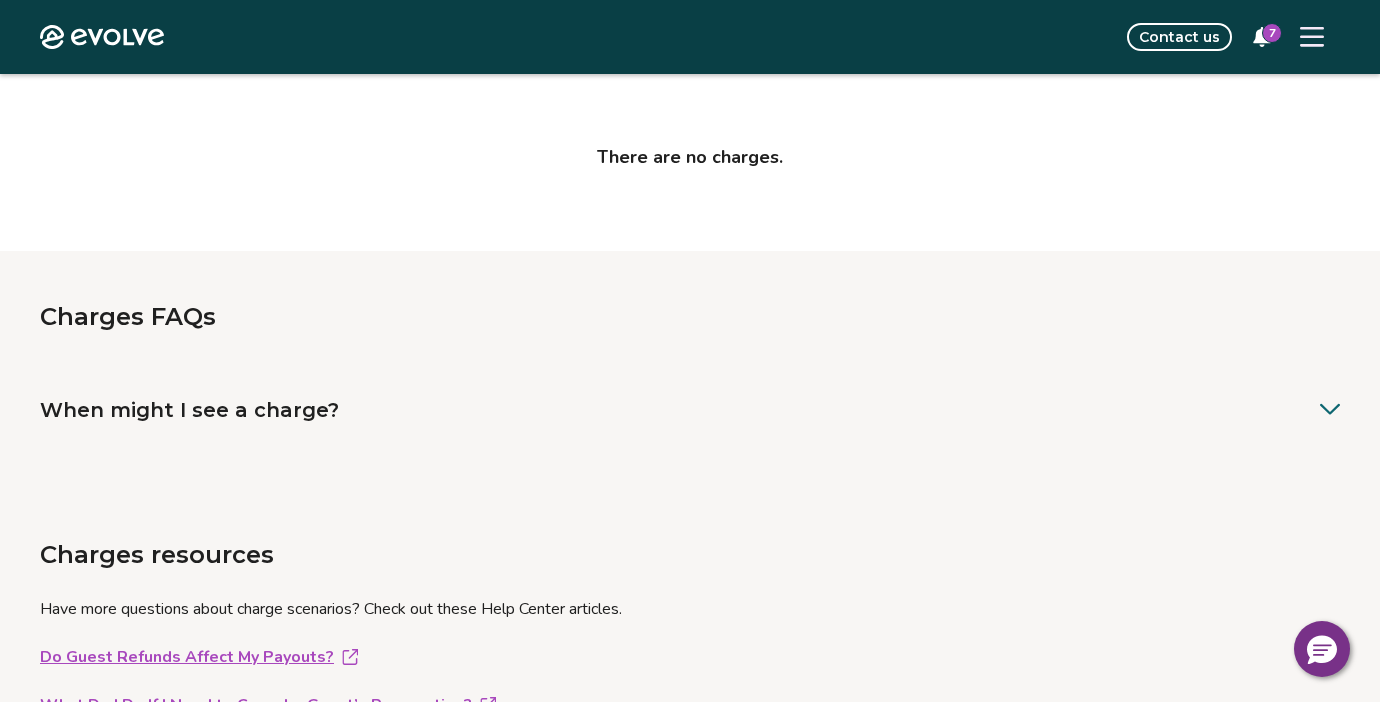 scroll, scrollTop: 0, scrollLeft: 0, axis: both 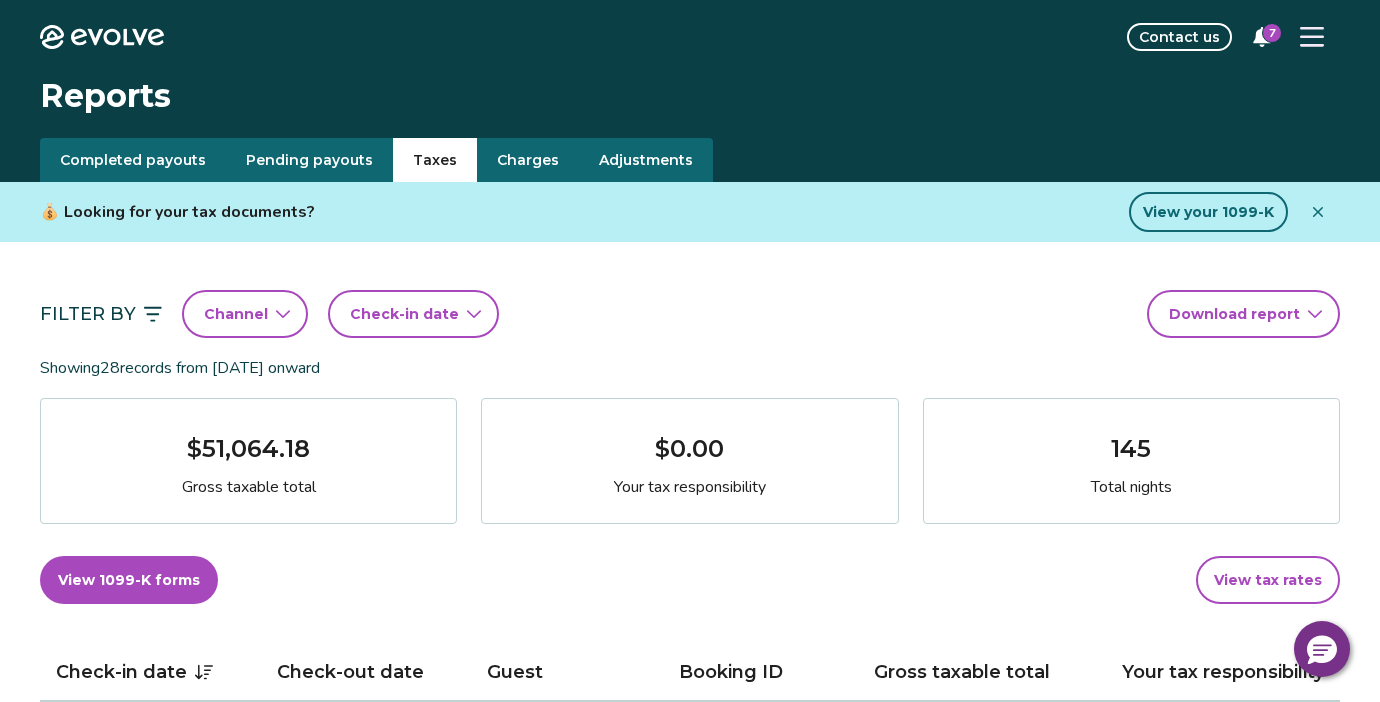 click on "Taxes" at bounding box center (435, 160) 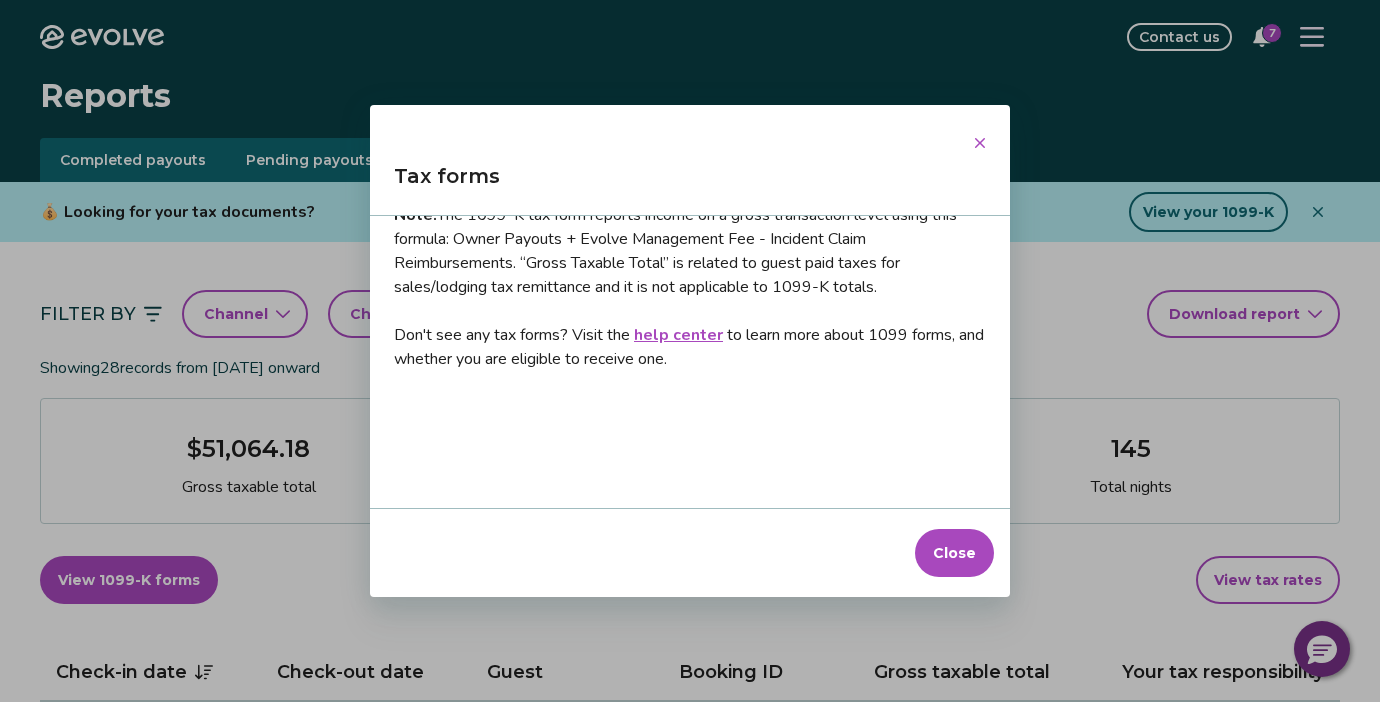 scroll, scrollTop: 37, scrollLeft: 0, axis: vertical 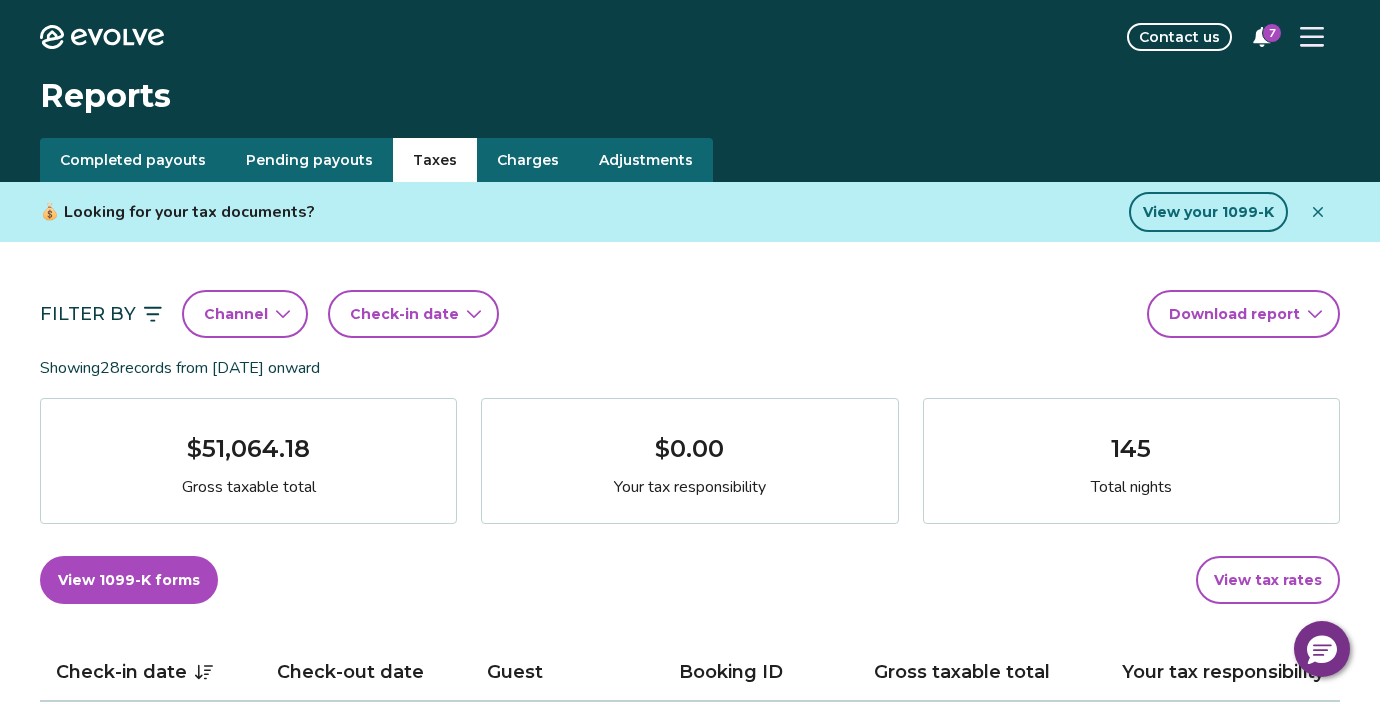 click on "Evolve Contact us 7 Reports Completed payouts Pending payouts Taxes Charges Adjustments 💰 Looking for your tax documents? View your 1099-K Filter By  Channel Check-in date Download   report Showing  28  records    from [DATE] onward $51,064.18 Gross taxable total $0.00 Your tax responsibility 145 Total nights View 1099-K forms View tax rates Check-in date Check-out date Guest Booking ID Gross taxable total Your tax responsibility [DATE] [DATE] [PERSON_NAME] 14313012 $1,910.00 $0.00 [DATE] [DATE] [PERSON_NAME] 14316540 $5,940.00 $0.00 [DATE] [DATE] [PERSON_NAME] 14739111 $2,185.00 $0.00 [DATE] [DATE] [PERSON_NAME] 14308456 $1,052.00 $0.00 [DATE] [DATE] [PERSON_NAME] 14830928 $2,993.00 $0.00 [DATE] [DATE] [PERSON_NAME] 14615128 $1,460.00 $0.00 [DATE] [DATE] [PERSON_NAME] 14547433 $914.00 $0.00 [DATE] [DATE] [PERSON_NAME] 14436067 $1,819.00 $0.00 [DATE] [DATE] [PERSON_NAME] 14292735 1" at bounding box center [690, 1562] 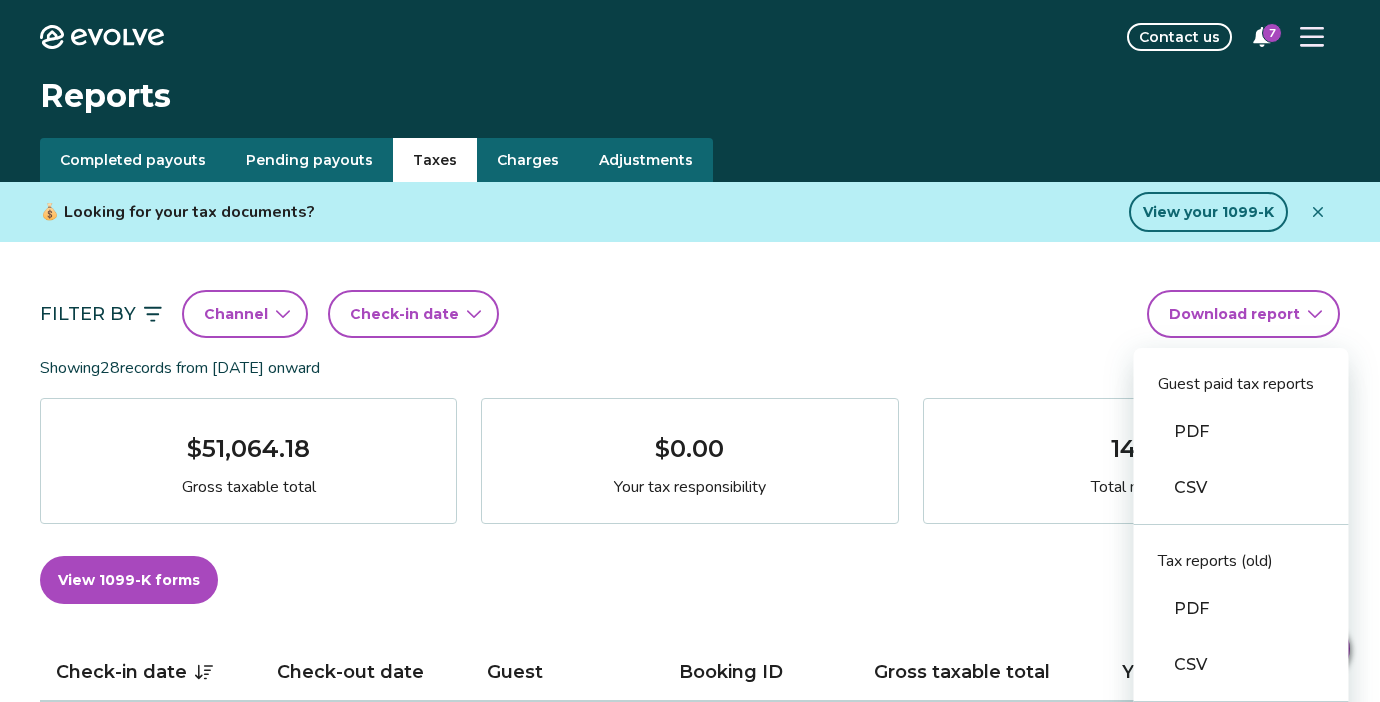 click on "PDF" at bounding box center [1241, 609] 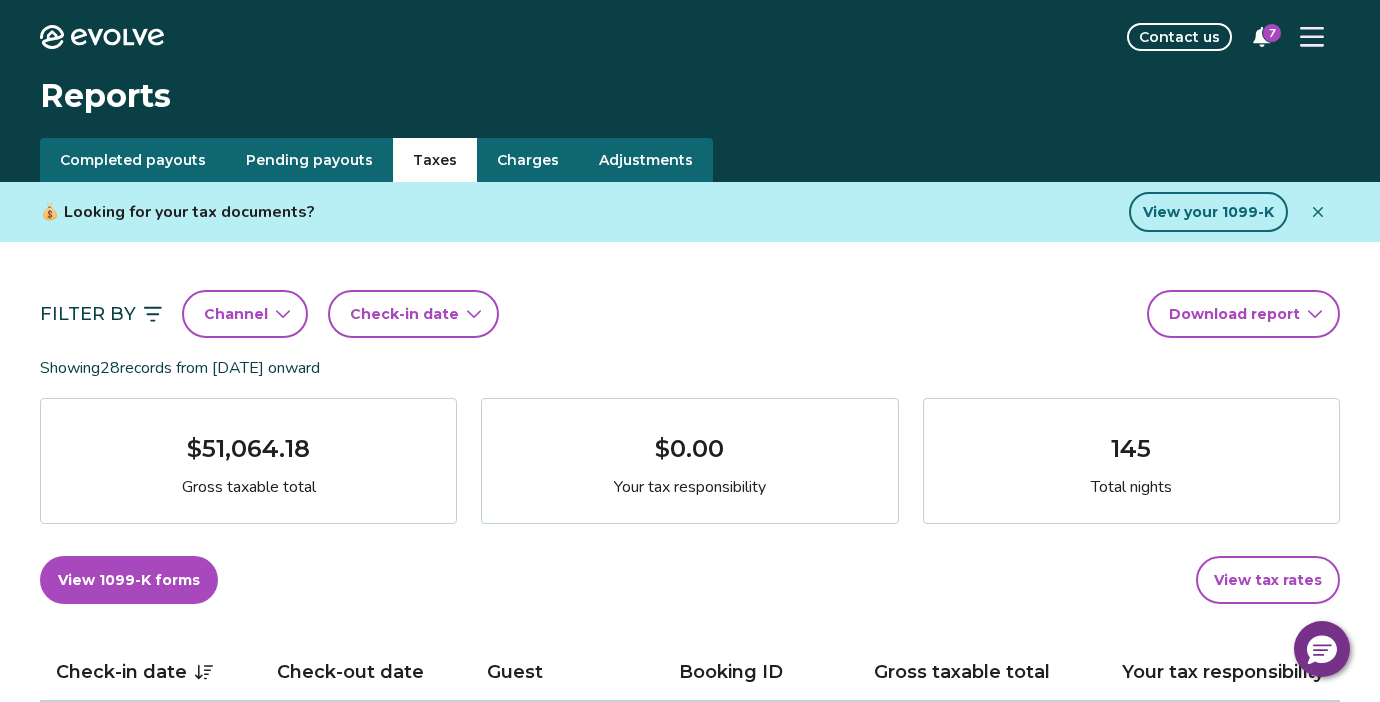 click on "Reports" at bounding box center [690, 96] 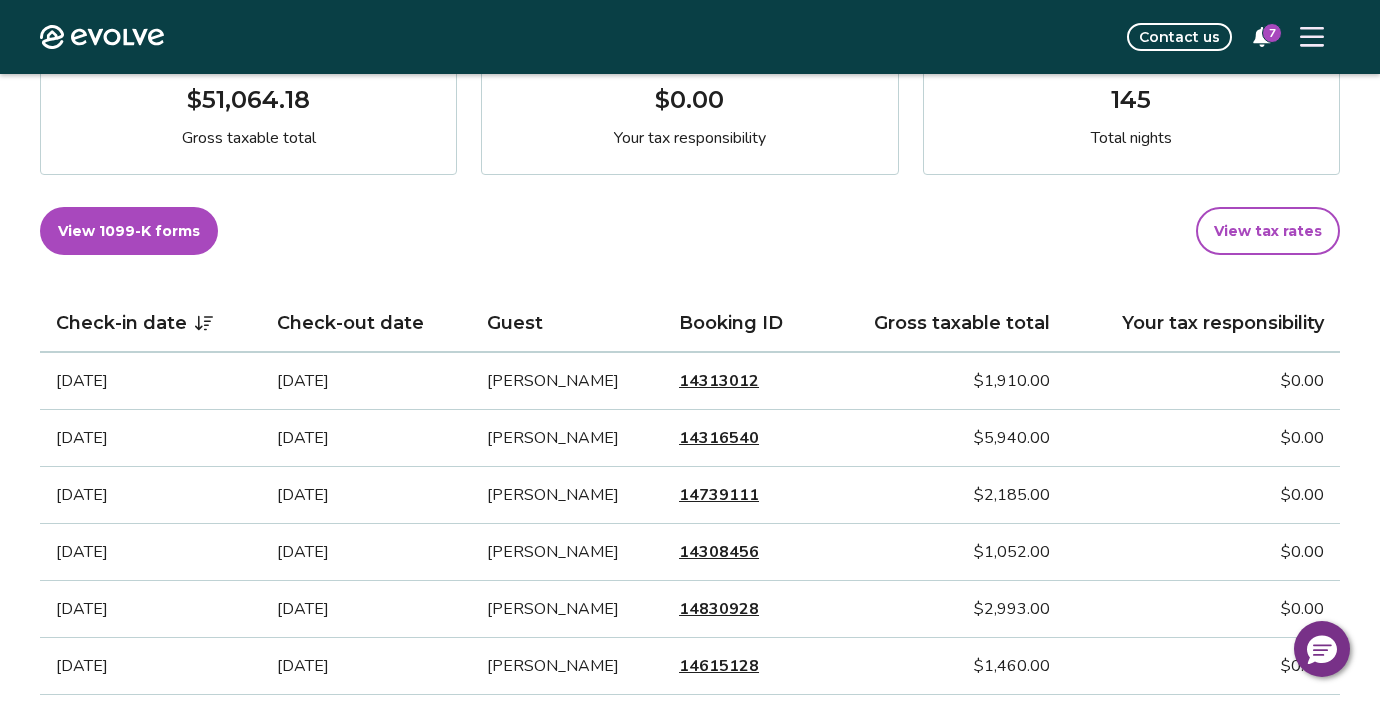 scroll, scrollTop: 310, scrollLeft: 0, axis: vertical 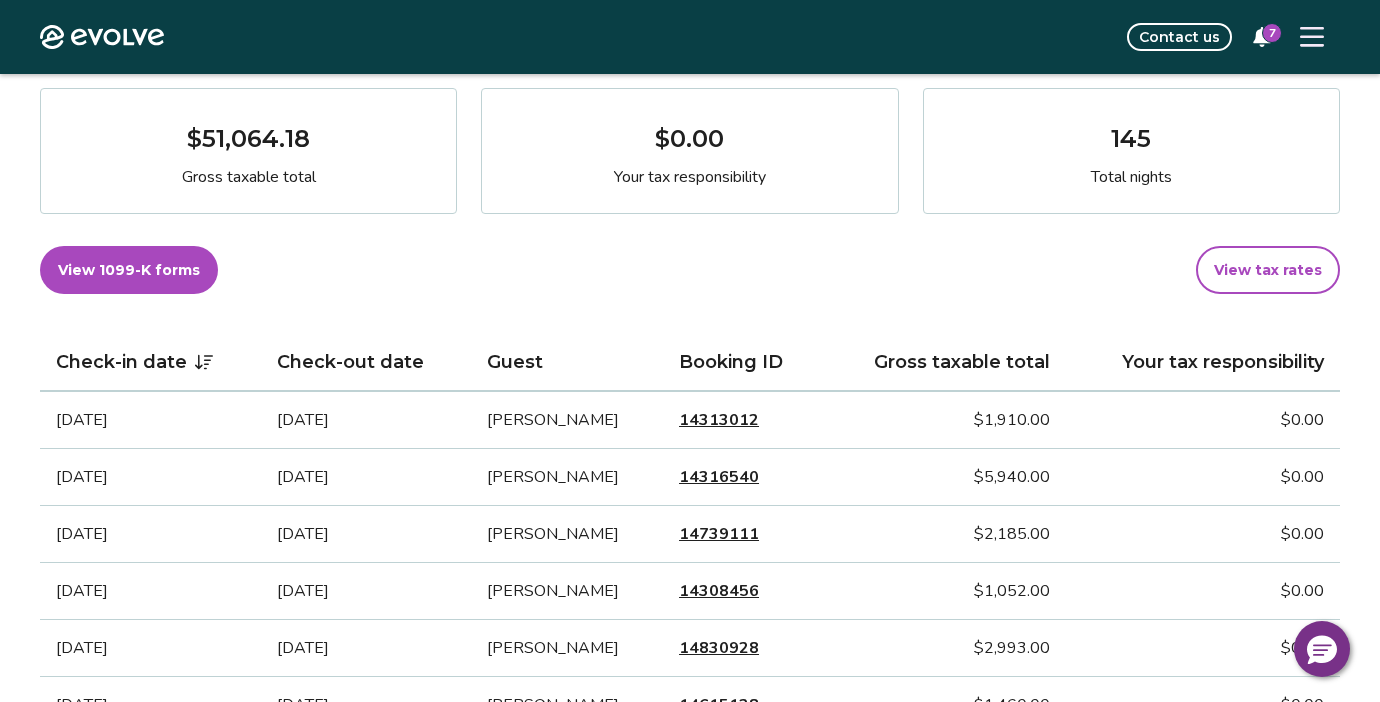 click on "View tax rates" at bounding box center [1268, 270] 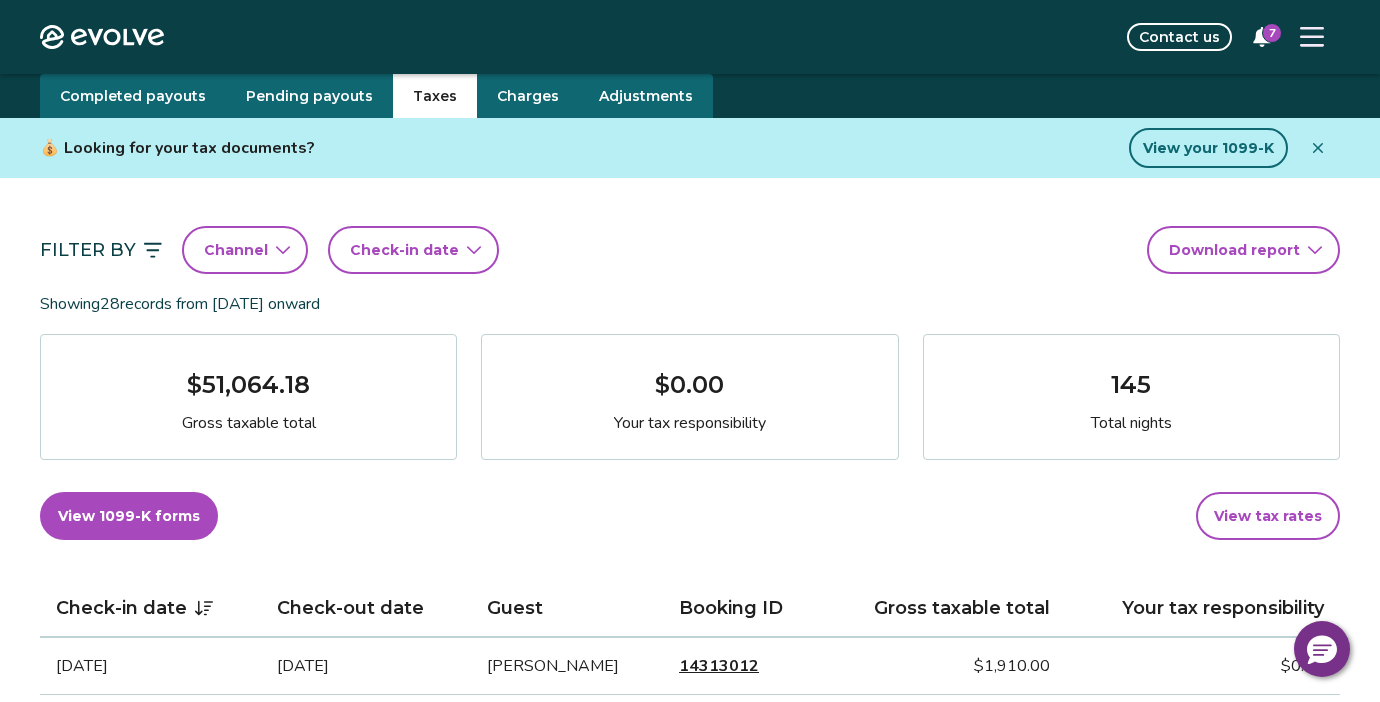 scroll, scrollTop: 65, scrollLeft: 0, axis: vertical 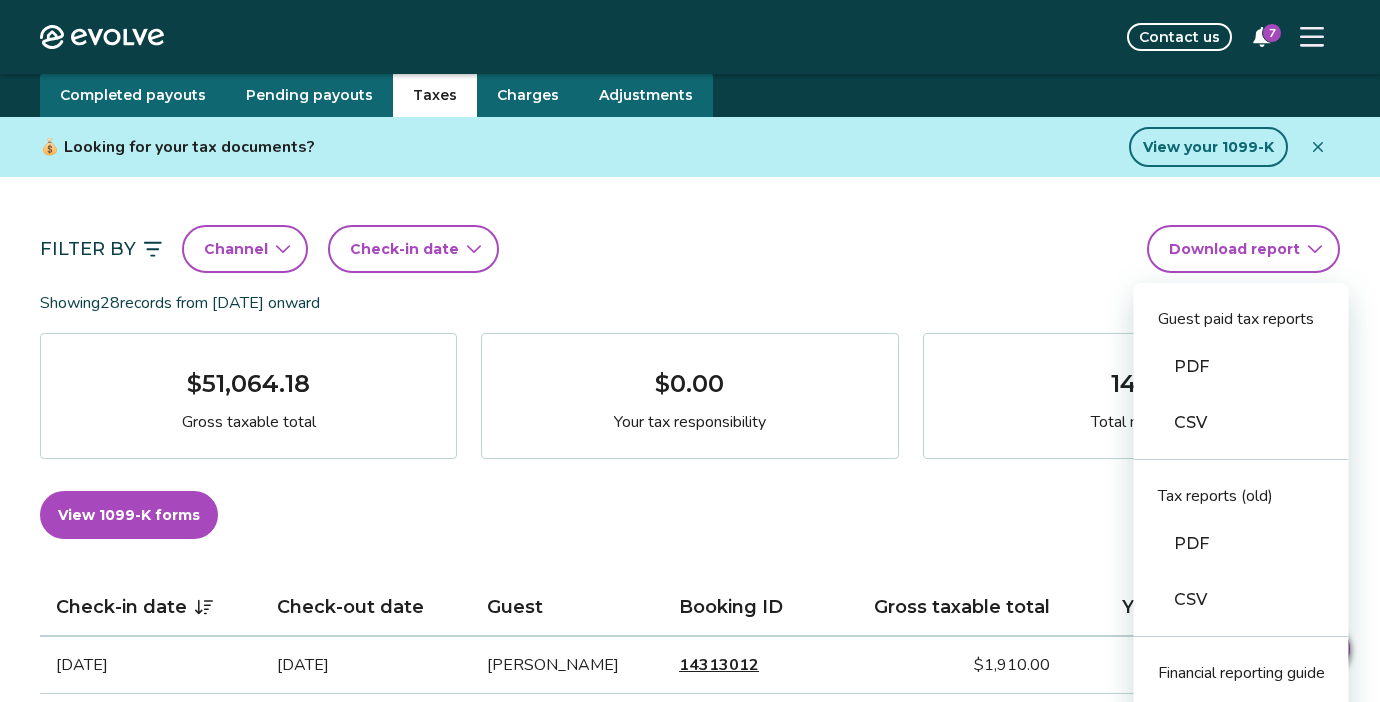 click on "Evolve Contact us 7 Reports Completed payouts Pending payouts Taxes Charges Adjustments 💰 Looking for your tax documents? View your 1099-K Filter By  Channel Check-in date Download   report Guest paid tax reports PDF CSV Tax reports (old) PDF CSV Financial reporting guide PDF Showing  28  records    from [DATE] onward $51,064.18 Gross taxable total $0.00 Your tax responsibility 145 Total nights View 1099-K forms View tax rates Check-in date Check-out date Guest Booking ID Gross taxable total Your tax responsibility [DATE] [DATE] [PERSON_NAME] 14313012 $1,910.00 $0.00 [DATE] [DATE] [PERSON_NAME] 14316540 $5,940.00 $0.00 [DATE] [DATE] [PERSON_NAME] 14739111 $2,185.00 $0.00 [DATE] [DATE] [PERSON_NAME] 14308456 $1,052.00 $0.00 [DATE] [DATE] [PERSON_NAME] 14830928 $2,993.00 $0.00 [DATE] [DATE] [PERSON_NAME] 14615128 $1,460.00 $0.00 [DATE] [DATE] [PERSON_NAME] 14547433 $914.00 $0.00 [DATE] [PERSON_NAME]" at bounding box center (690, 1497) 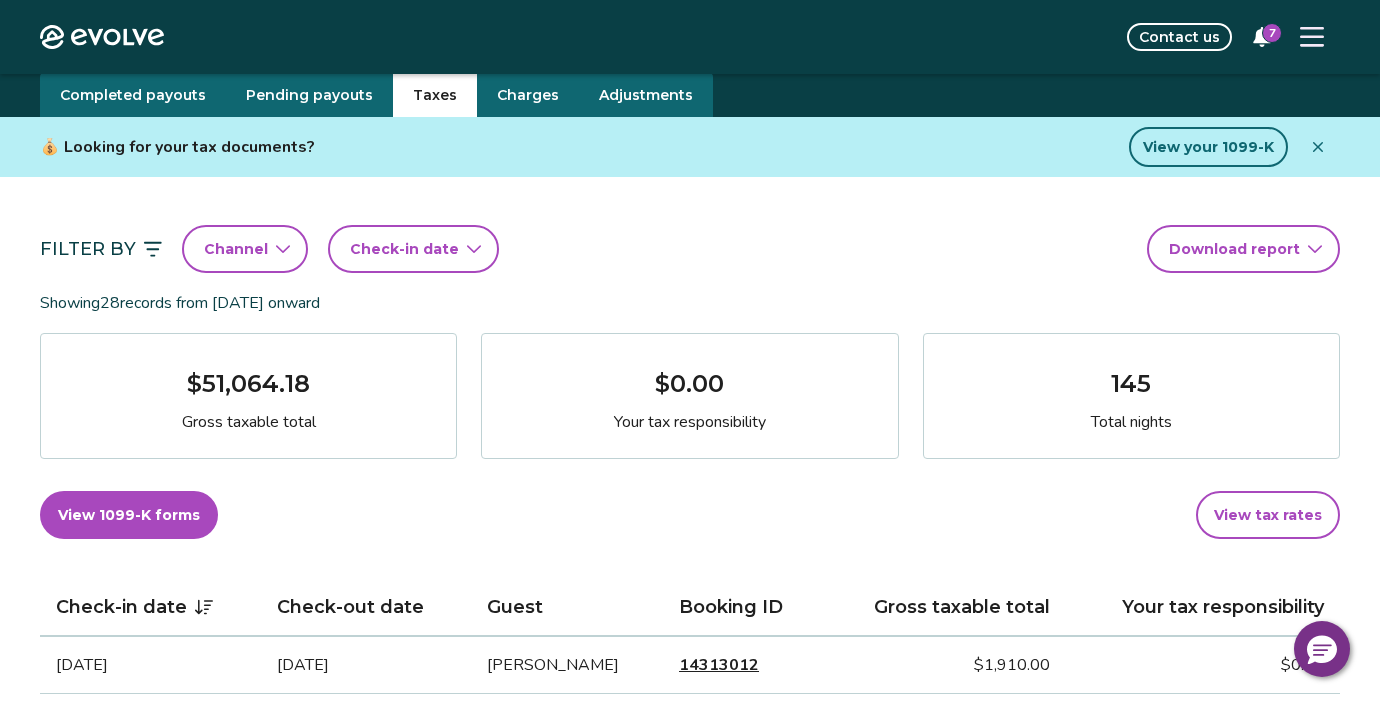 click on "Evolve Contact us 7 Reports Completed payouts Pending payouts Taxes Charges Adjustments 💰 Looking for your tax documents? View your 1099-K Filter By  Channel Check-in date Download   report Showing  28  records    from [DATE] onward $51,064.18 Gross taxable total $0.00 Your tax responsibility 145 Total nights View 1099-K forms View tax rates Check-in date Check-out date Guest Booking ID Gross taxable total Your tax responsibility [DATE] [DATE] [PERSON_NAME] 14313012 $1,910.00 $0.00 [DATE] [DATE] [PERSON_NAME] 14316540 $5,940.00 $0.00 [DATE] [DATE] [PERSON_NAME] 14739111 $2,185.00 $0.00 [DATE] [DATE] [PERSON_NAME] 14308456 $1,052.00 $0.00 [DATE] [DATE] [PERSON_NAME] 14830928 $2,993.00 $0.00 [DATE] [DATE] [PERSON_NAME] 14615128 $1,460.00 $0.00 [DATE] [DATE] [PERSON_NAME] 14547433 $914.00 $0.00 [DATE] [DATE] [PERSON_NAME] 14436067 $1,819.00 $0.00 [DATE] [DATE] [PERSON_NAME] 14292735 1" at bounding box center (690, 1497) 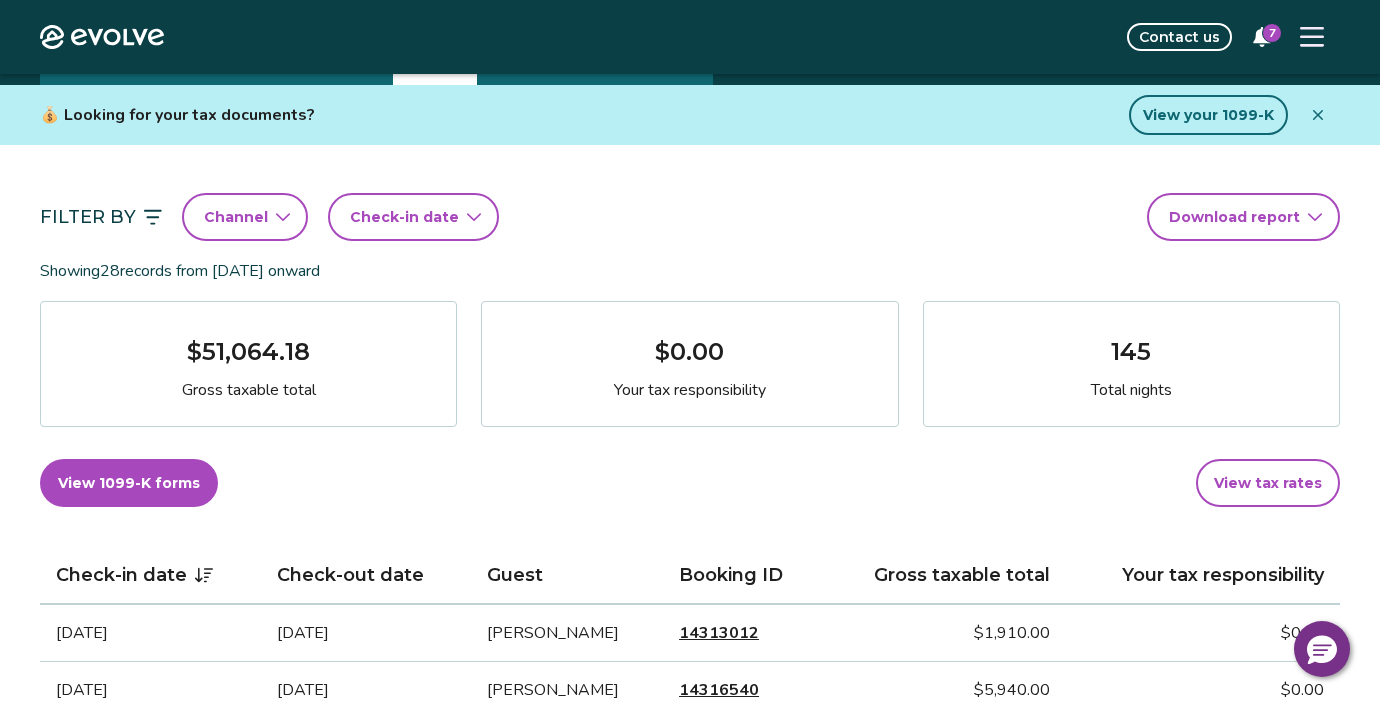 scroll, scrollTop: 110, scrollLeft: 0, axis: vertical 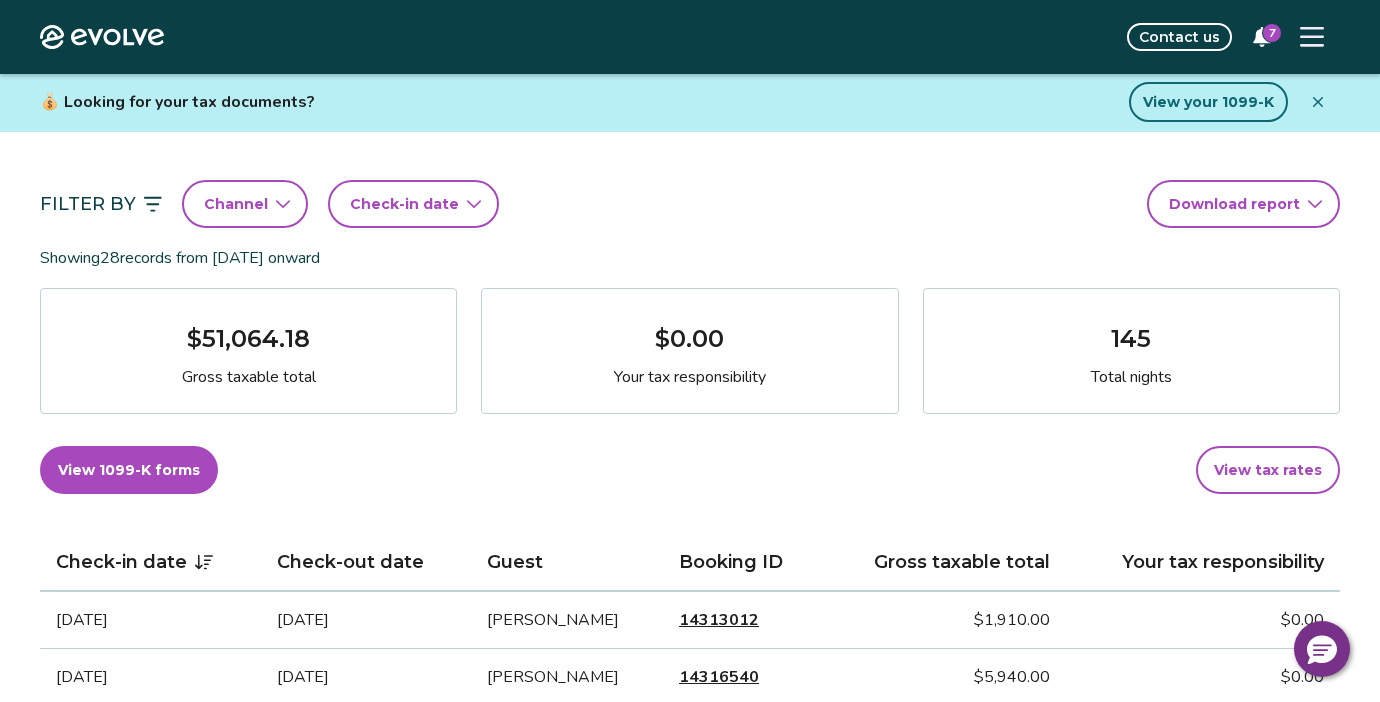 click on "Check-in date" at bounding box center (413, 204) 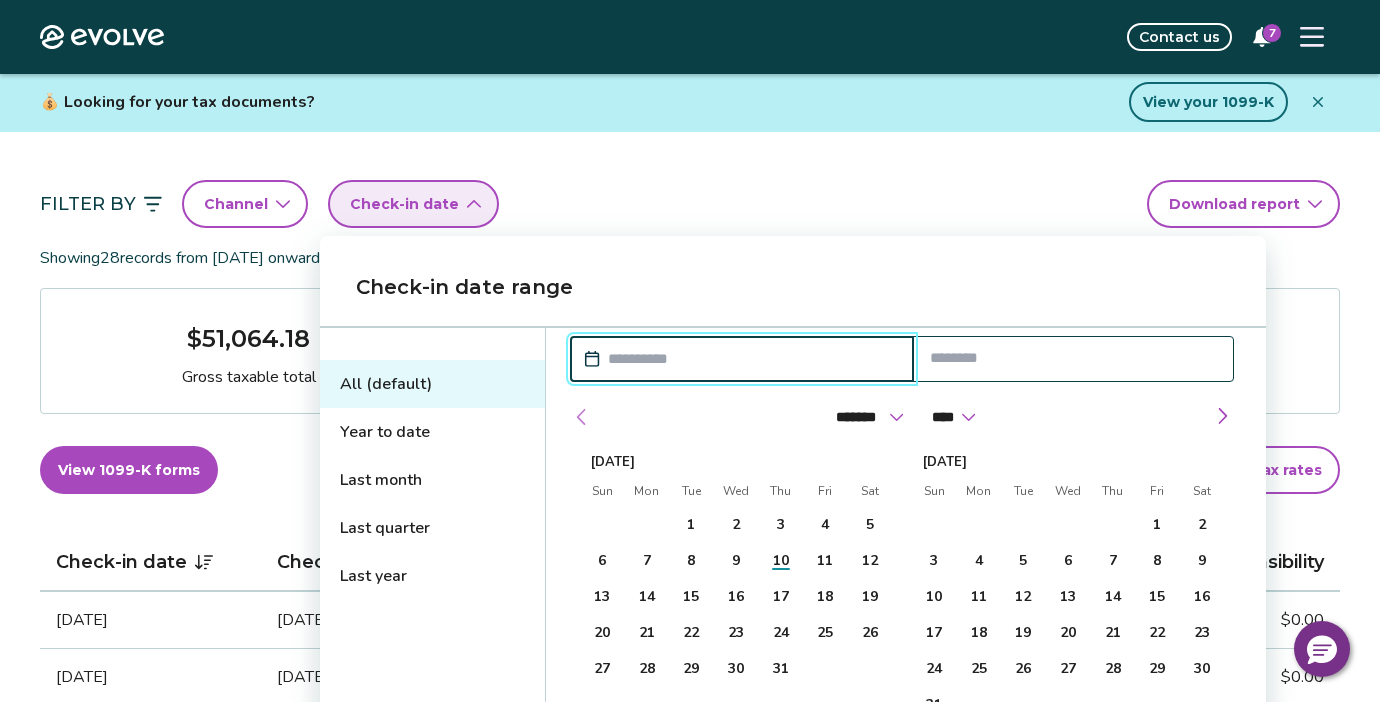click at bounding box center [582, 417] 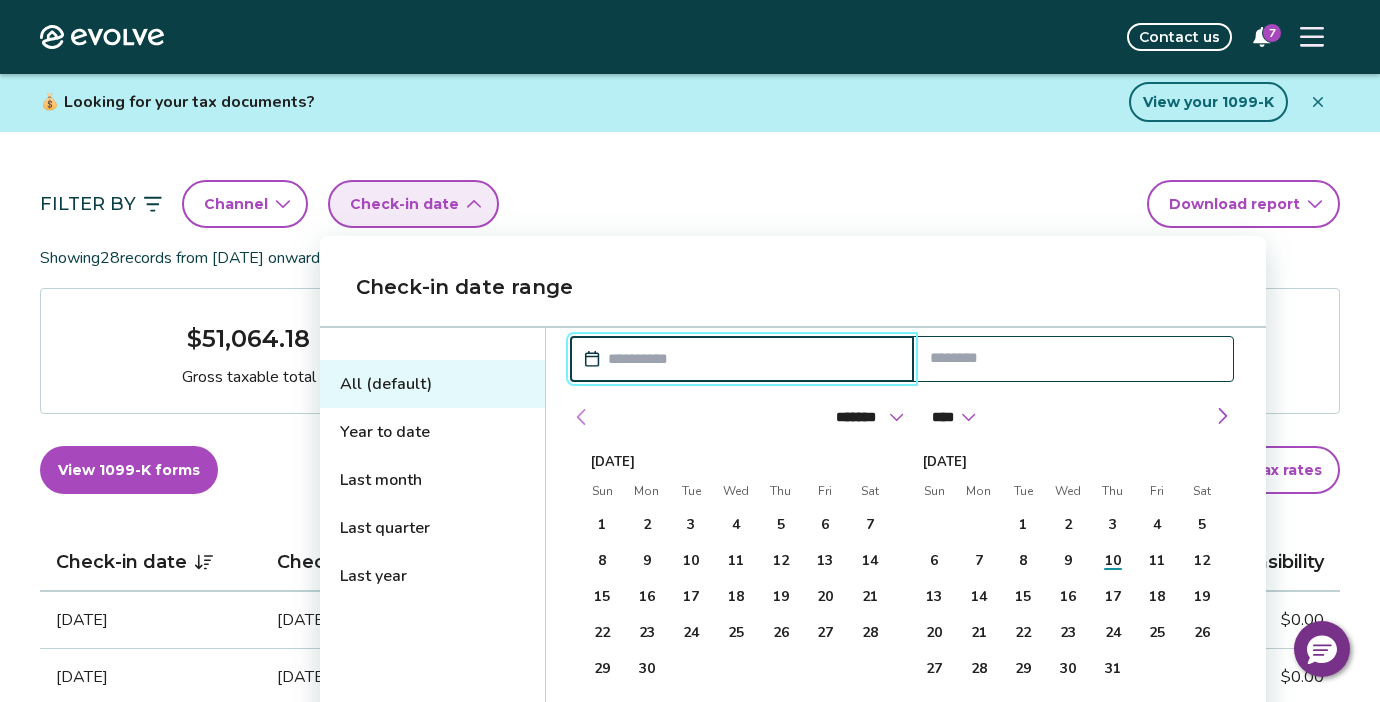 click at bounding box center [582, 417] 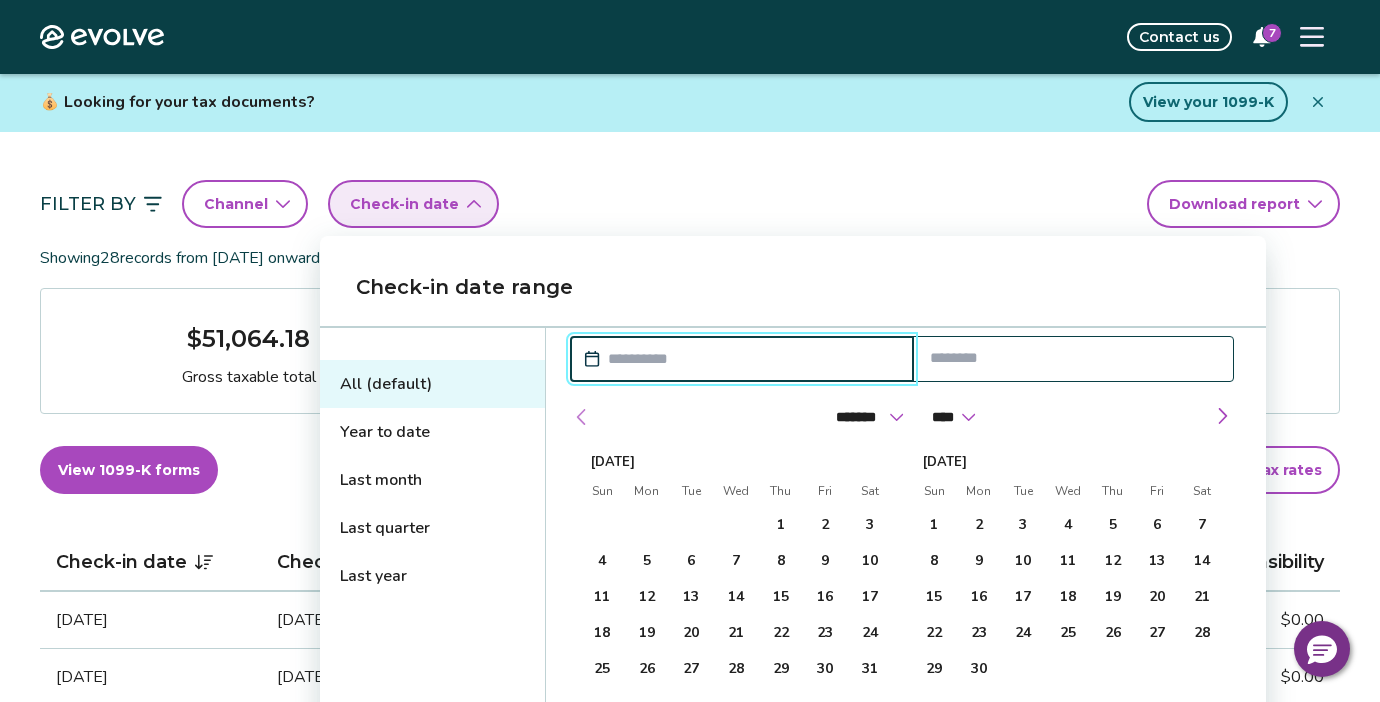 click at bounding box center (582, 417) 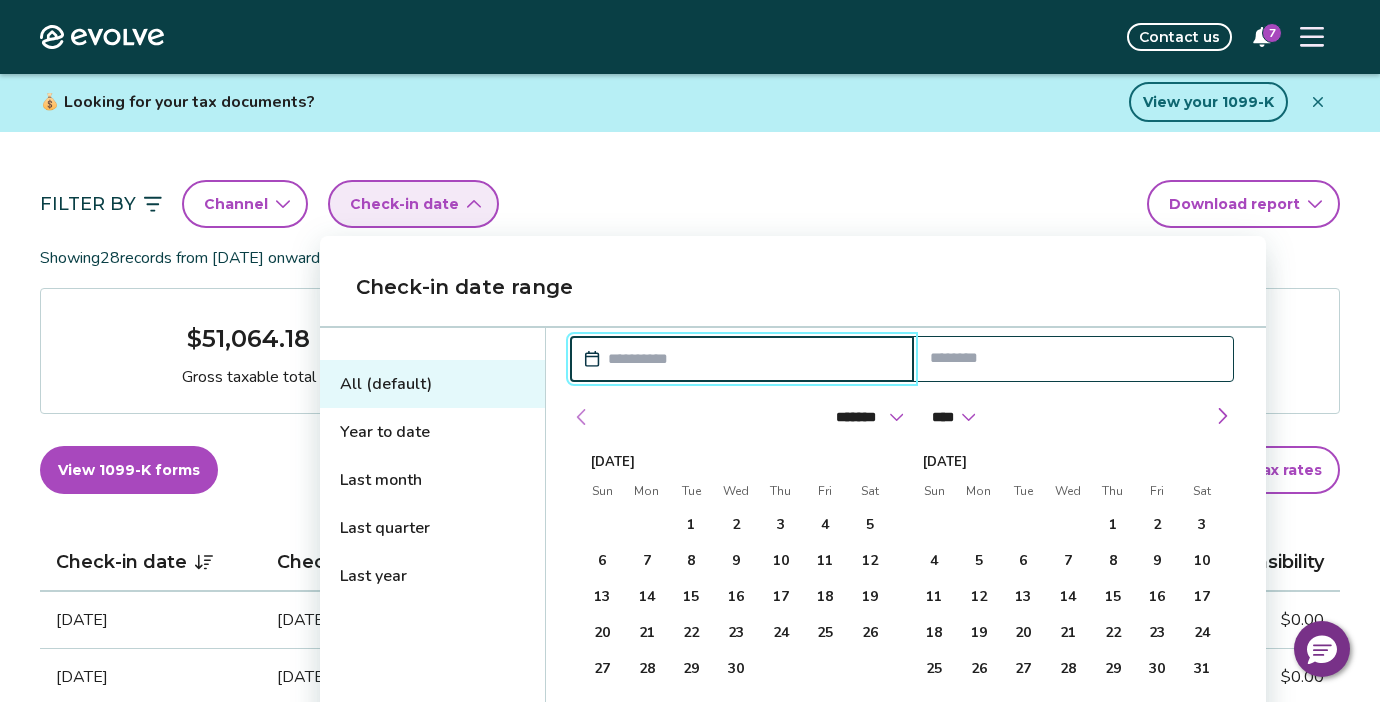 click at bounding box center [582, 417] 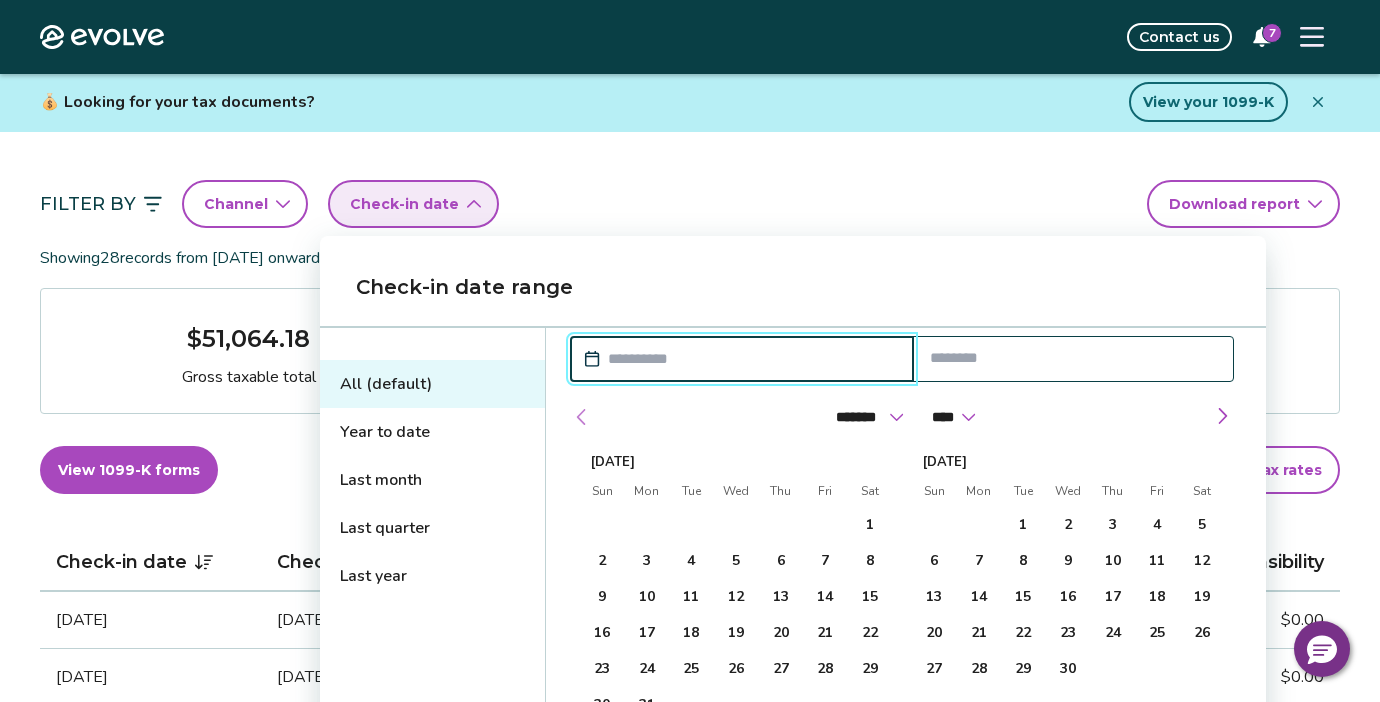 click at bounding box center [582, 417] 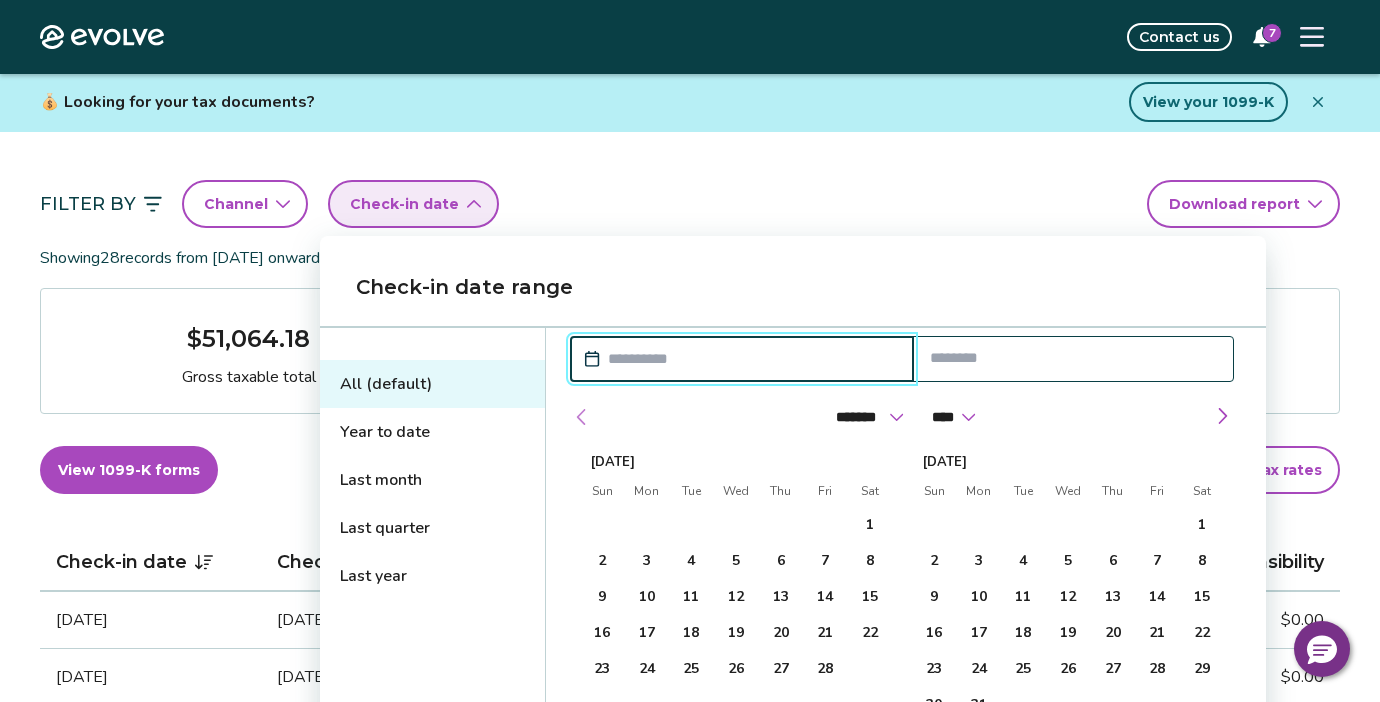click at bounding box center [582, 417] 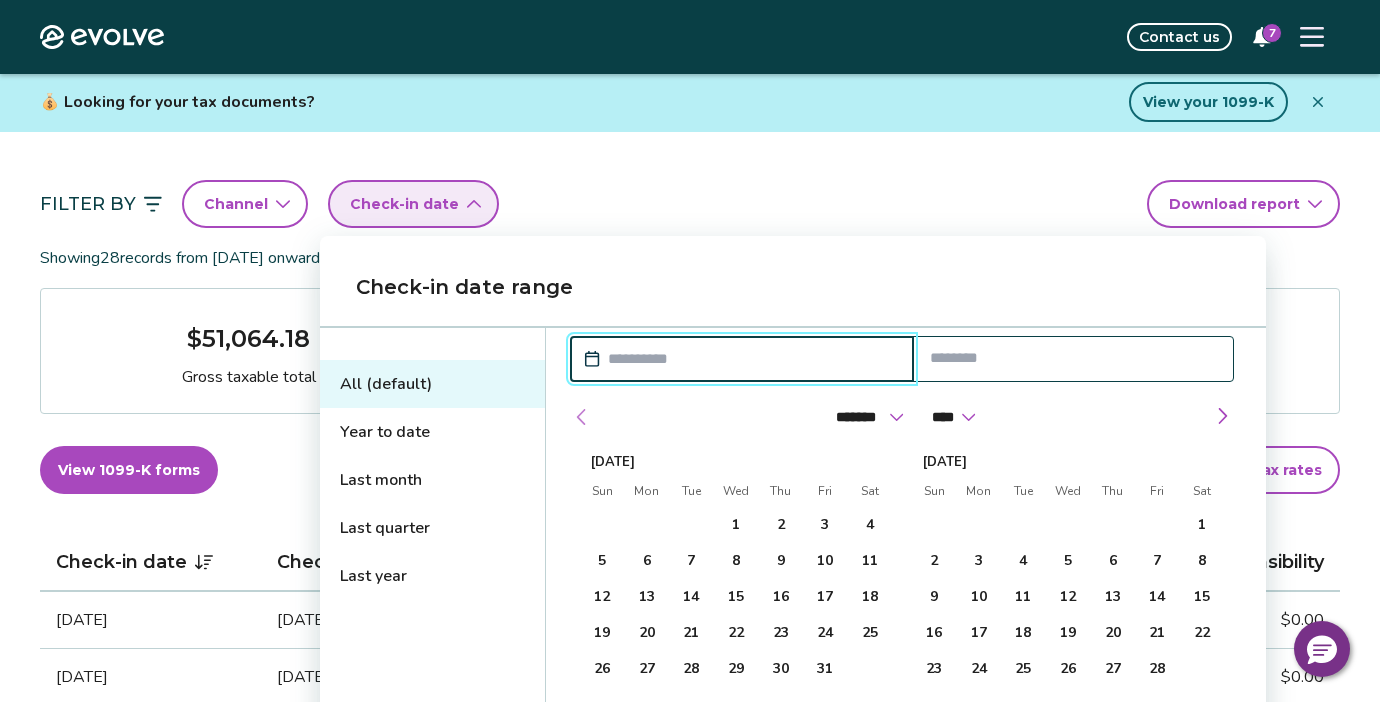 click at bounding box center [582, 417] 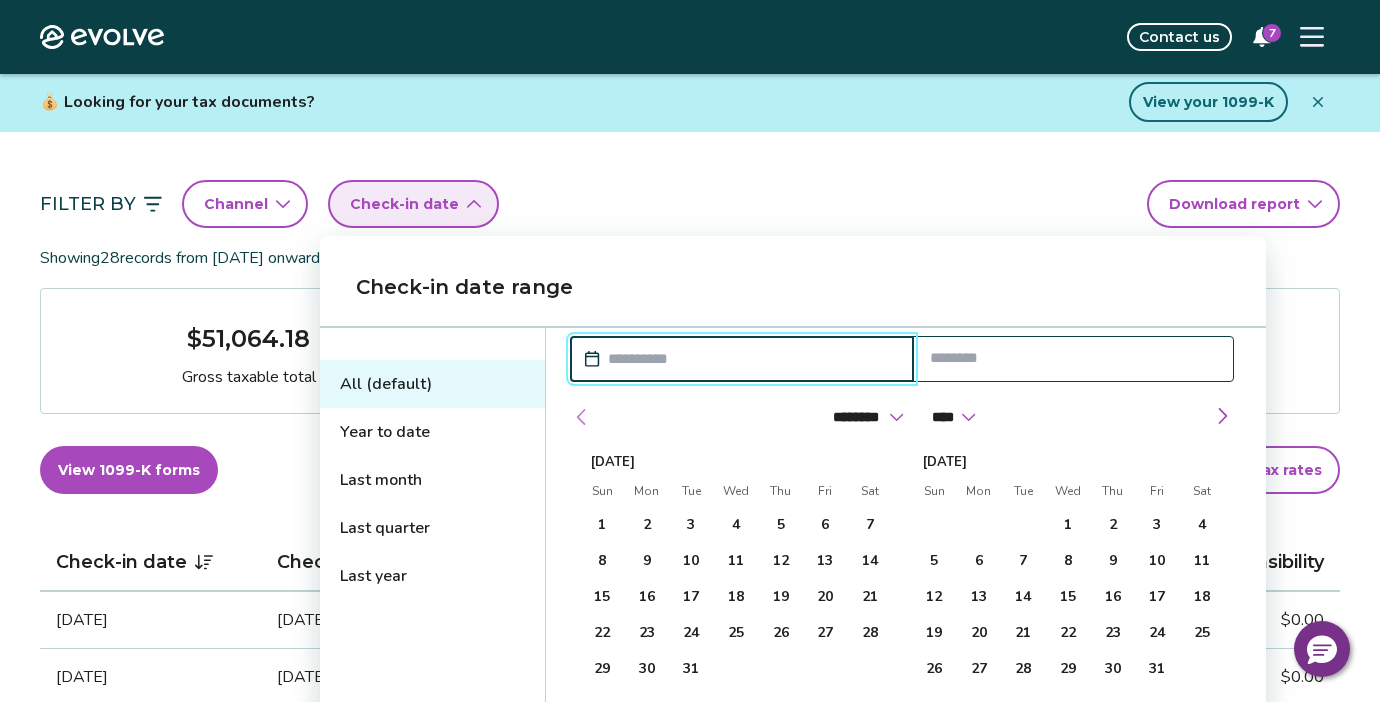 click at bounding box center [582, 417] 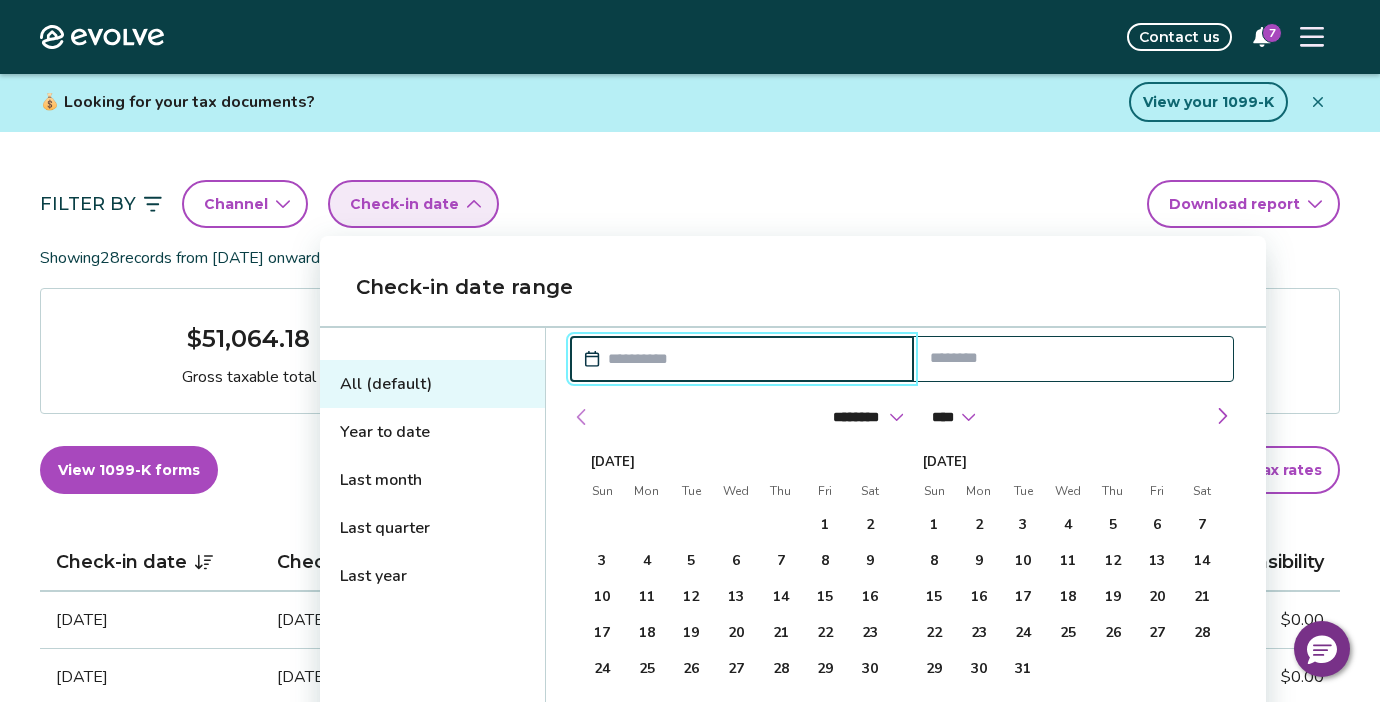 click at bounding box center [582, 417] 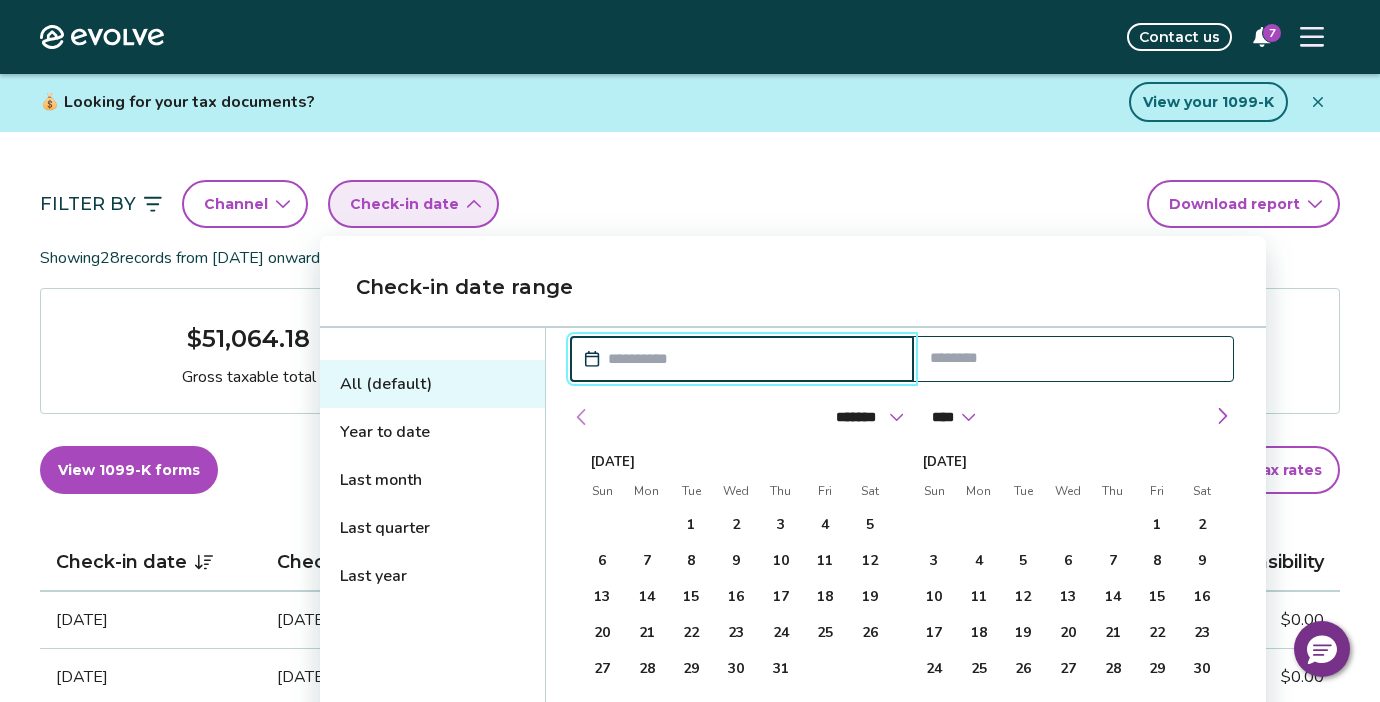click at bounding box center [582, 417] 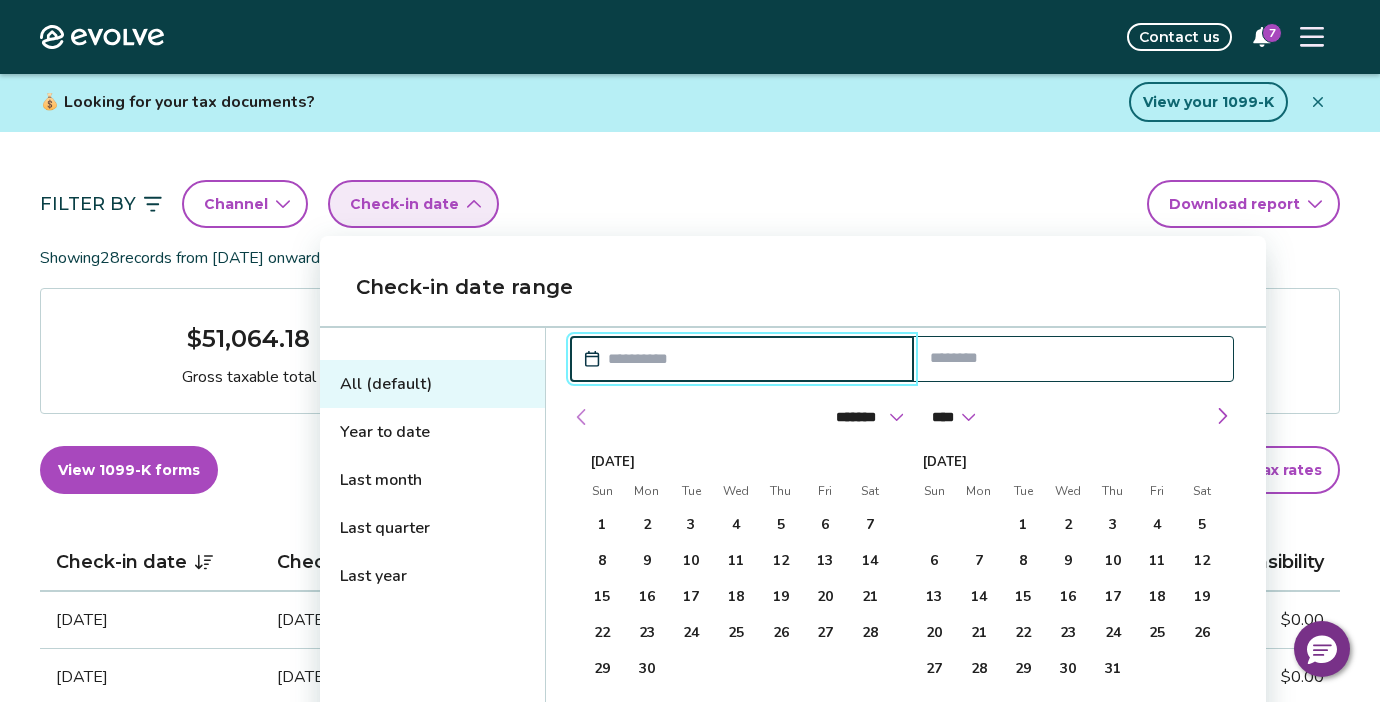 click at bounding box center (582, 417) 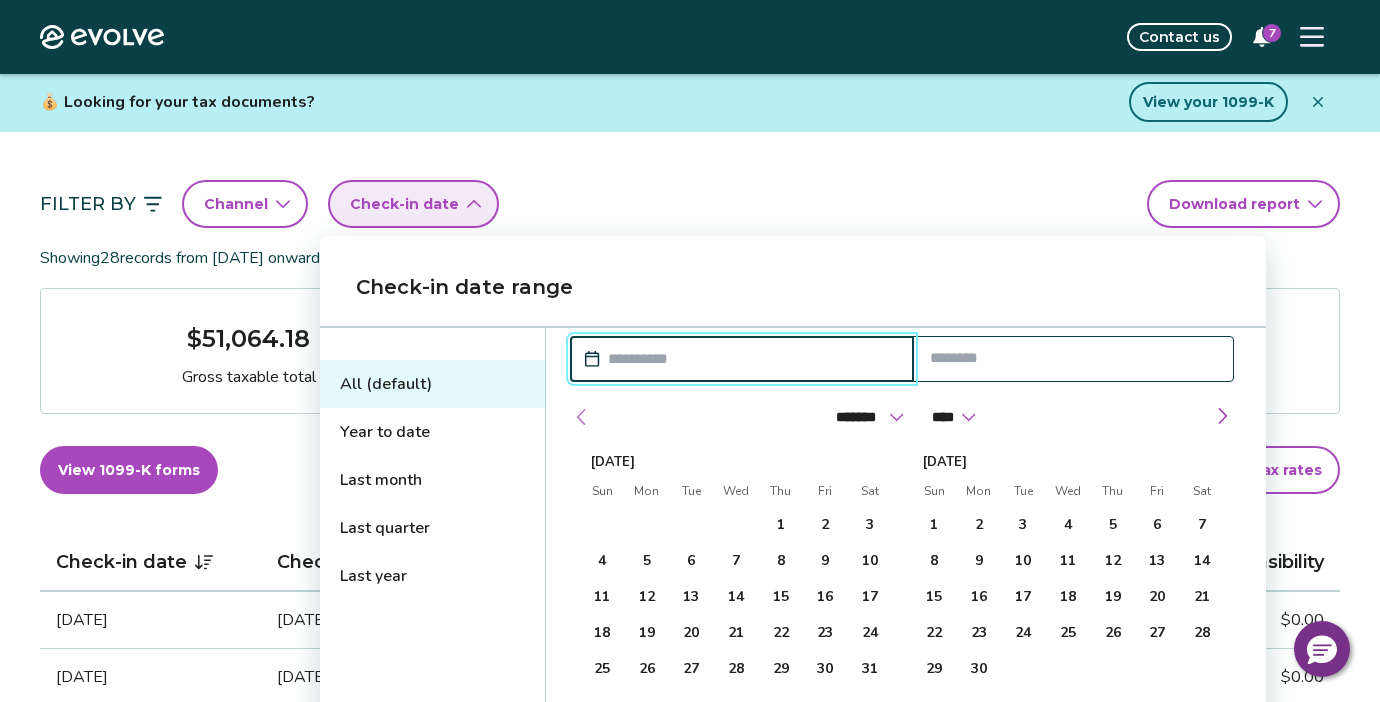 click at bounding box center (582, 417) 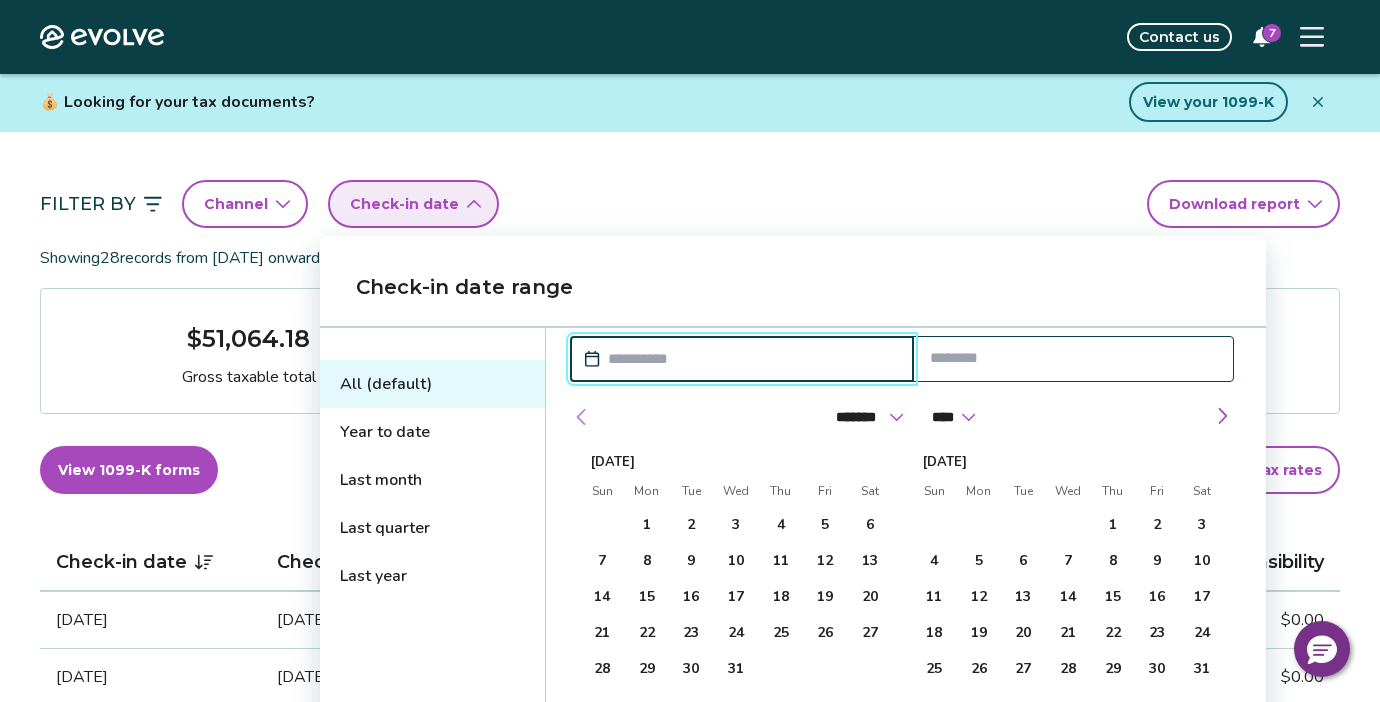 click at bounding box center [582, 417] 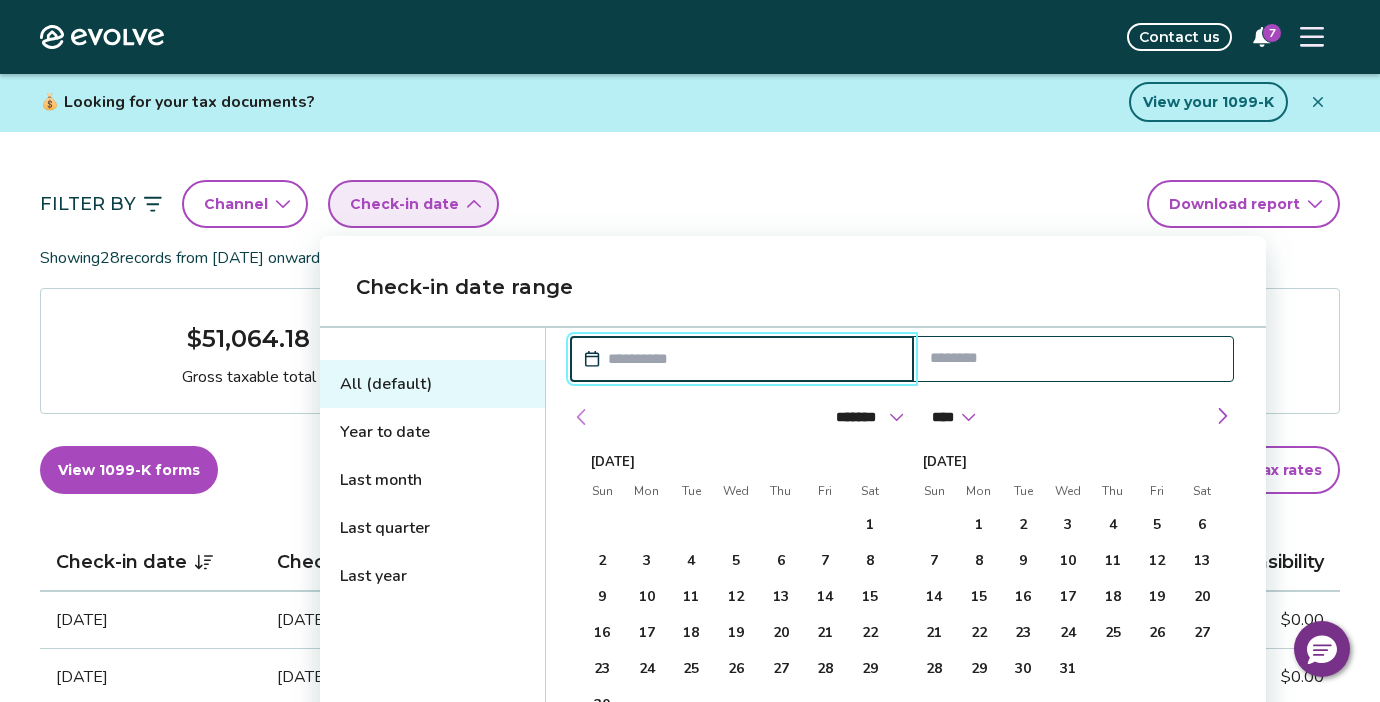 click at bounding box center [582, 417] 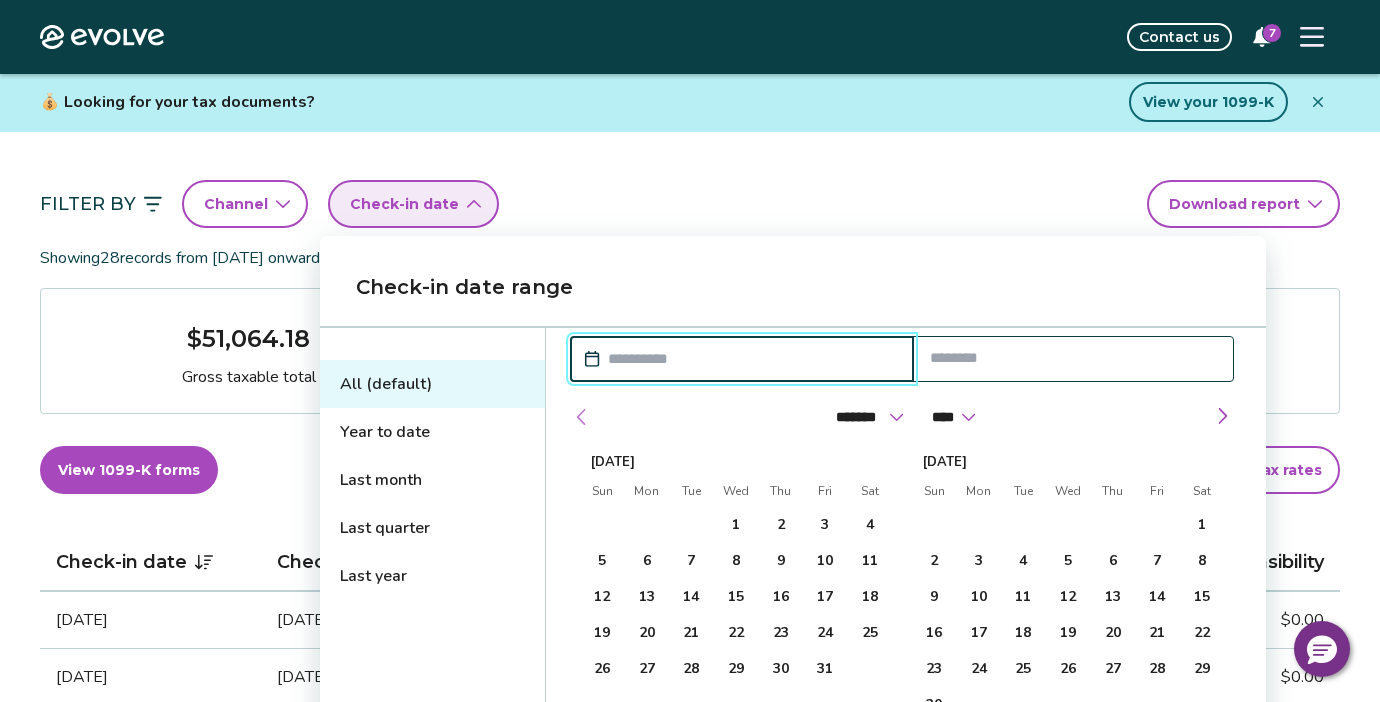 click at bounding box center (582, 417) 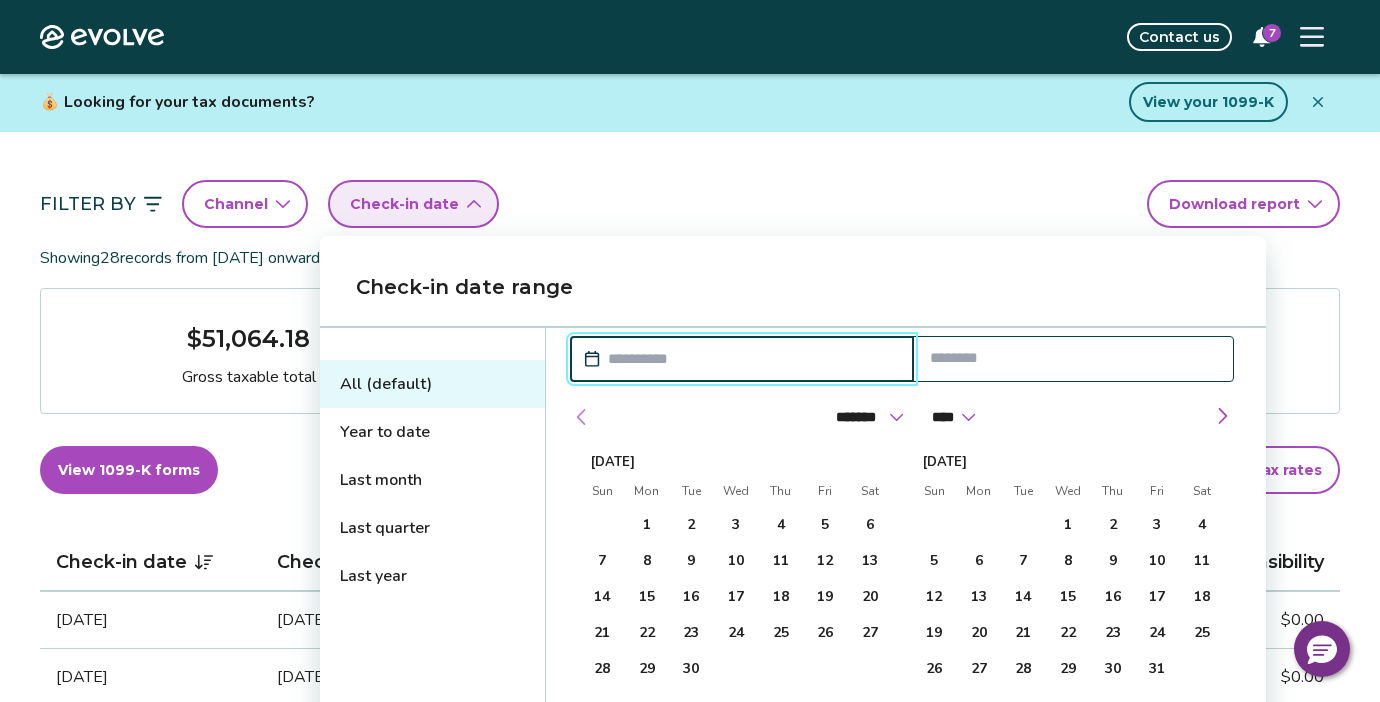 click at bounding box center [582, 417] 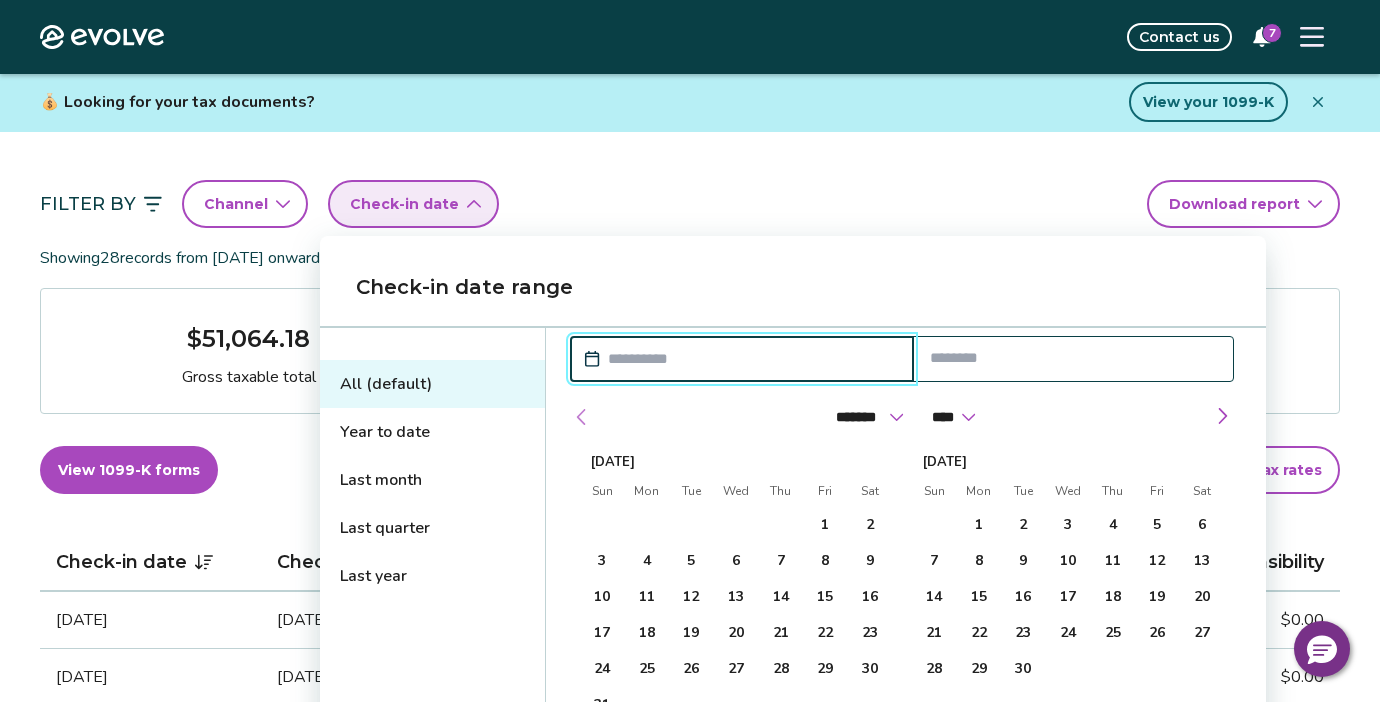 click at bounding box center (582, 417) 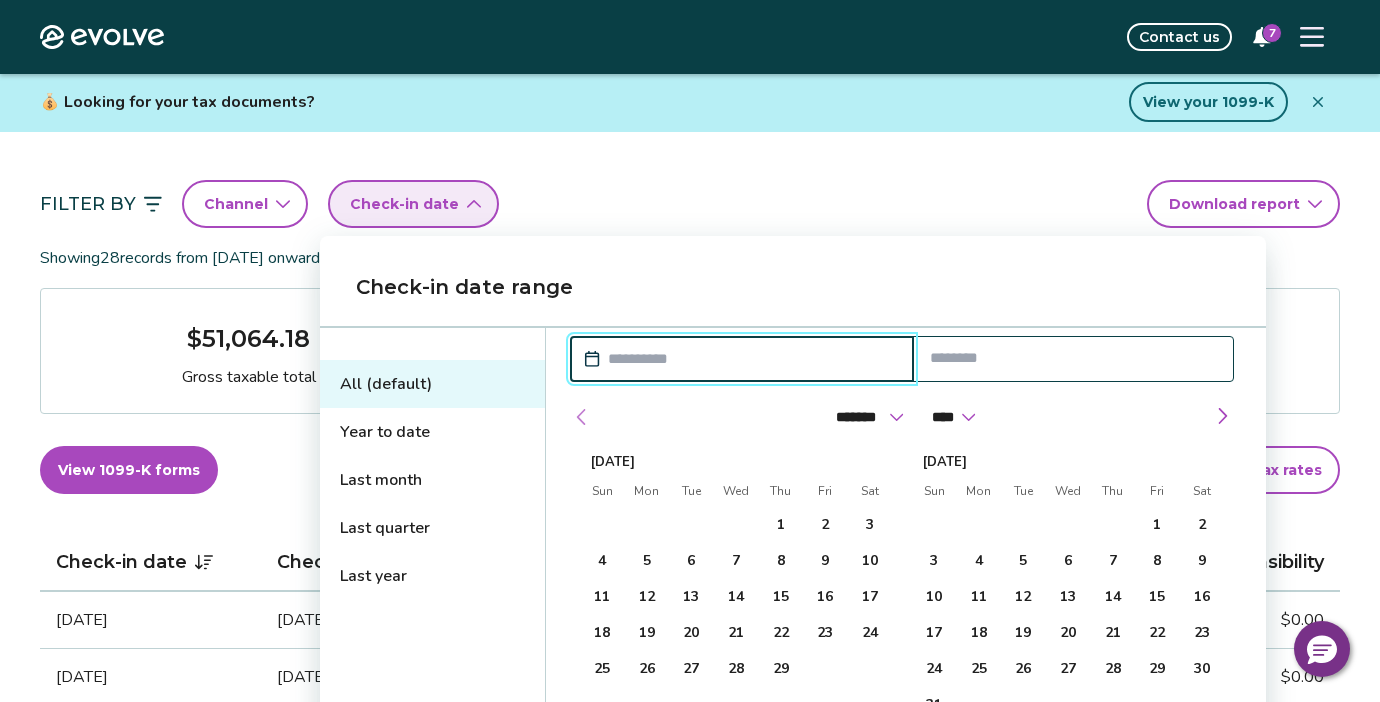 click at bounding box center (582, 417) 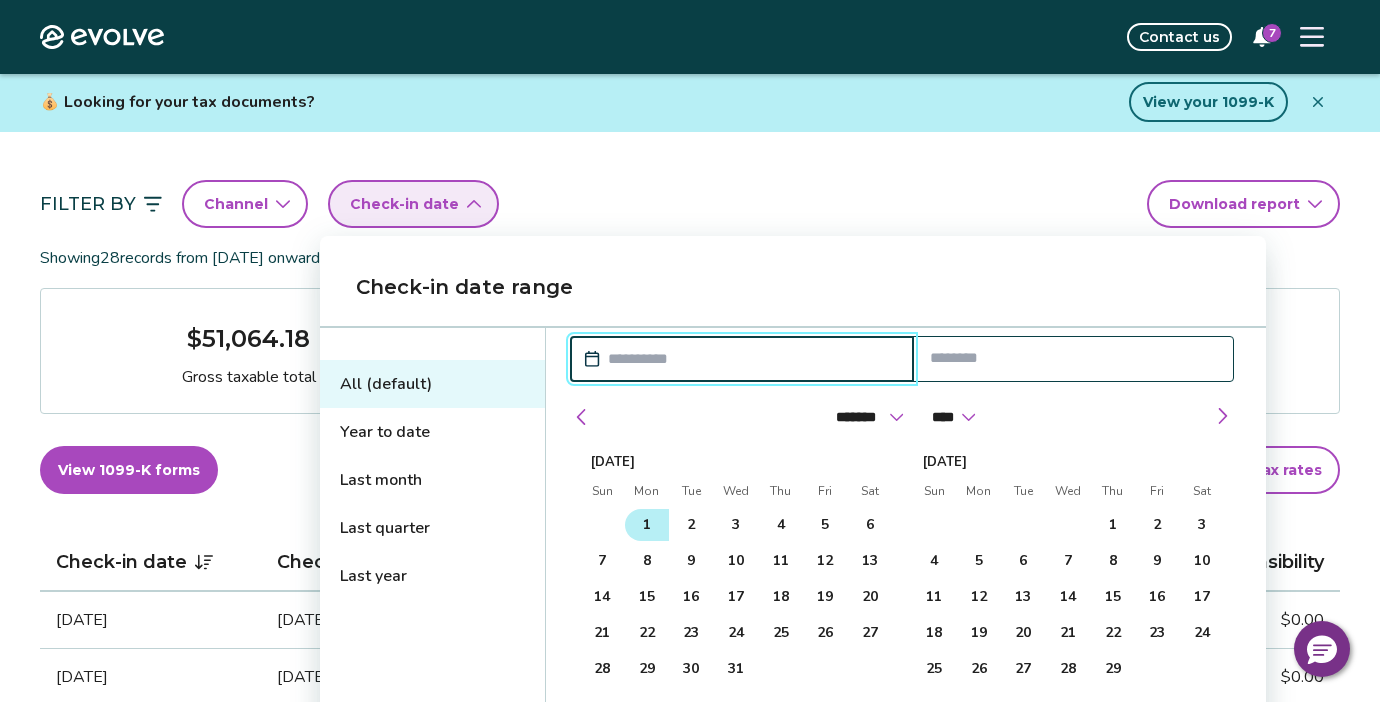 click on "1" at bounding box center [647, 525] 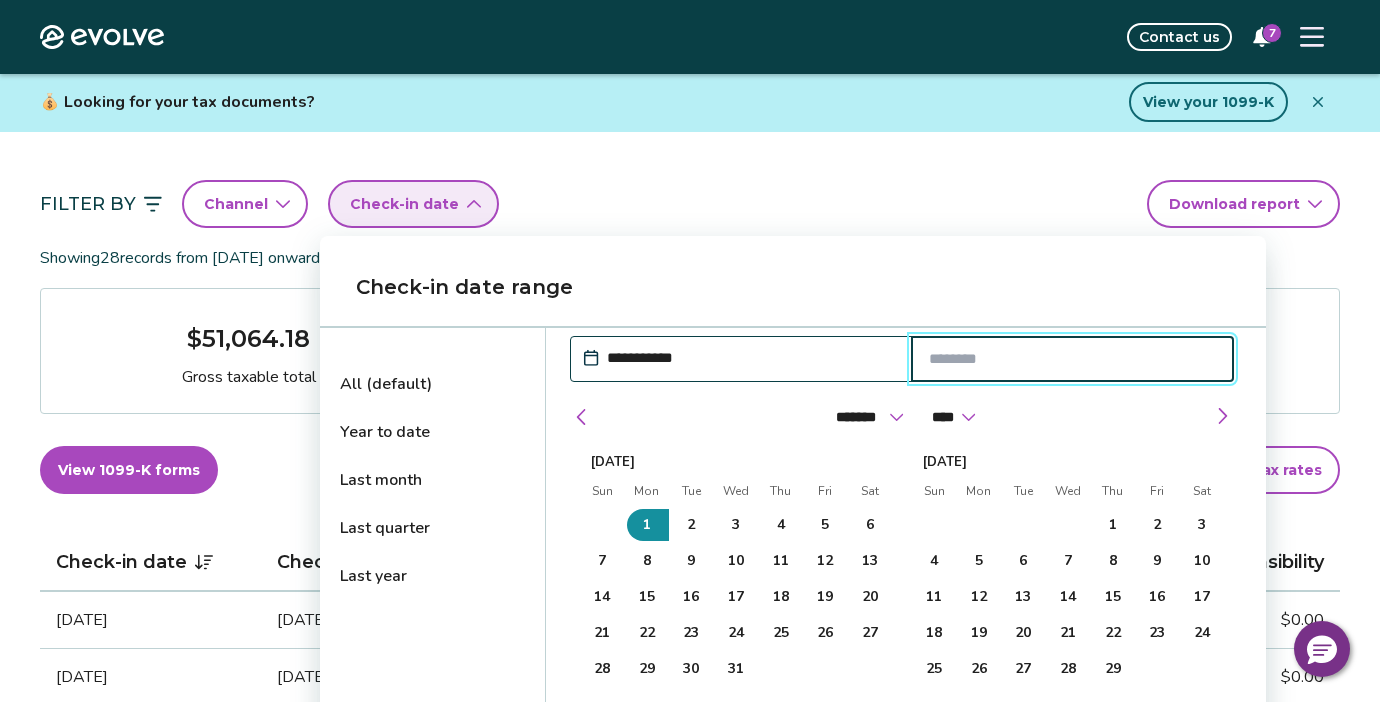 click at bounding box center (1073, 359) 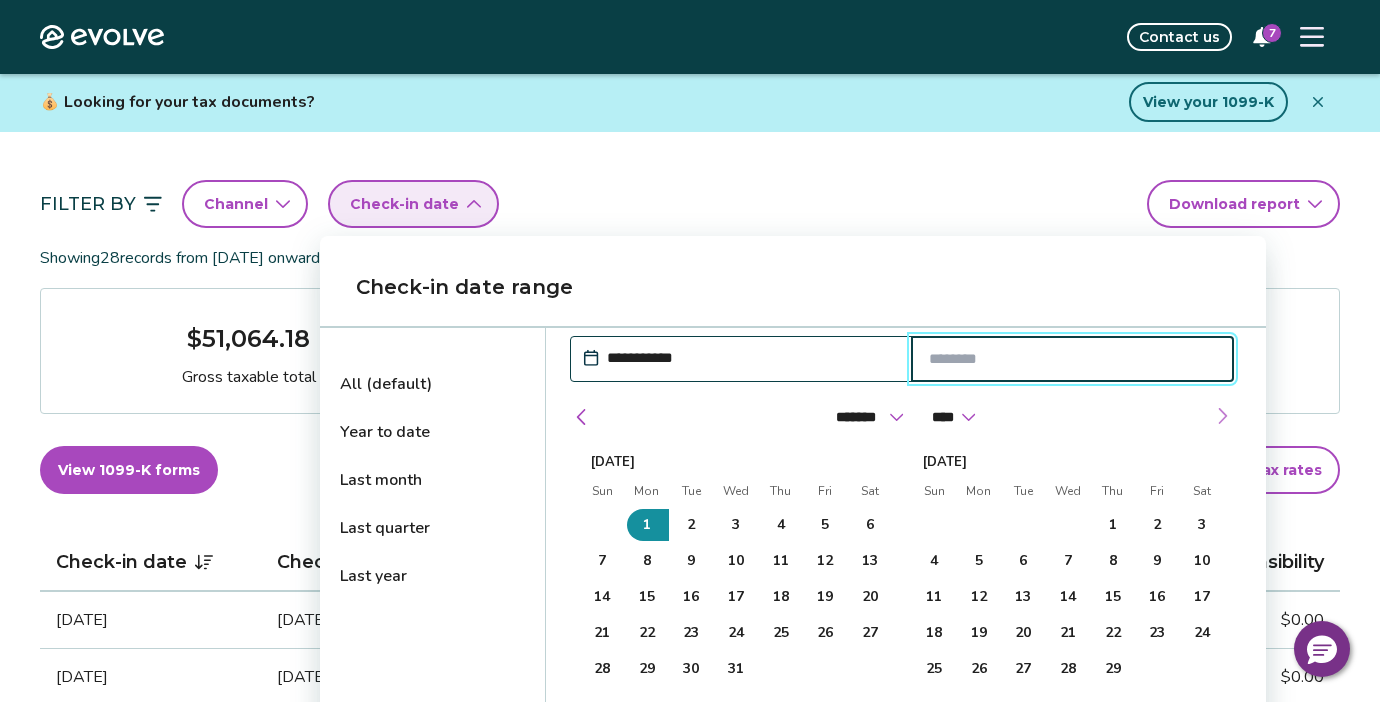 click at bounding box center (1222, 416) 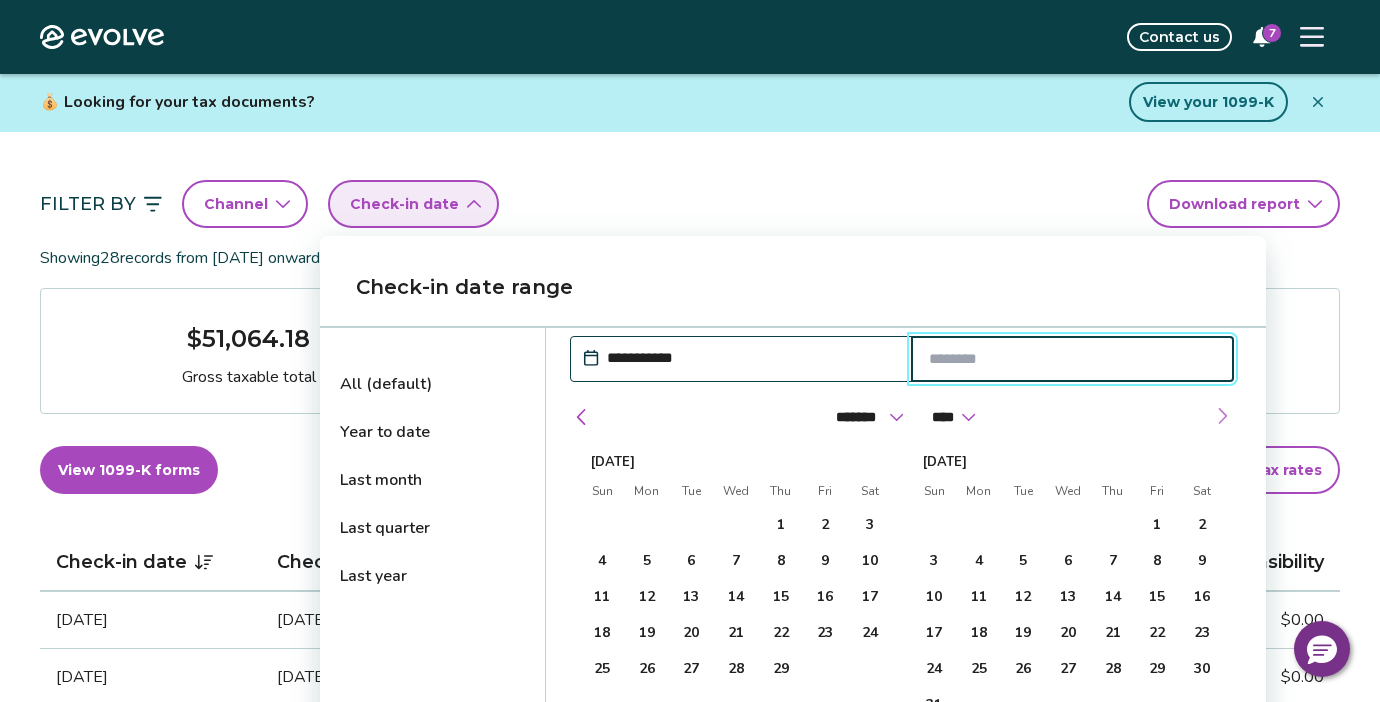 click at bounding box center [1222, 416] 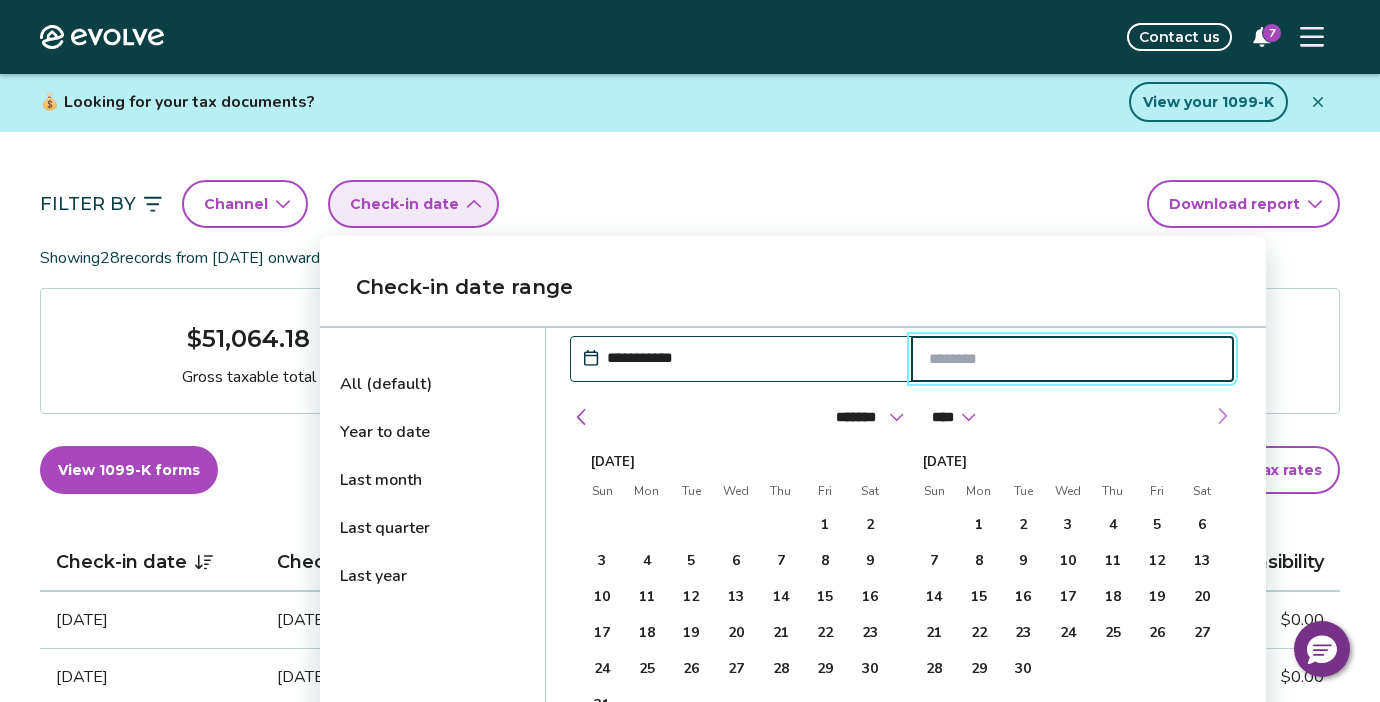 click at bounding box center [1222, 416] 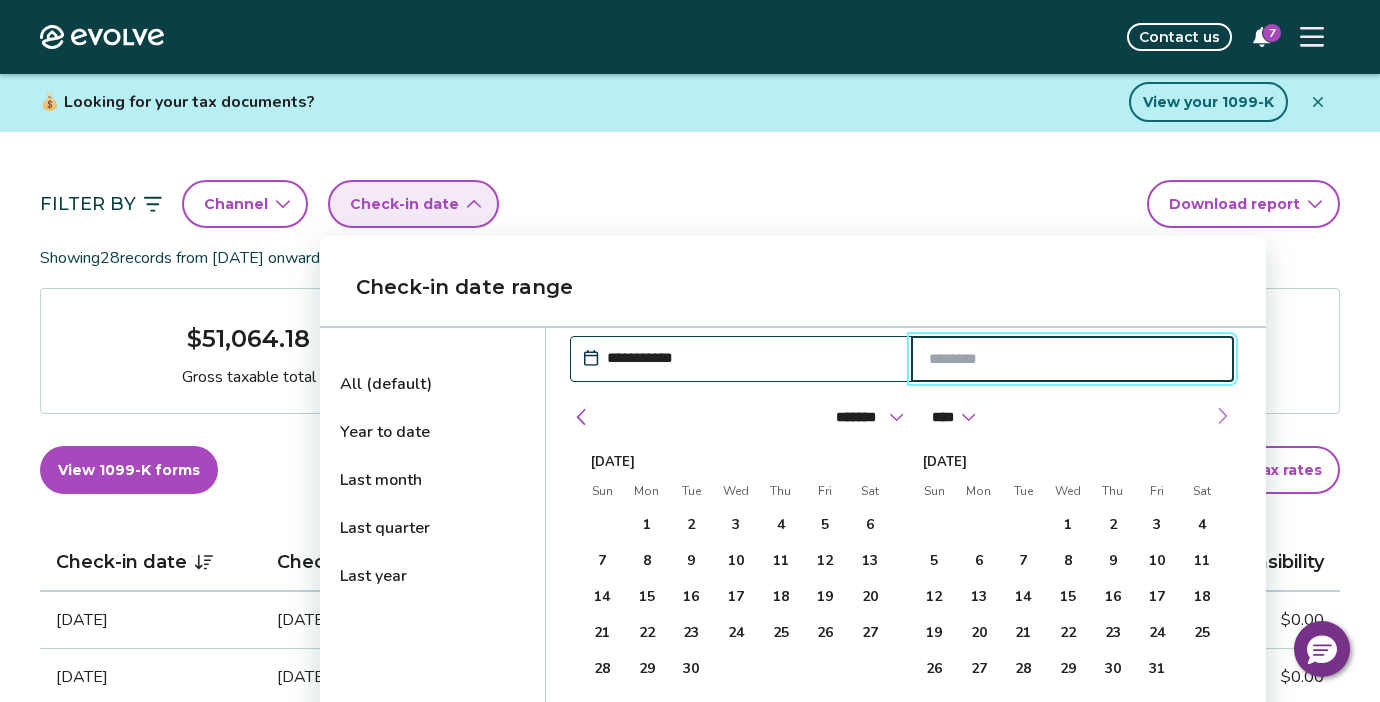 click at bounding box center [1222, 416] 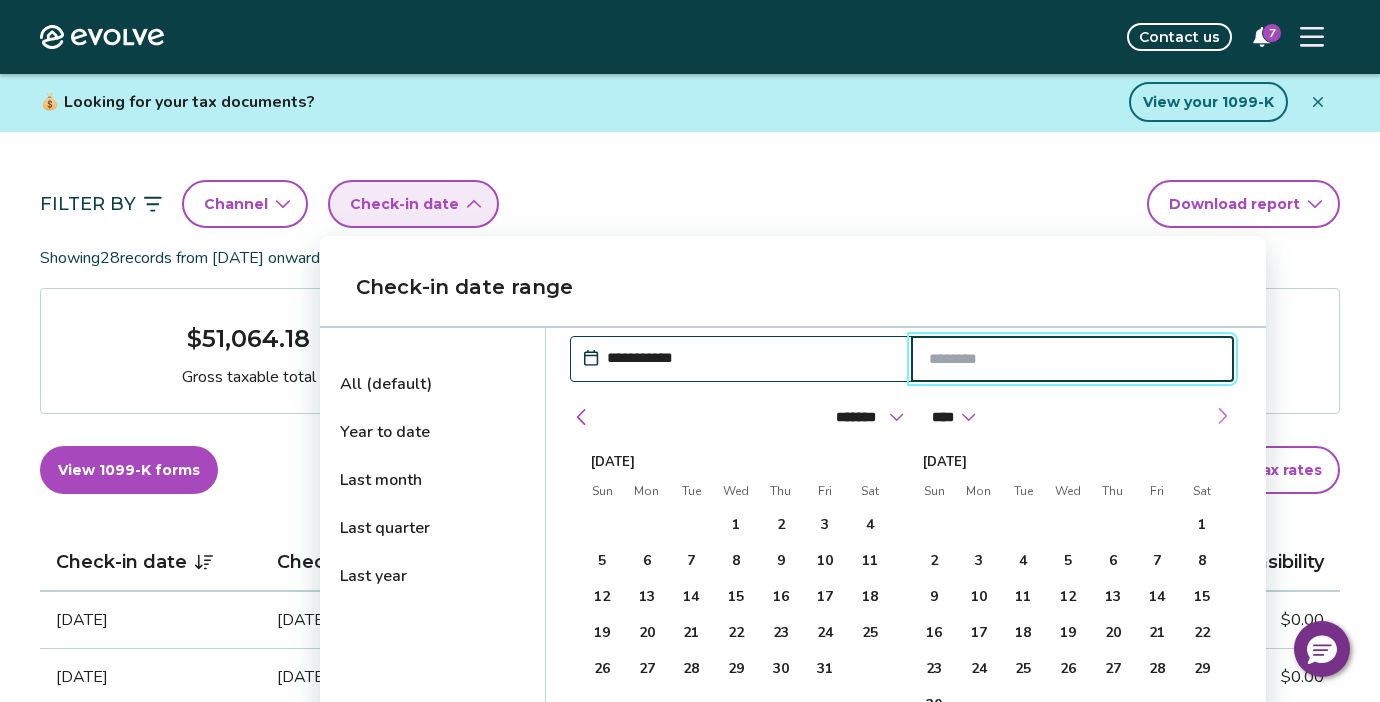 click at bounding box center [1222, 416] 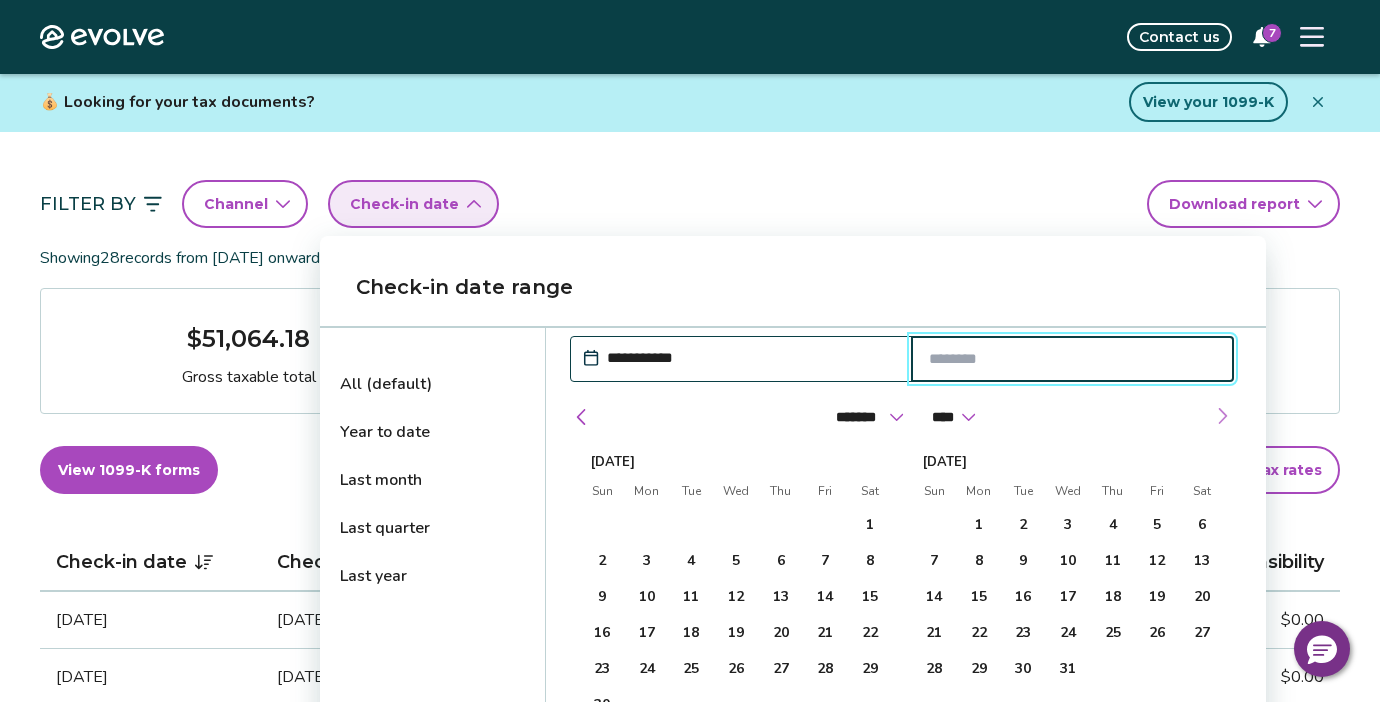 click at bounding box center (1222, 416) 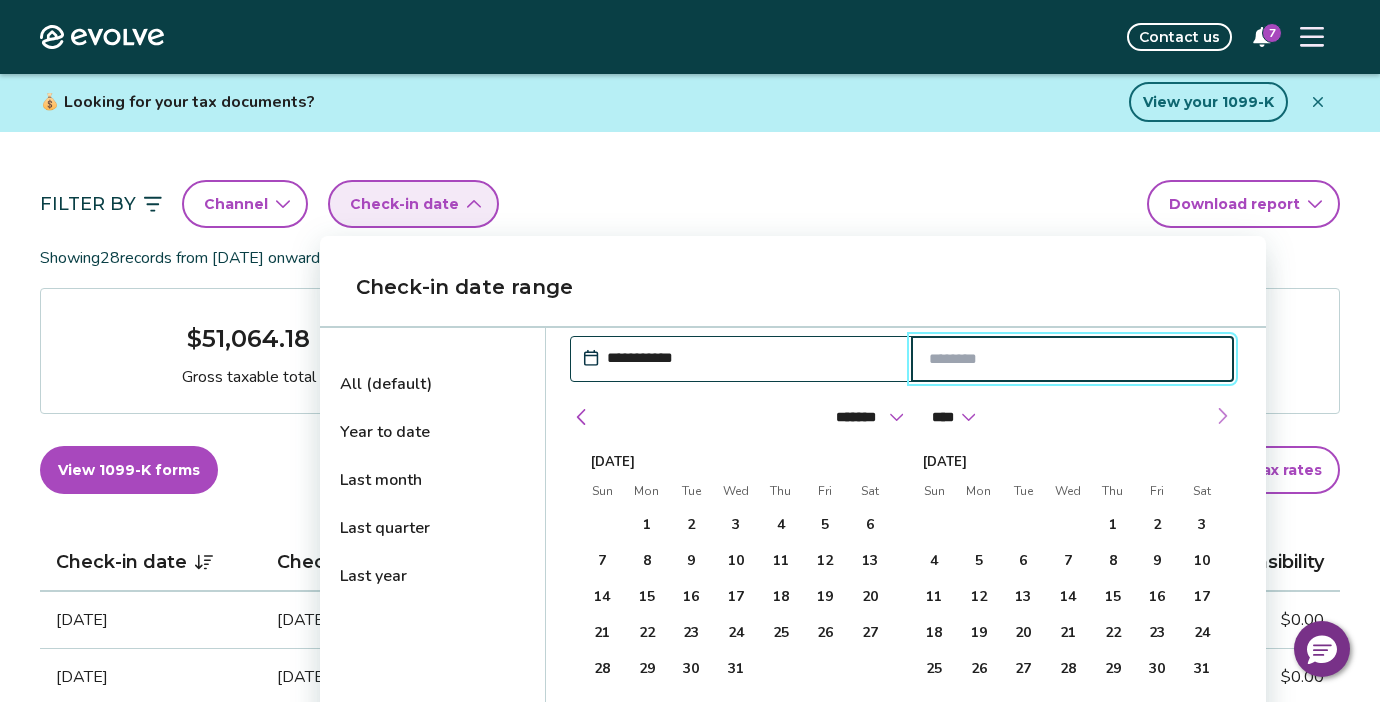 click at bounding box center (1222, 416) 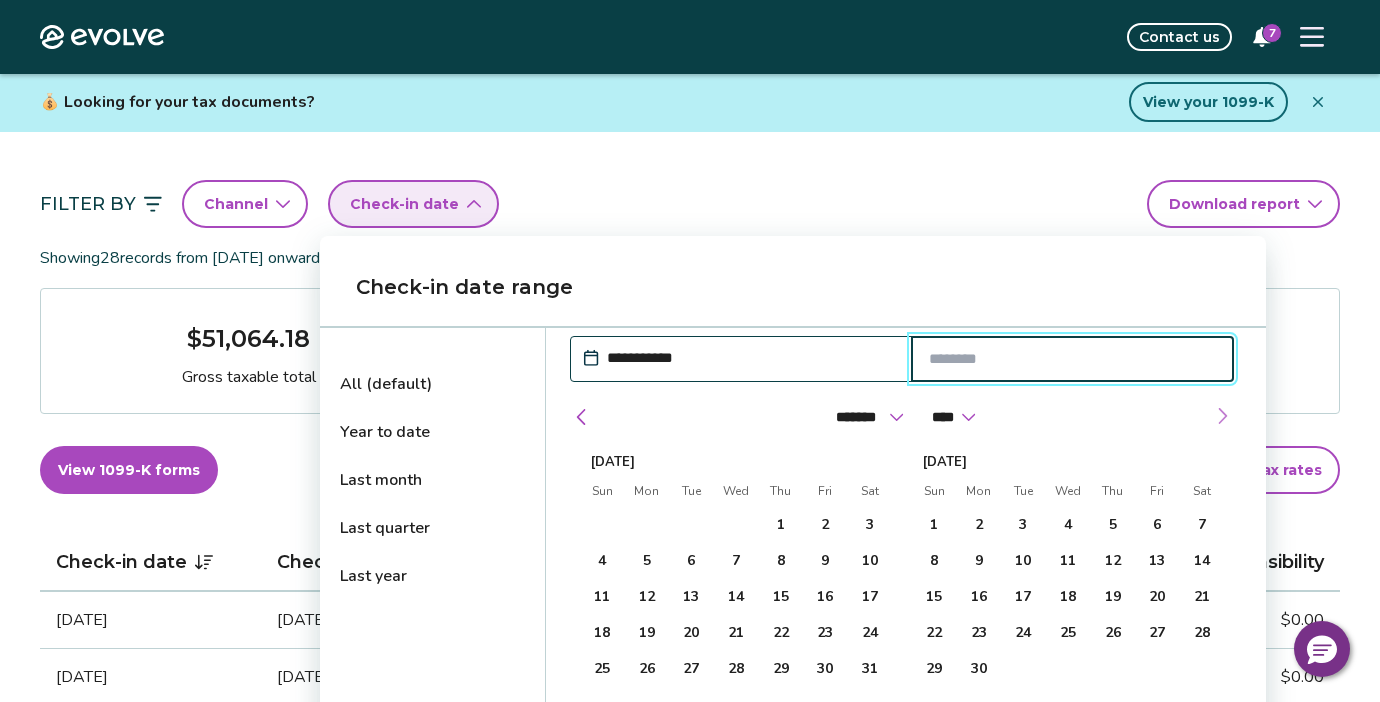 click at bounding box center [1222, 416] 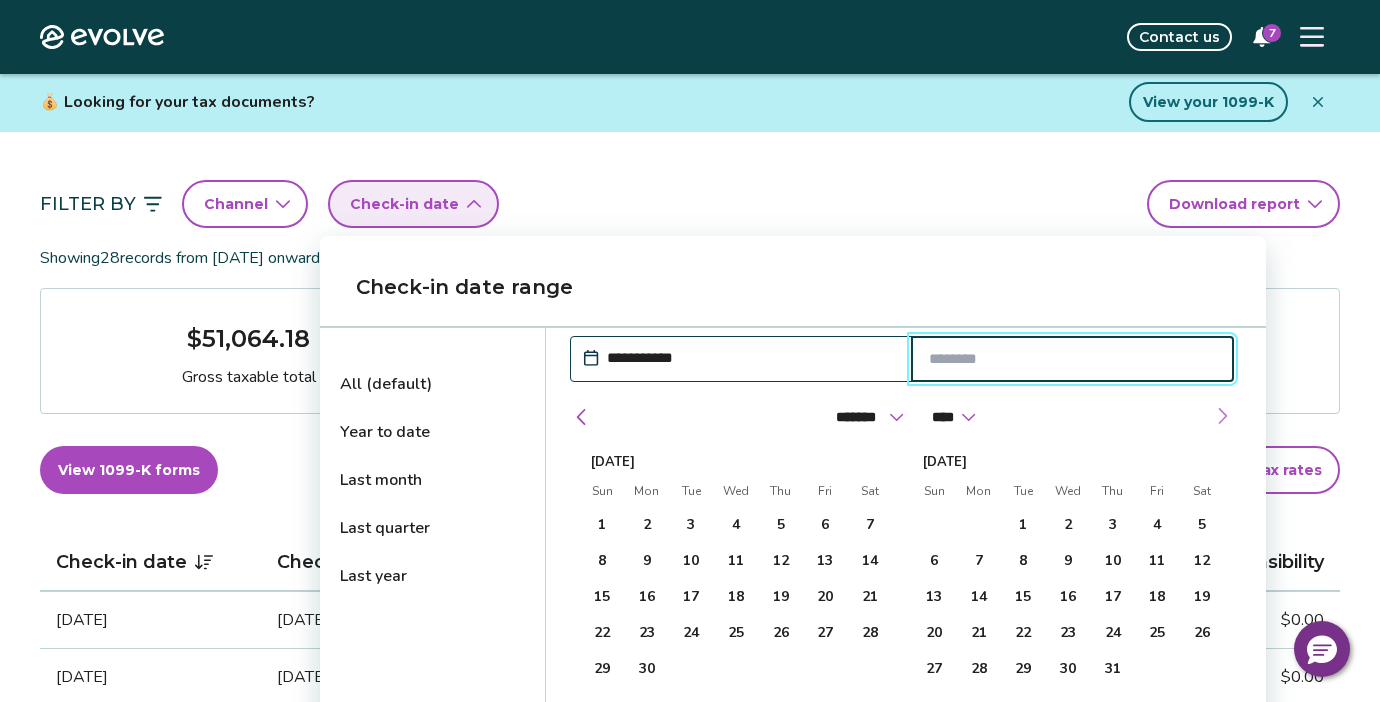 click at bounding box center [1222, 416] 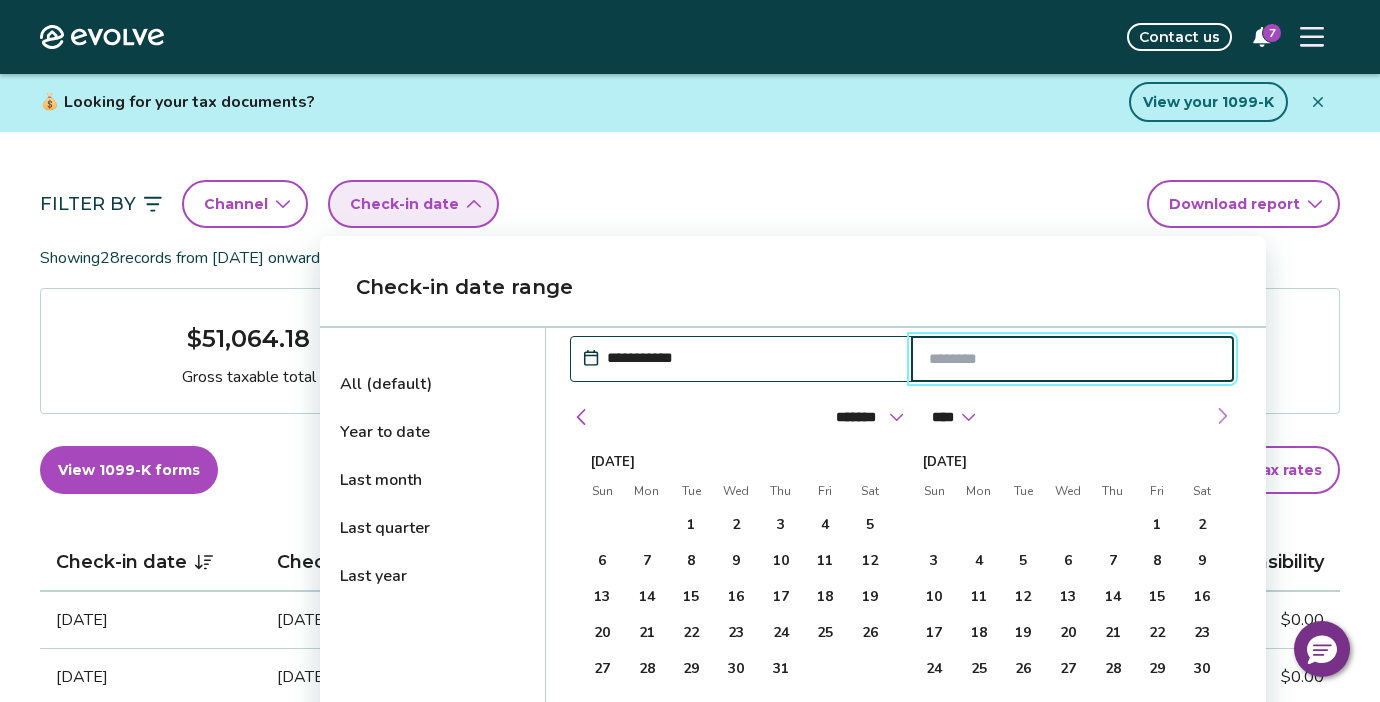 click at bounding box center (1222, 416) 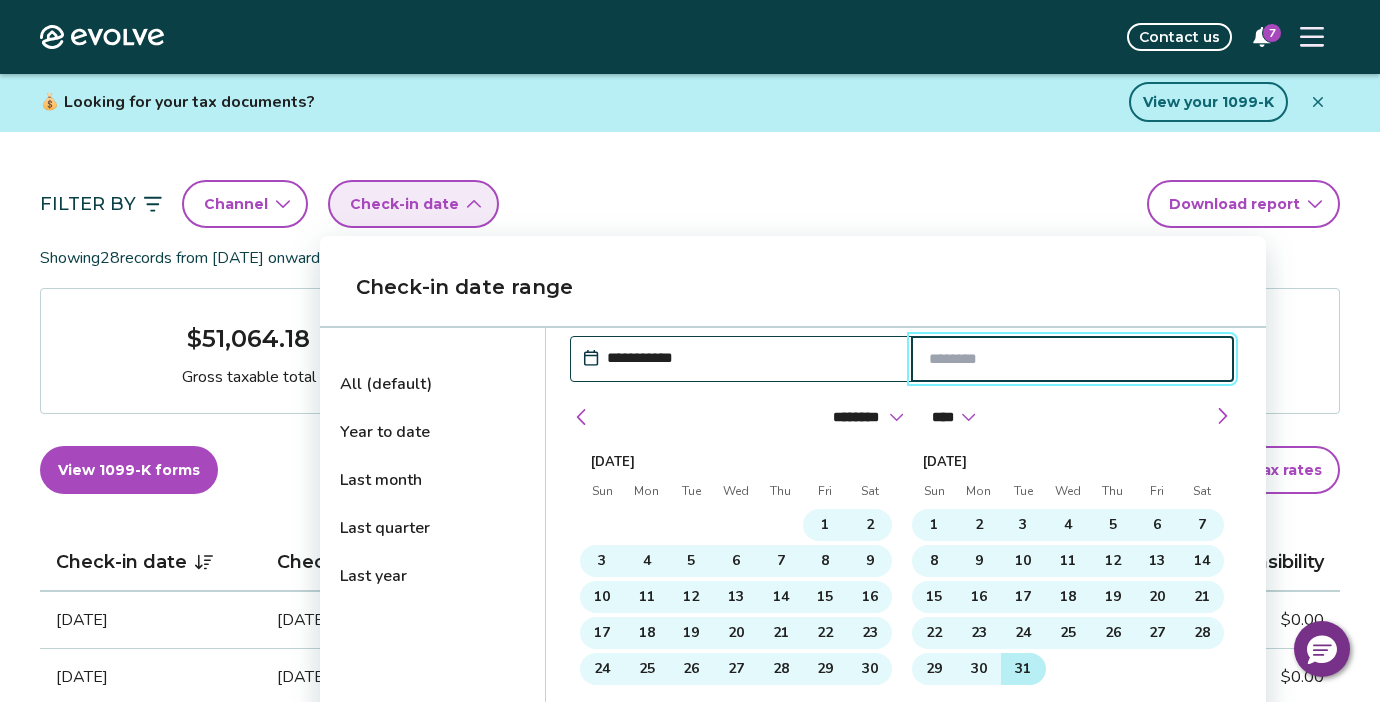 click on "31" at bounding box center (1023, 669) 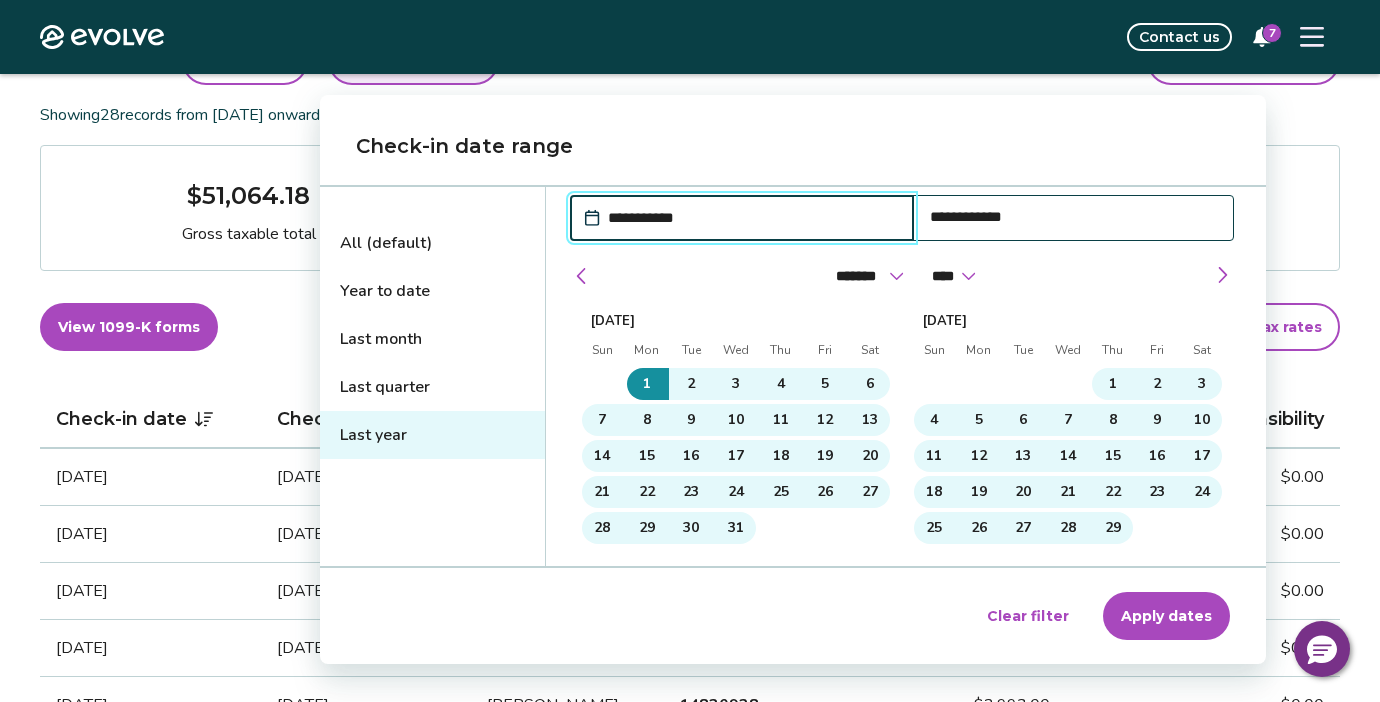 scroll, scrollTop: 254, scrollLeft: 0, axis: vertical 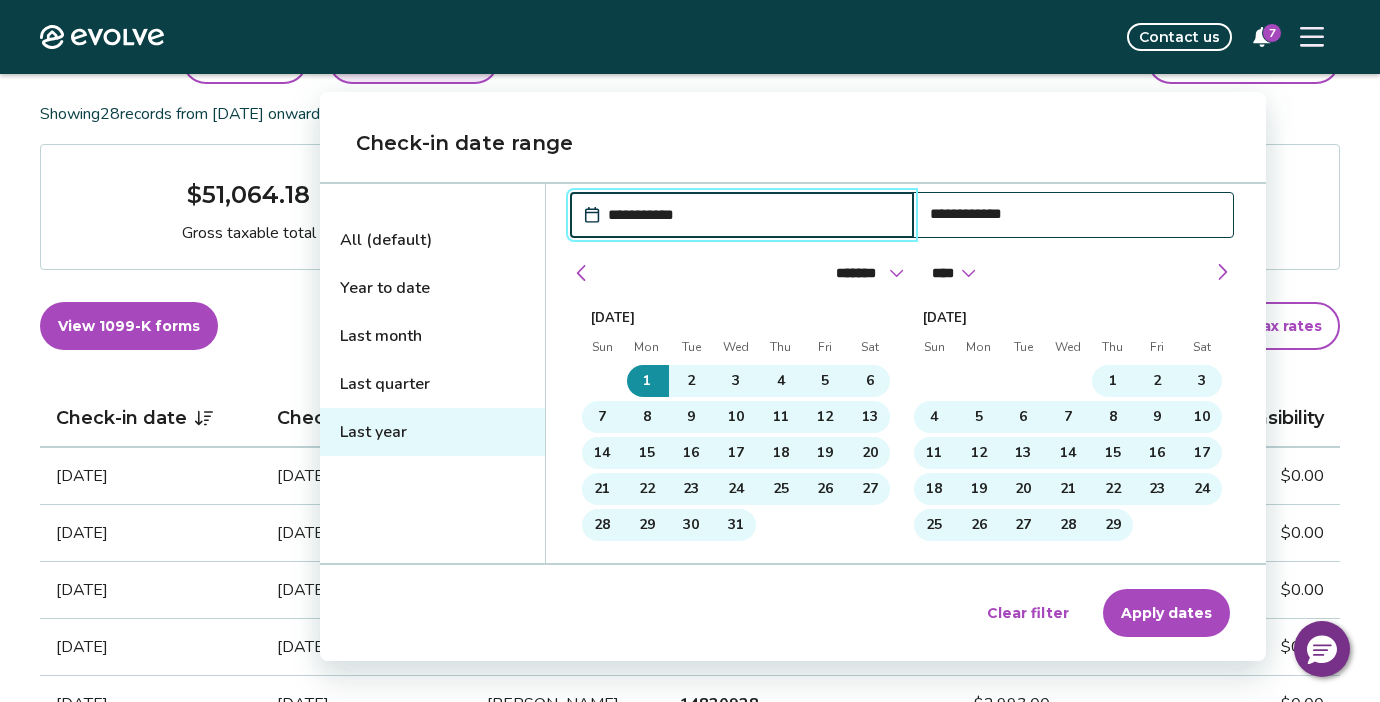 click on "Apply dates" at bounding box center (1166, 613) 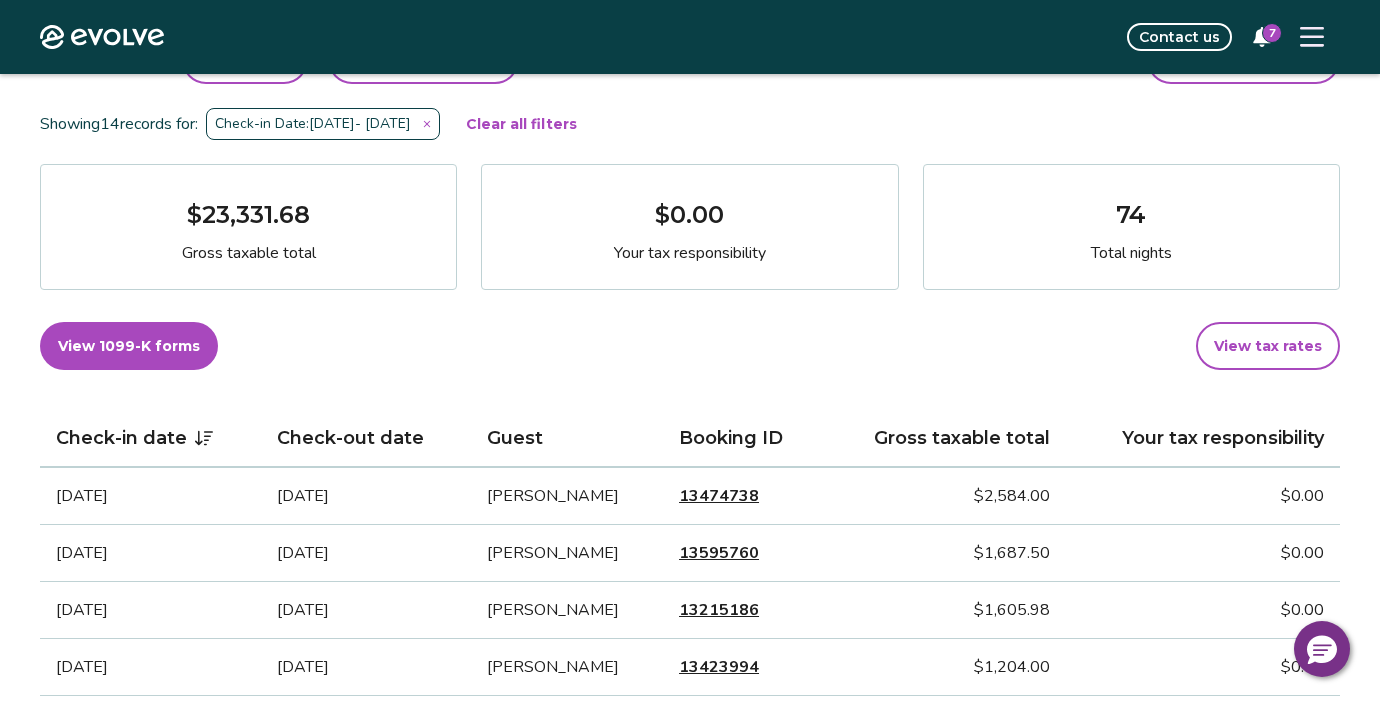 click on "View tax rates" at bounding box center (1268, 346) 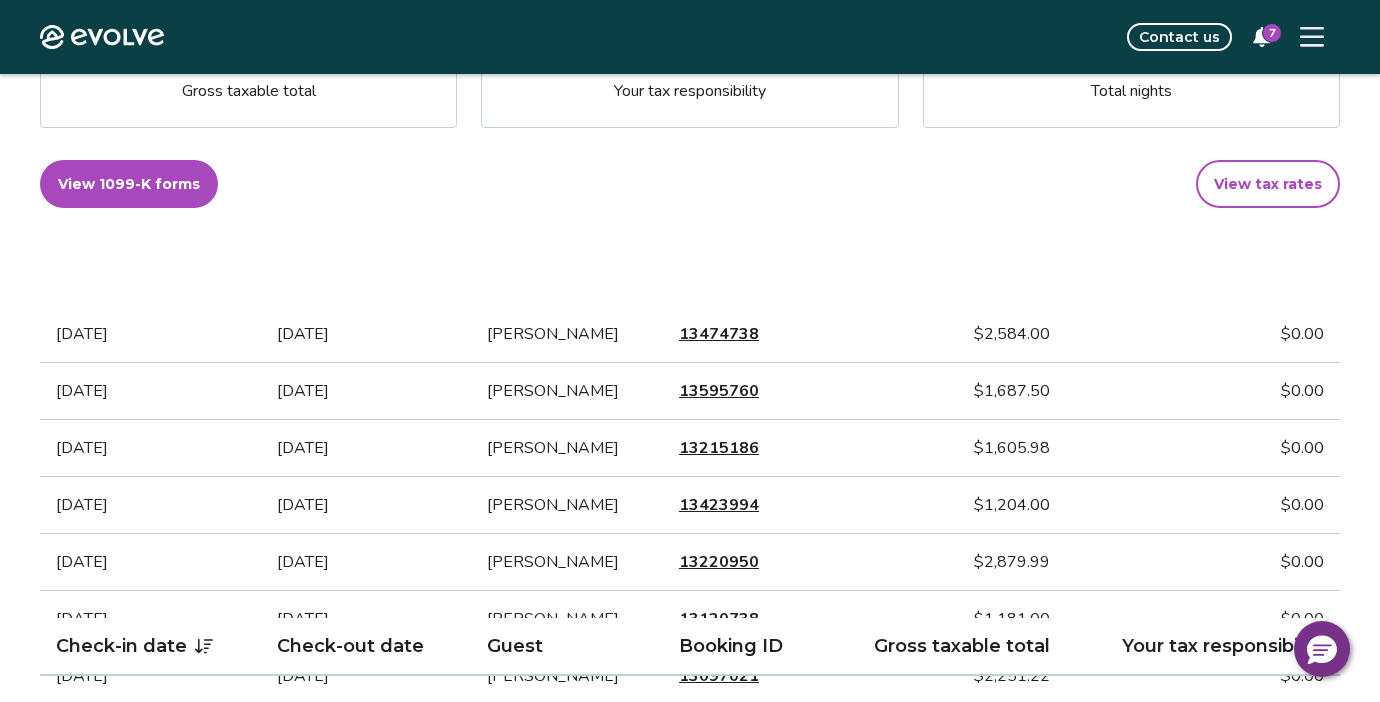 scroll, scrollTop: 0, scrollLeft: 0, axis: both 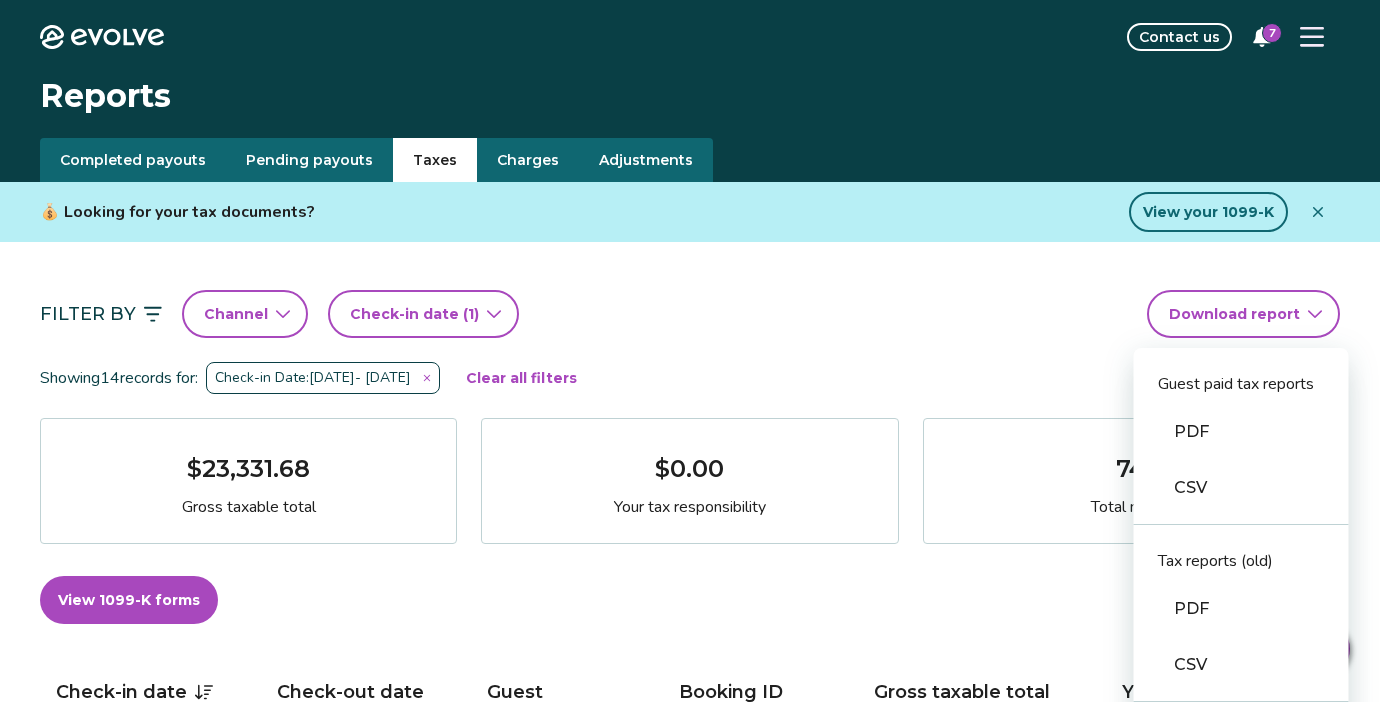 click on "Evolve Contact us 7 Reports Completed payouts Pending payouts Taxes Charges Adjustments 💰 Looking for your tax documents? View your 1099-K Filter By  Channel Check-in date (1) Download   report Guest paid tax reports PDF CSV Tax reports (old) PDF CSV Financial reporting guide PDF Showing  14  records   for: Check-in Date:  [DATE]  -   [DATE] Clear all filters $23,331.68 Gross taxable total $0.00 Your tax responsibility 74 Total nights View 1099-K forms View tax rates Check-in date Check-out date Guest Booking ID Gross taxable total Your tax responsibility [DATE] [DATE] [PERSON_NAME] 13474738 $2,584.00 $0.00 [DATE] [DATE] [PERSON_NAME] 13595760 $1,687.50 $0.00 [DATE] [DATE] [PERSON_NAME] 13215186 $1,605.98 $0.00 [DATE] [DATE] [PERSON_NAME] 13423994 $1,204.00 $0.00 [DATE] [DATE] [PERSON_NAME] 13220950 $2,879.99 $0.00 [DATE] [DATE] [PERSON_NAME] 13120738 $1,181.00 $0.00 [DATE] [DATE] [PERSON_NAME] 13097021 $2,251.22" at bounding box center (690, 1365) 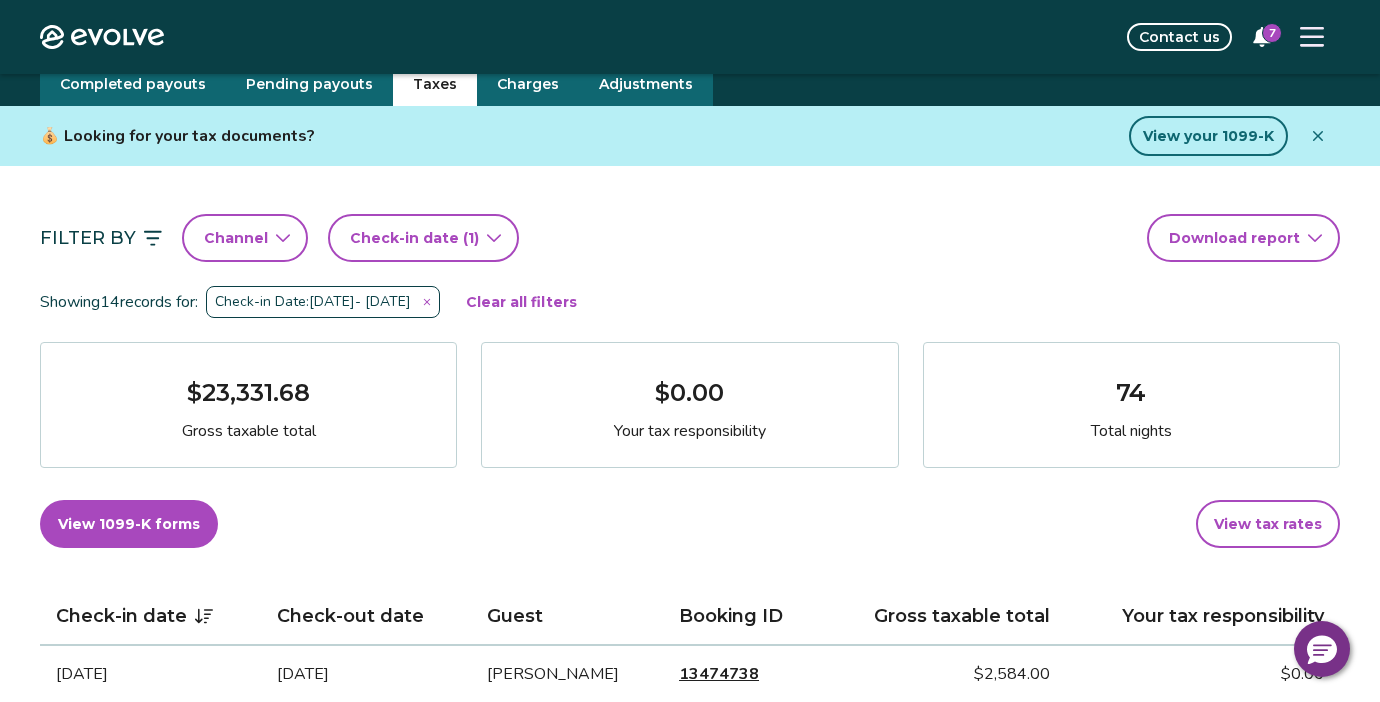 scroll, scrollTop: 73, scrollLeft: 0, axis: vertical 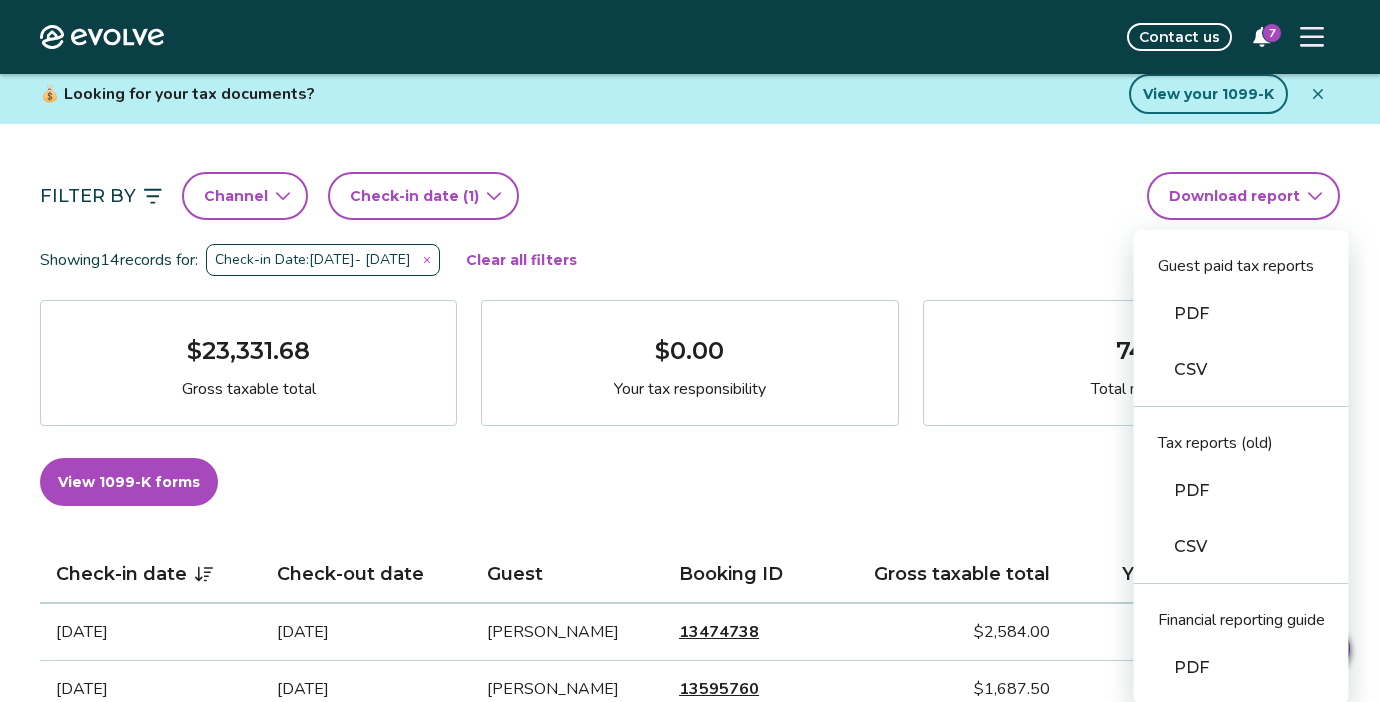 click on "Evolve Contact us 7 Reports Completed payouts Pending payouts Taxes Charges Adjustments 💰 Looking for your tax documents? View your 1099-K Filter By  Channel Check-in date (1) Download   report Guest paid tax reports PDF CSV Tax reports (old) PDF CSV Financial reporting guide PDF Showing  14  records   for: Check-in Date:  [DATE]  -   [DATE] Clear all filters $23,331.68 Gross taxable total $0.00 Your tax responsibility 74 Total nights View 1099-K forms View tax rates Check-in date Check-out date Guest Booking ID Gross taxable total Your tax responsibility [DATE] [DATE] [PERSON_NAME] 13474738 $2,584.00 $0.00 [DATE] [DATE] [PERSON_NAME] 13595760 $1,687.50 $0.00 [DATE] [DATE] [PERSON_NAME] 13215186 $1,605.98 $0.00 [DATE] [DATE] [PERSON_NAME] 13423994 $1,204.00 $0.00 [DATE] [DATE] [PERSON_NAME] 13220950 $2,879.99 $0.00 [DATE] [DATE] [PERSON_NAME] 13120738 $1,181.00 $0.00 [DATE] [DATE] [PERSON_NAME] 13097021 $2,251.22" at bounding box center [690, 1247] 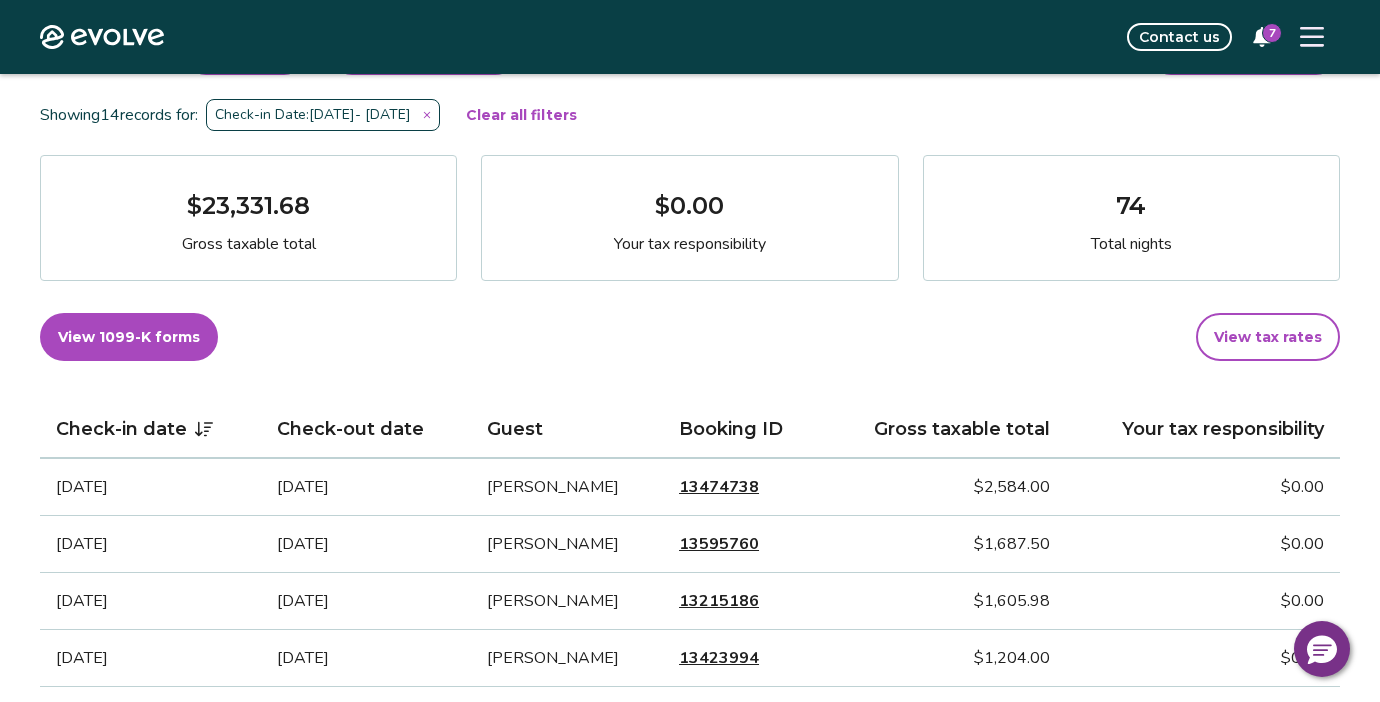 scroll, scrollTop: 262, scrollLeft: 0, axis: vertical 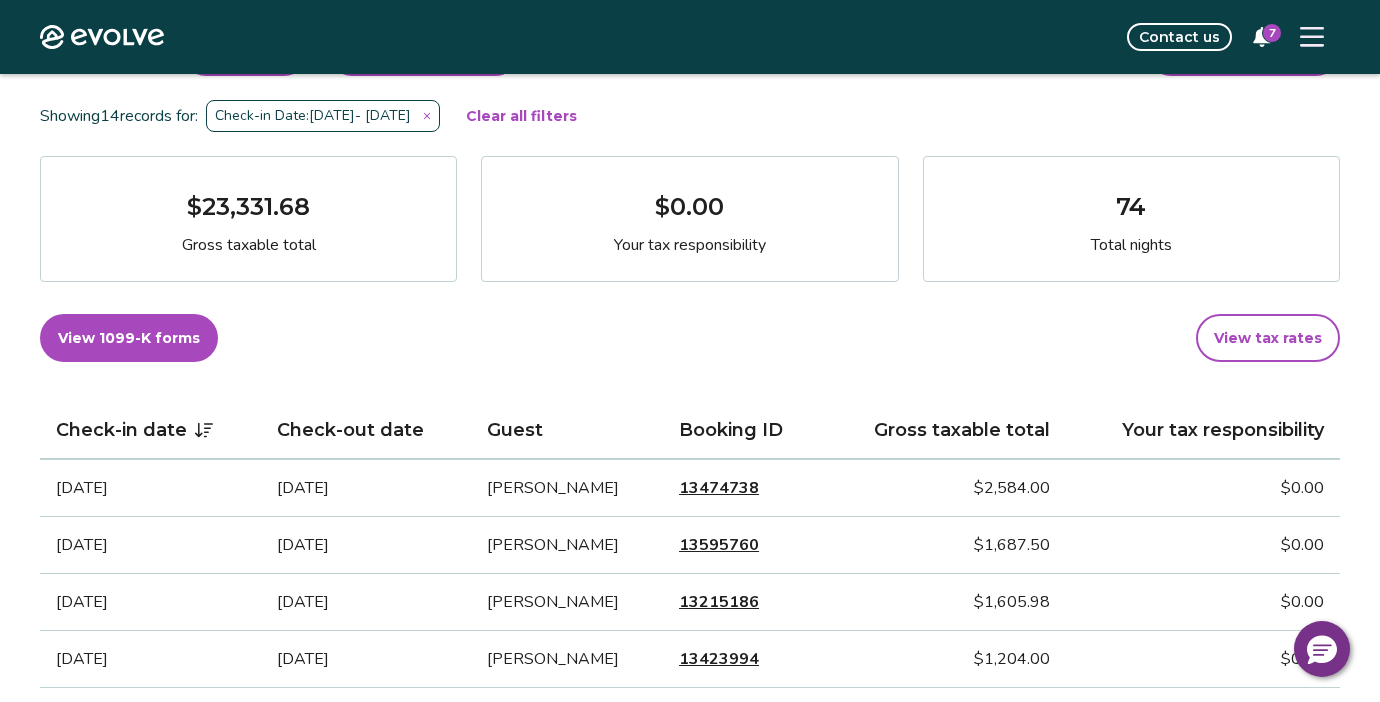 click on "View tax rates" at bounding box center [1268, 338] 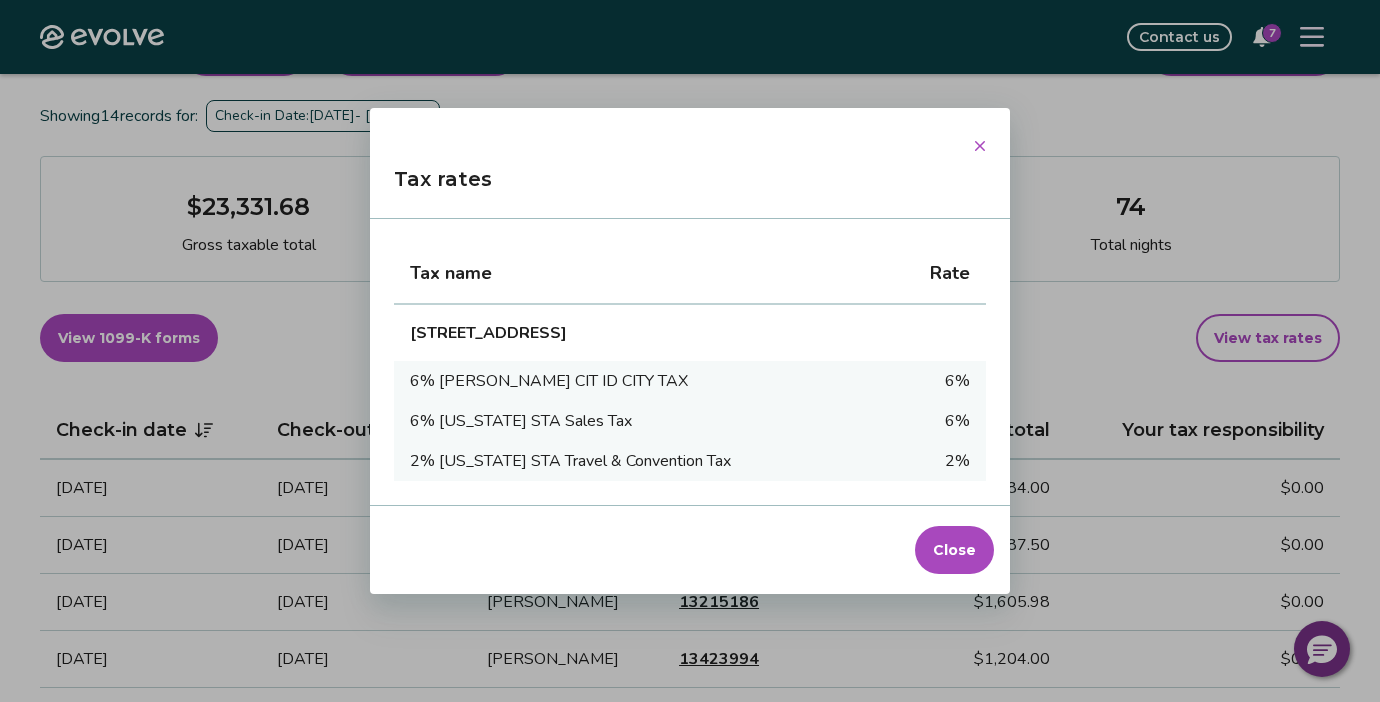 click on "Close" at bounding box center (954, 550) 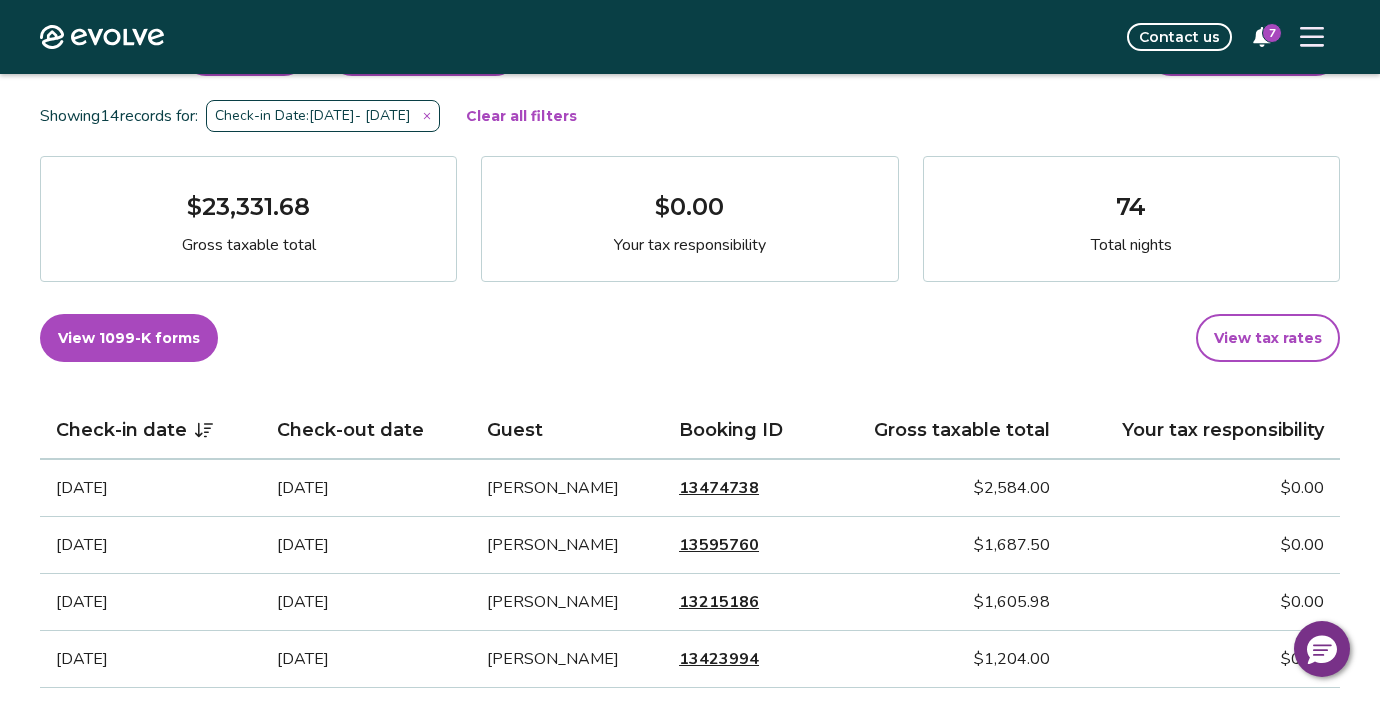 click on "View tax rates" at bounding box center [1268, 338] 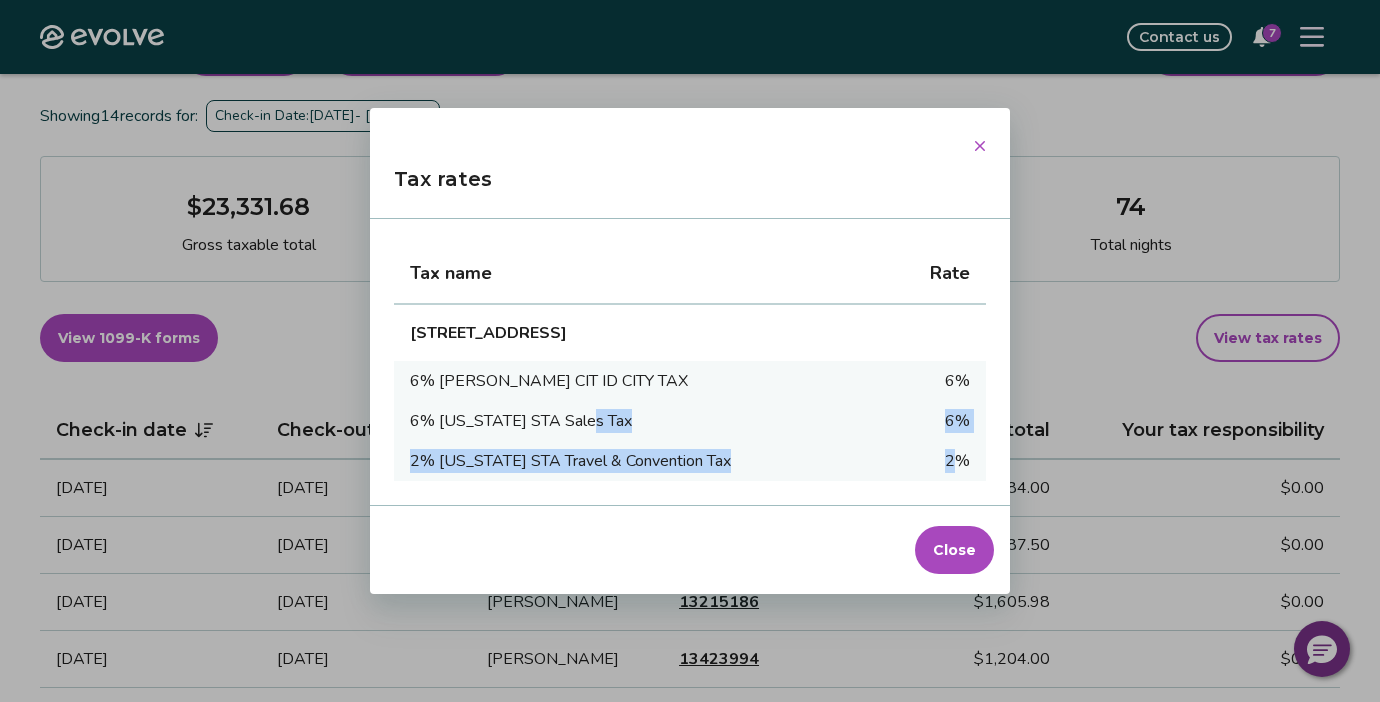 drag, startPoint x: 961, startPoint y: 465, endPoint x: 1000, endPoint y: 439, distance: 46.872166 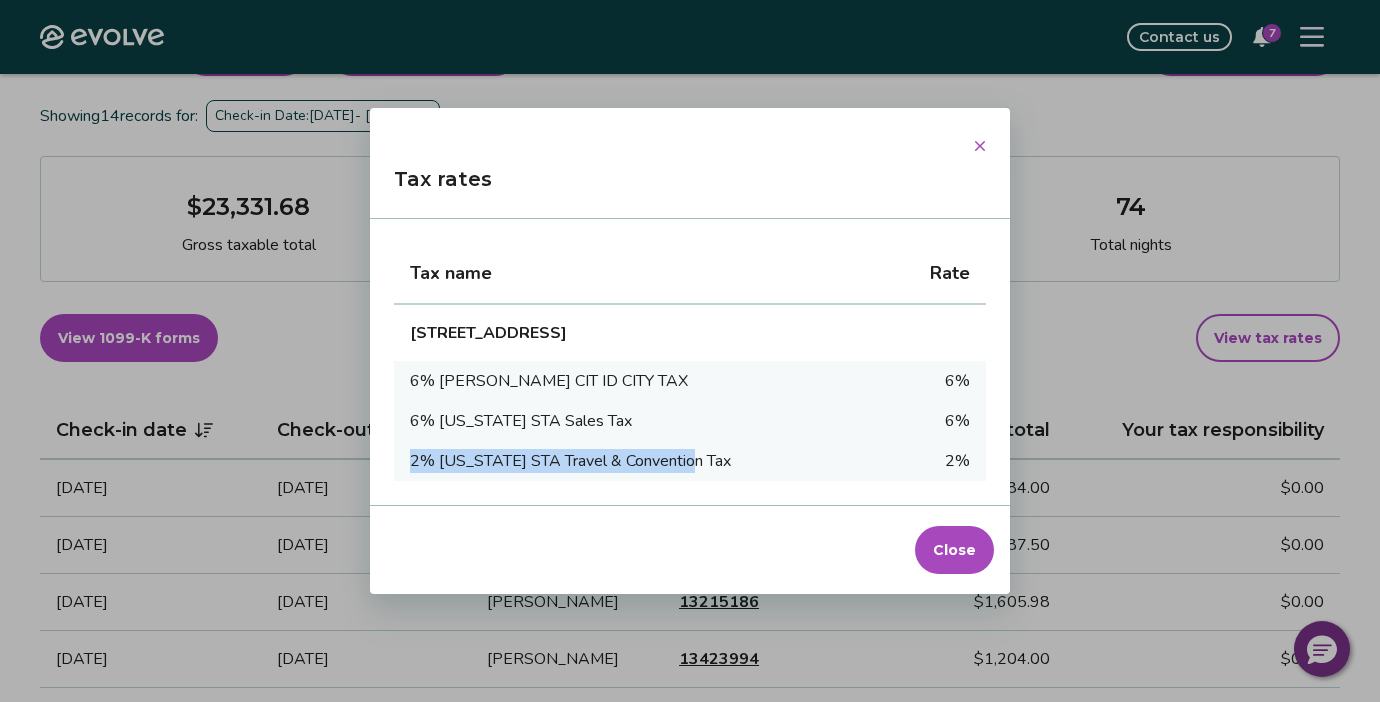 drag, startPoint x: 983, startPoint y: 459, endPoint x: 834, endPoint y: 446, distance: 149.56604 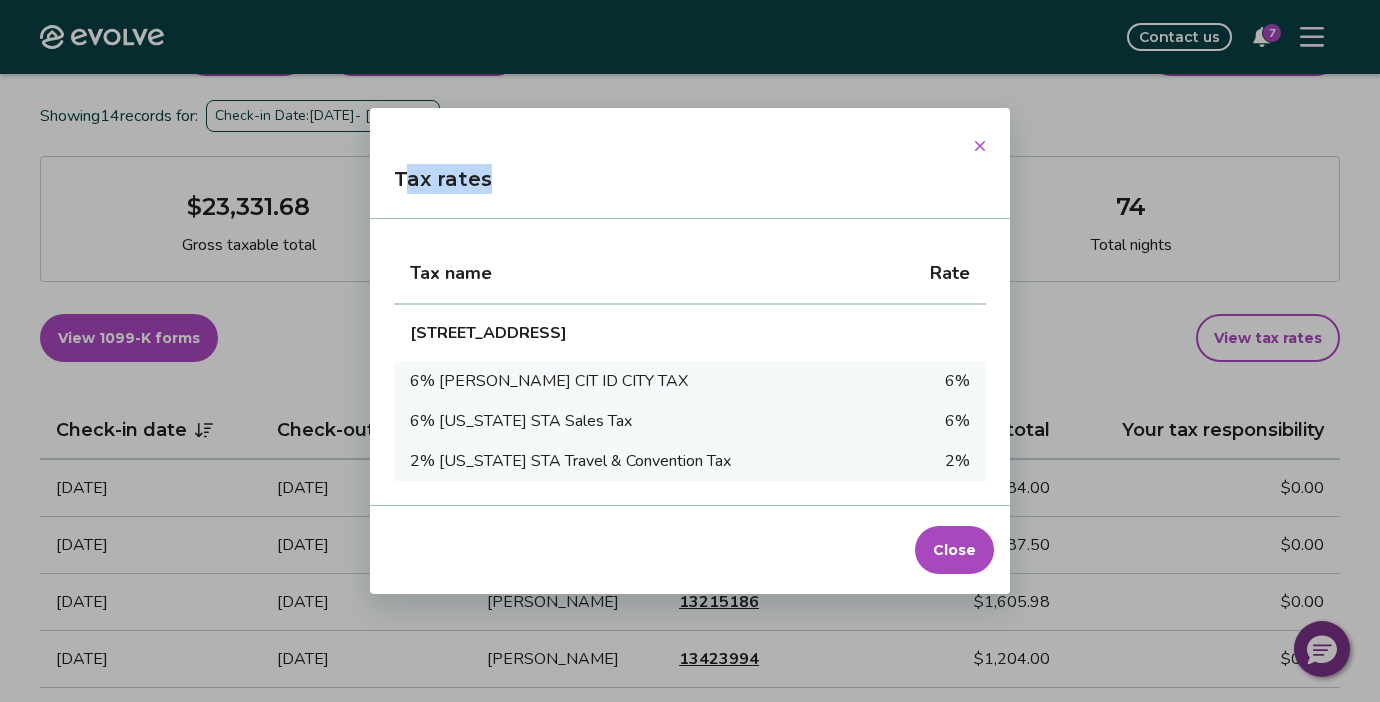 drag, startPoint x: 407, startPoint y: 186, endPoint x: 937, endPoint y: 212, distance: 530.6373 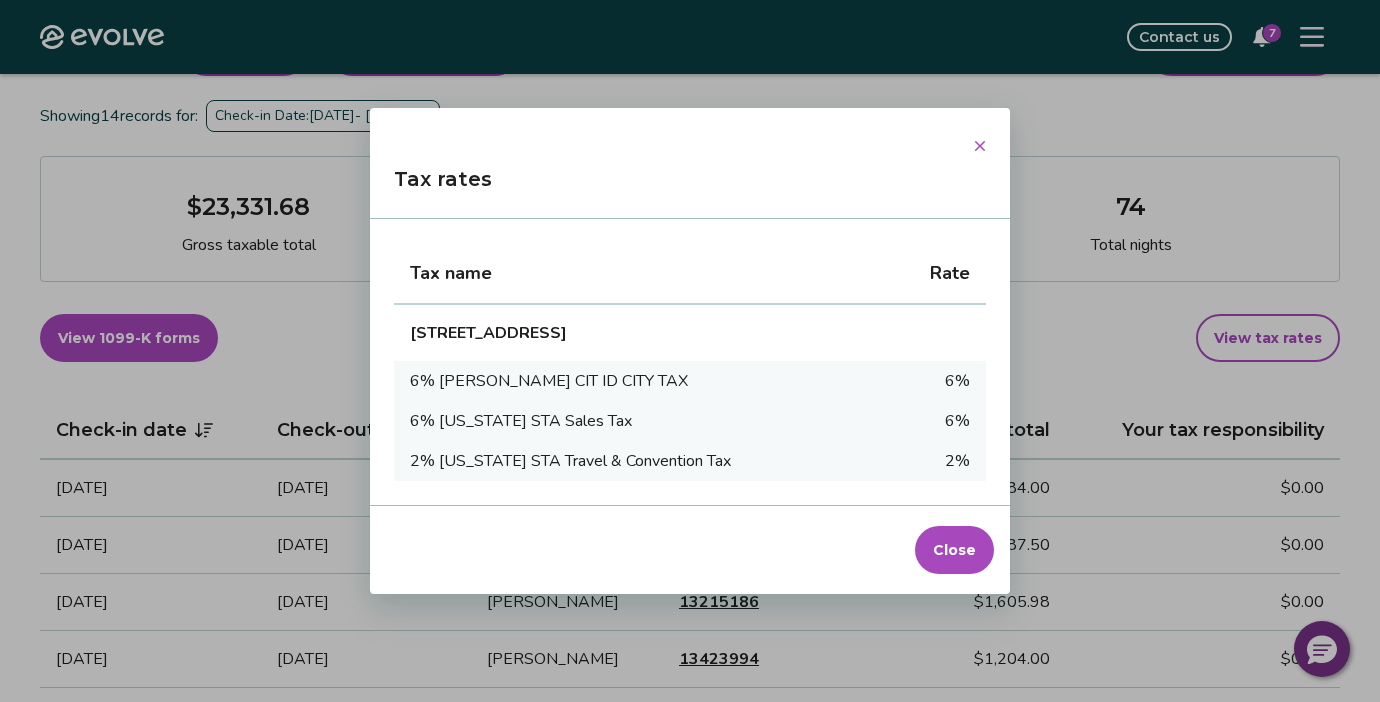 click on "Tax rates" at bounding box center (690, 187) 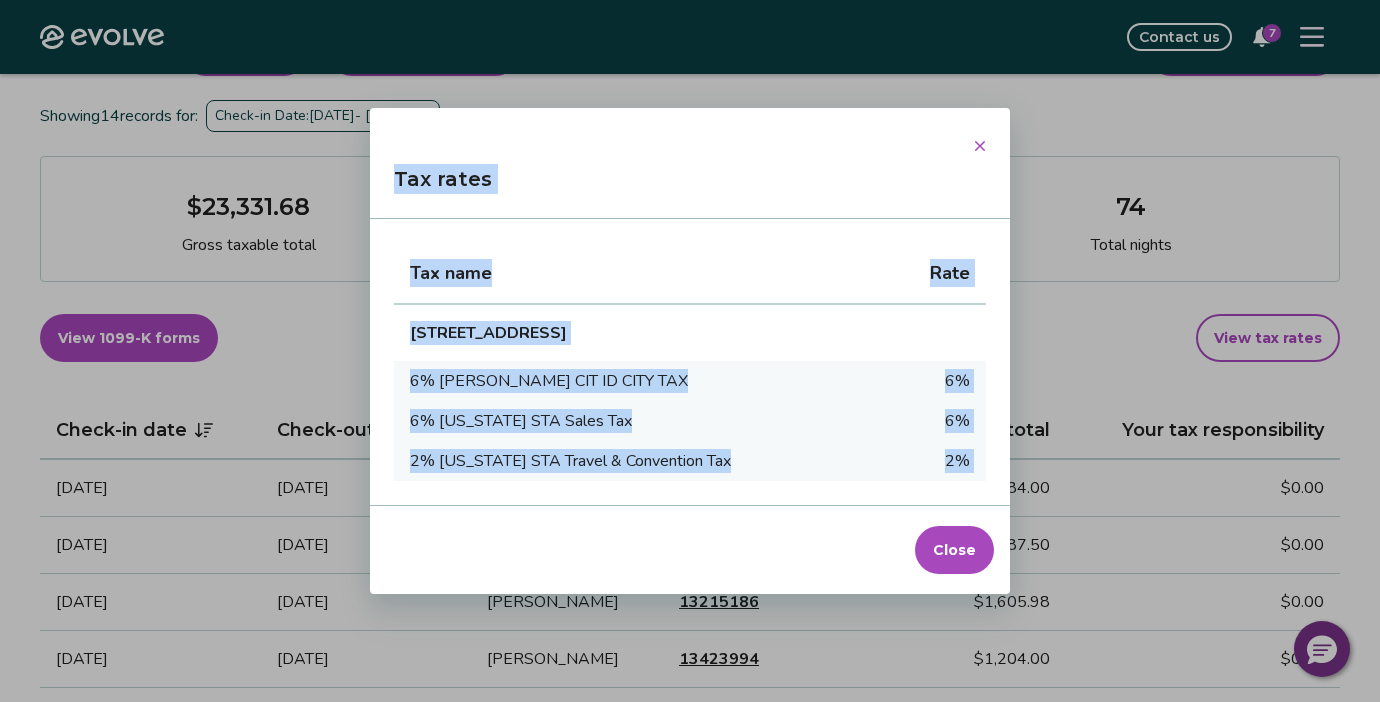 drag, startPoint x: 396, startPoint y: 178, endPoint x: 982, endPoint y: 529, distance: 683.07904 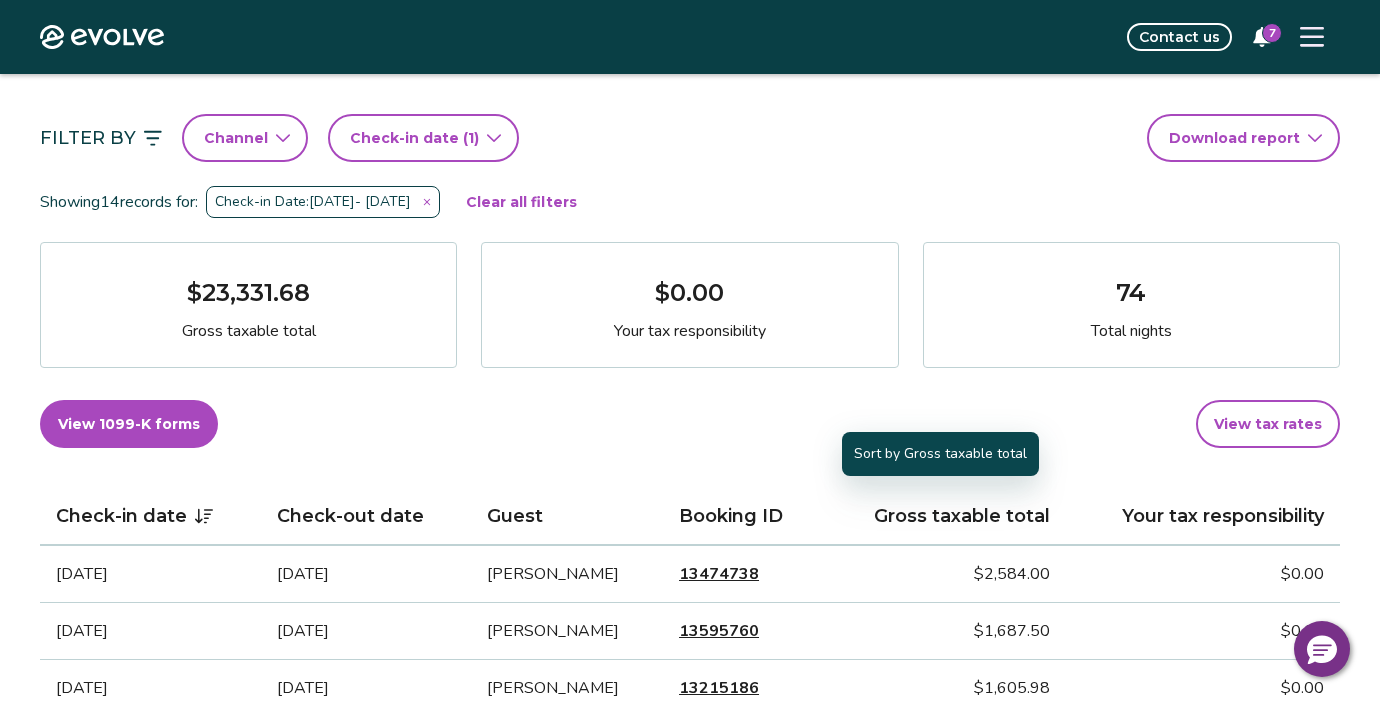 scroll, scrollTop: 180, scrollLeft: 0, axis: vertical 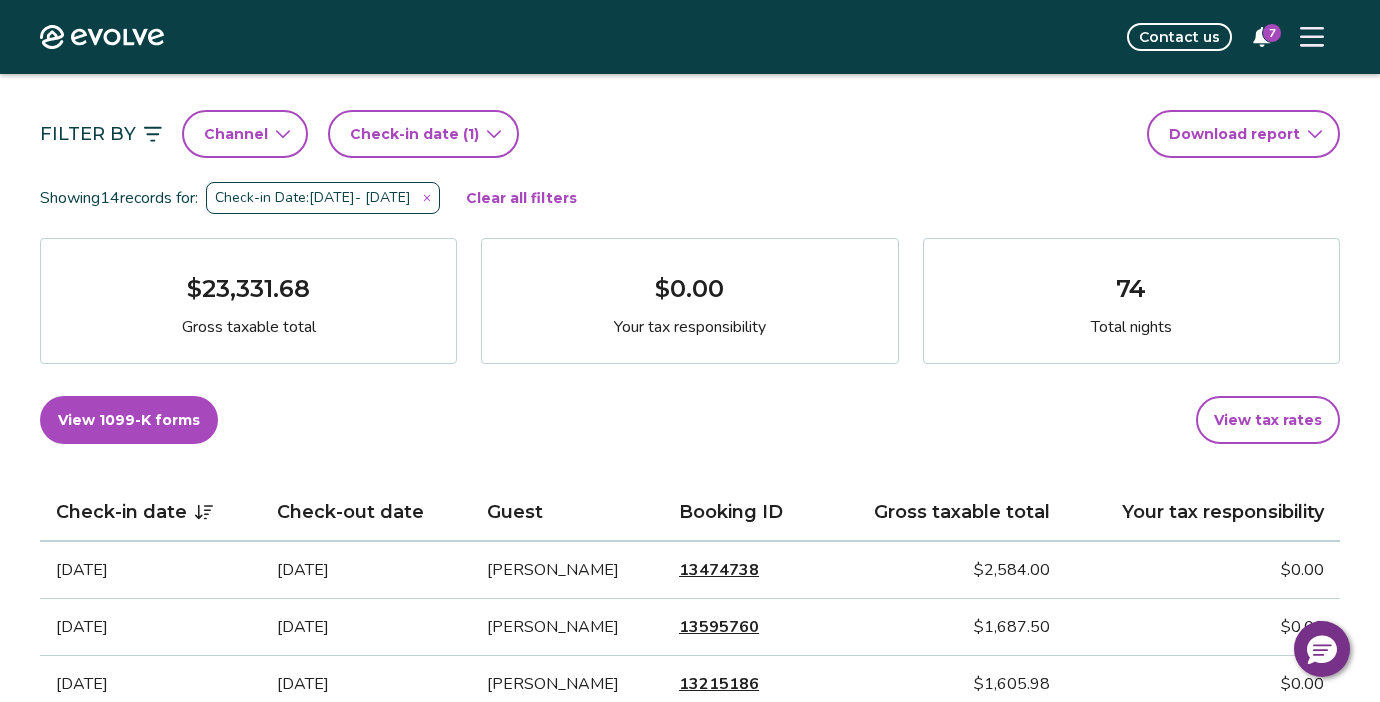 click on "View 1099-K forms" at bounding box center (129, 420) 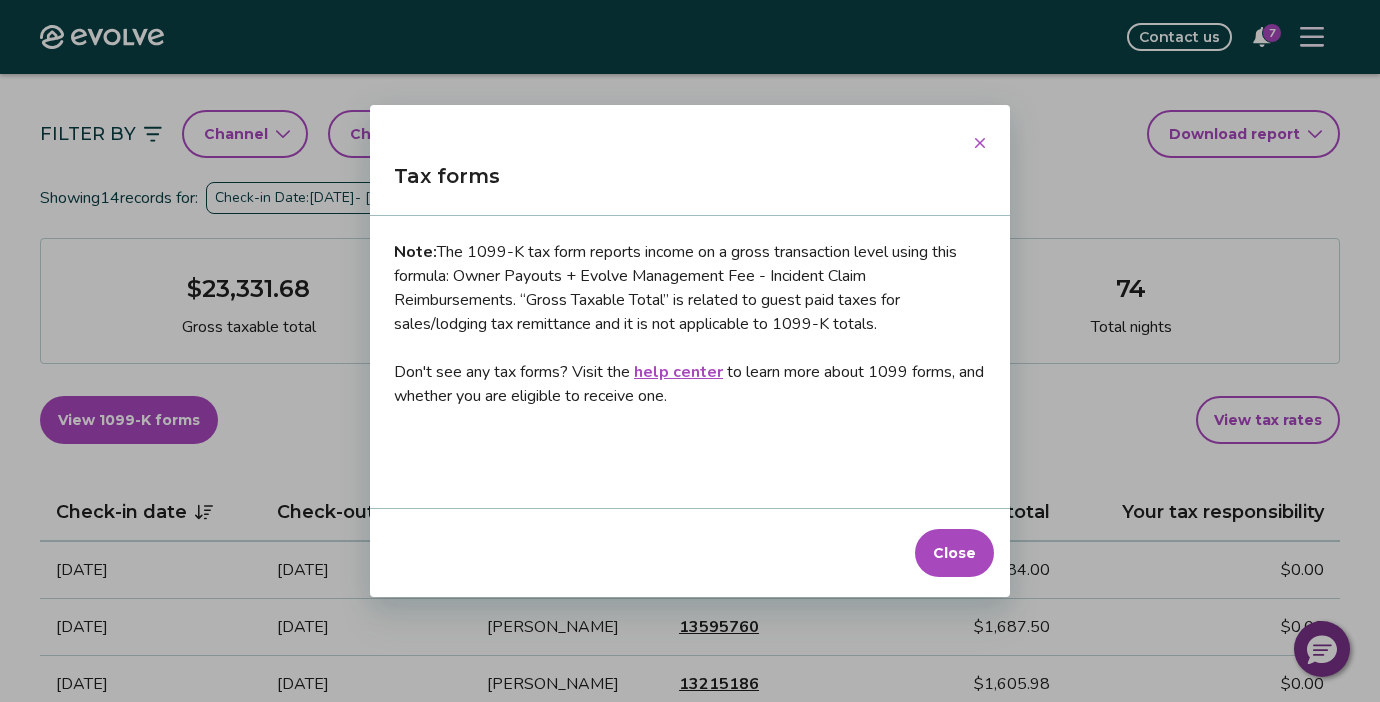click on "Close" at bounding box center (954, 553) 